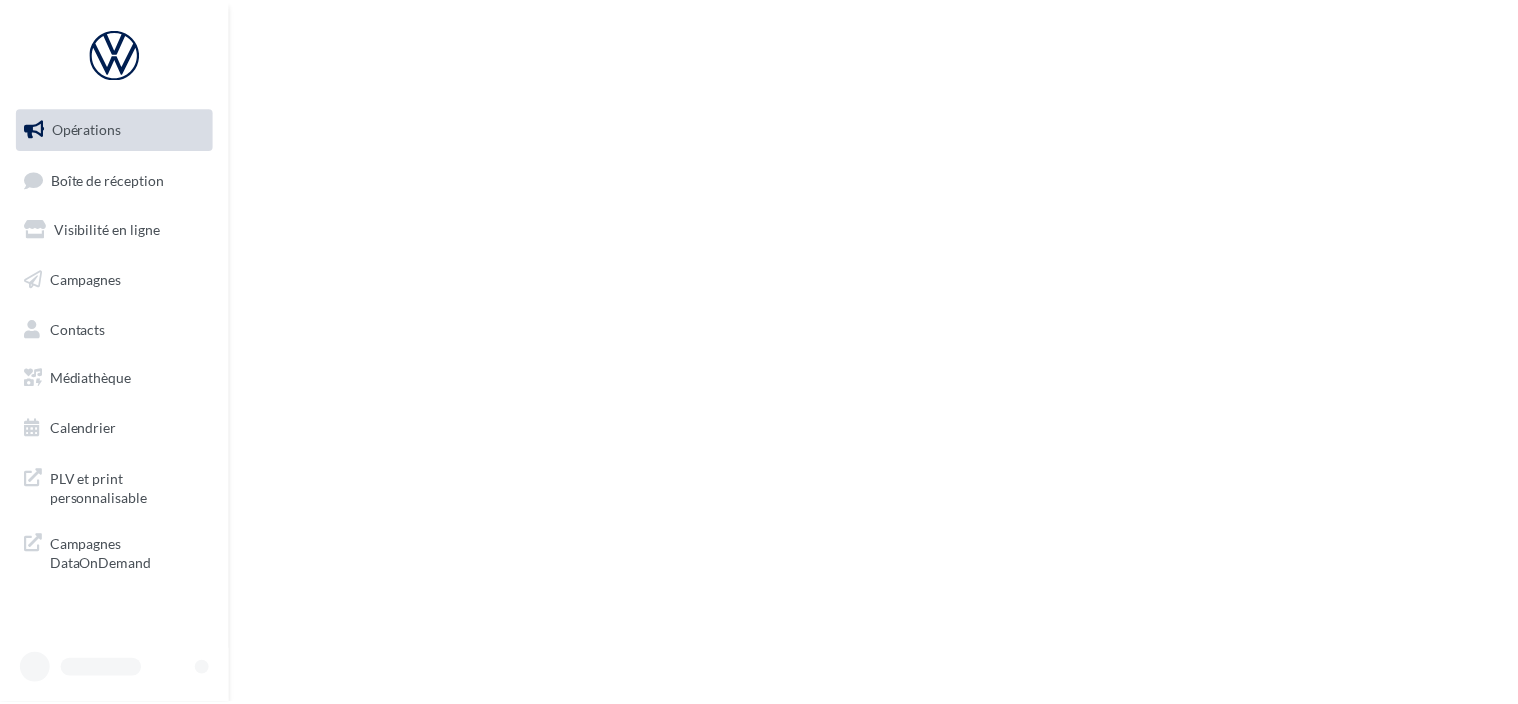 scroll, scrollTop: 0, scrollLeft: 0, axis: both 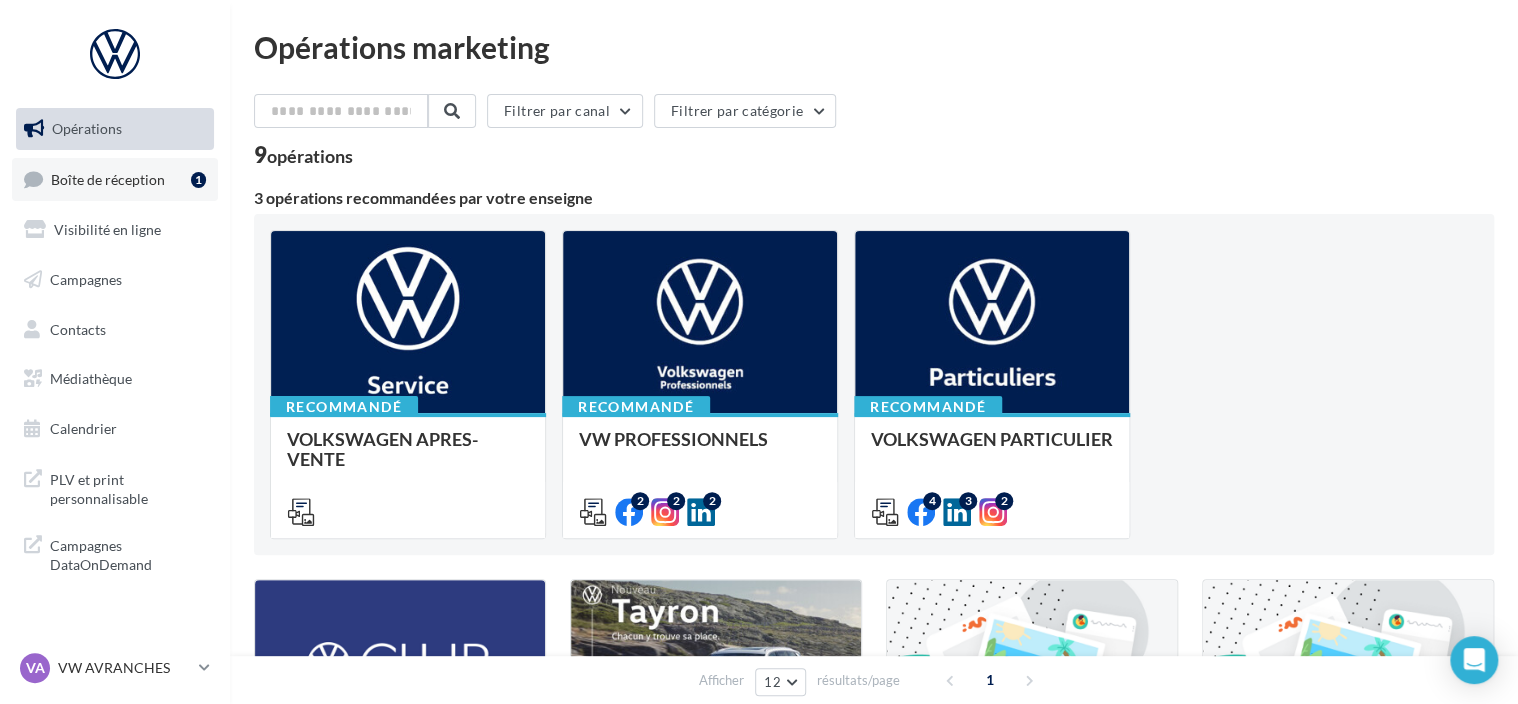 click on "Boîte de réception" at bounding box center [108, 178] 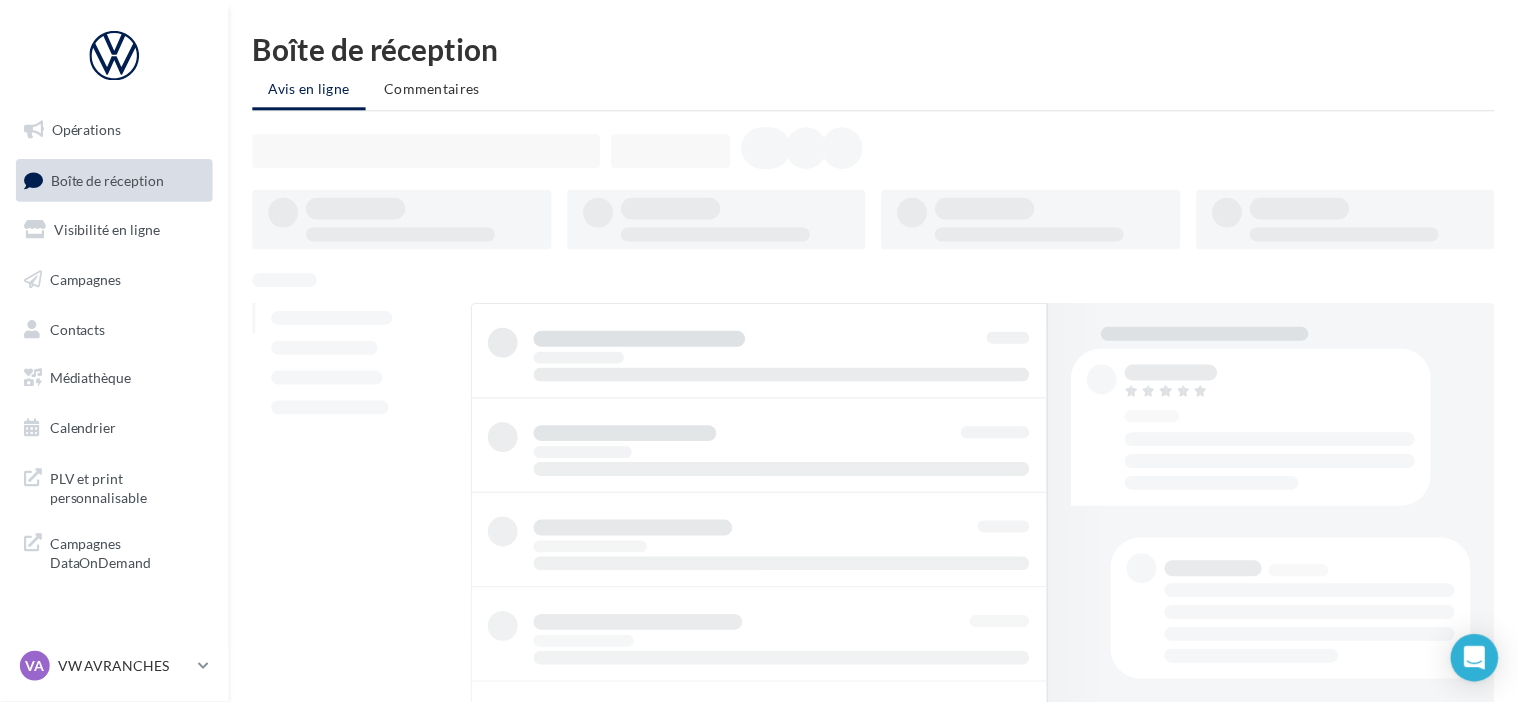 scroll, scrollTop: 0, scrollLeft: 0, axis: both 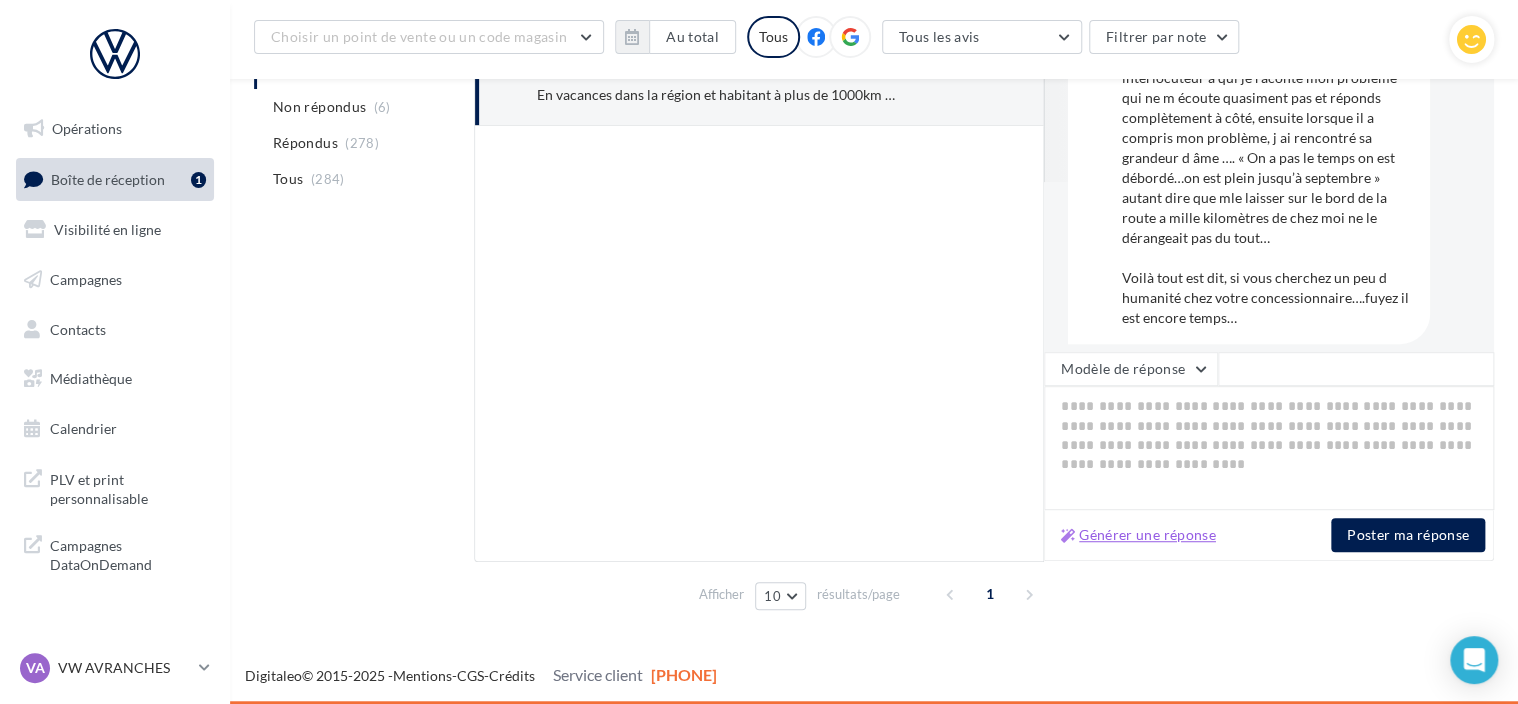 click on "Générer une réponse" at bounding box center (1138, 535) 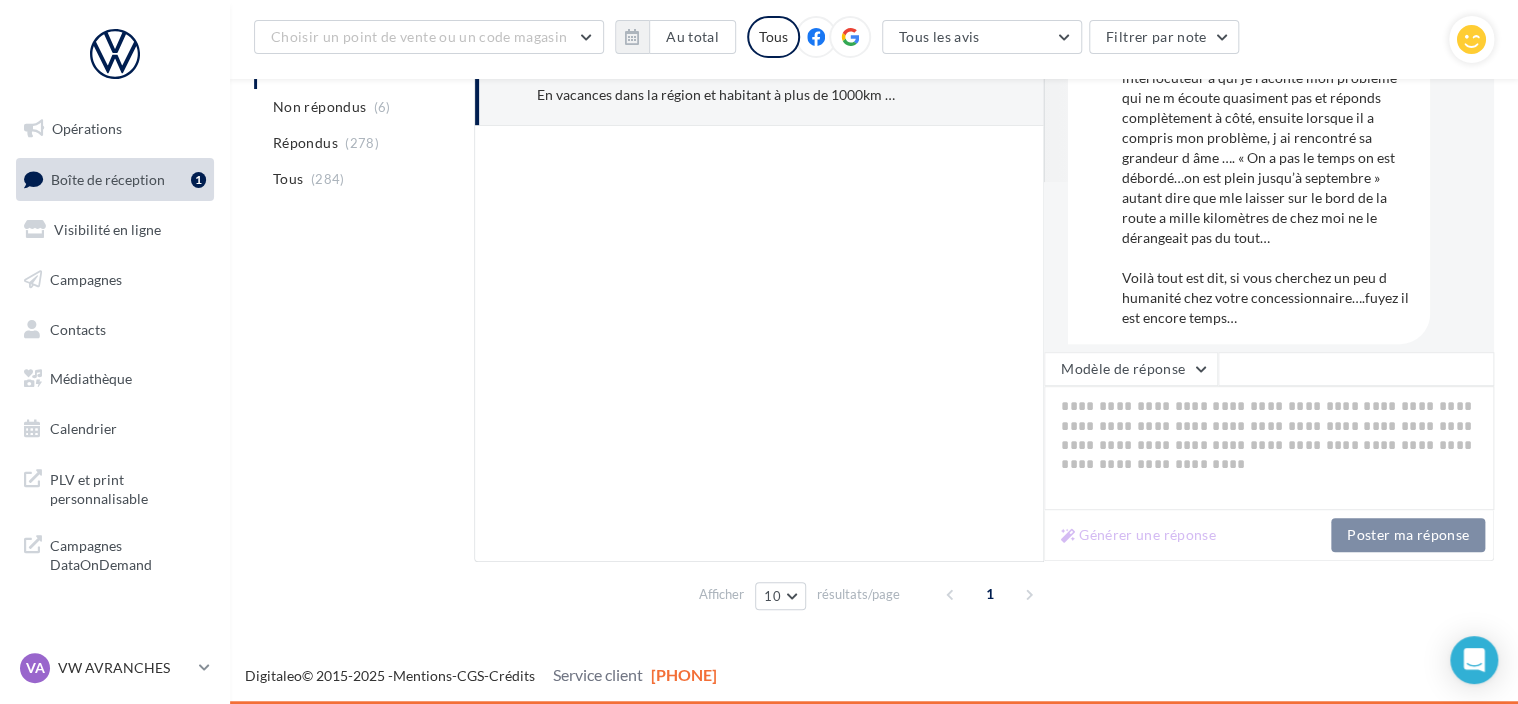 type on "**********" 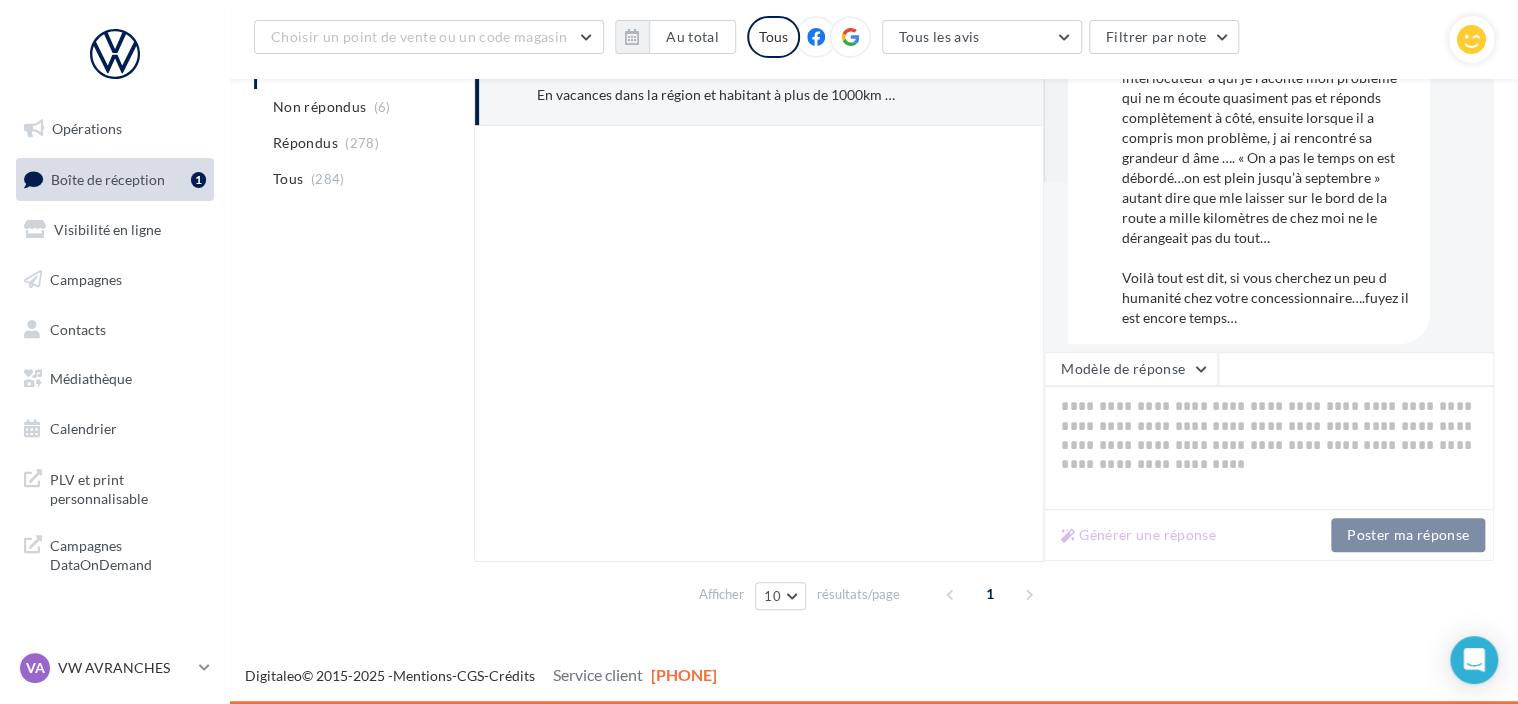 type on "**********" 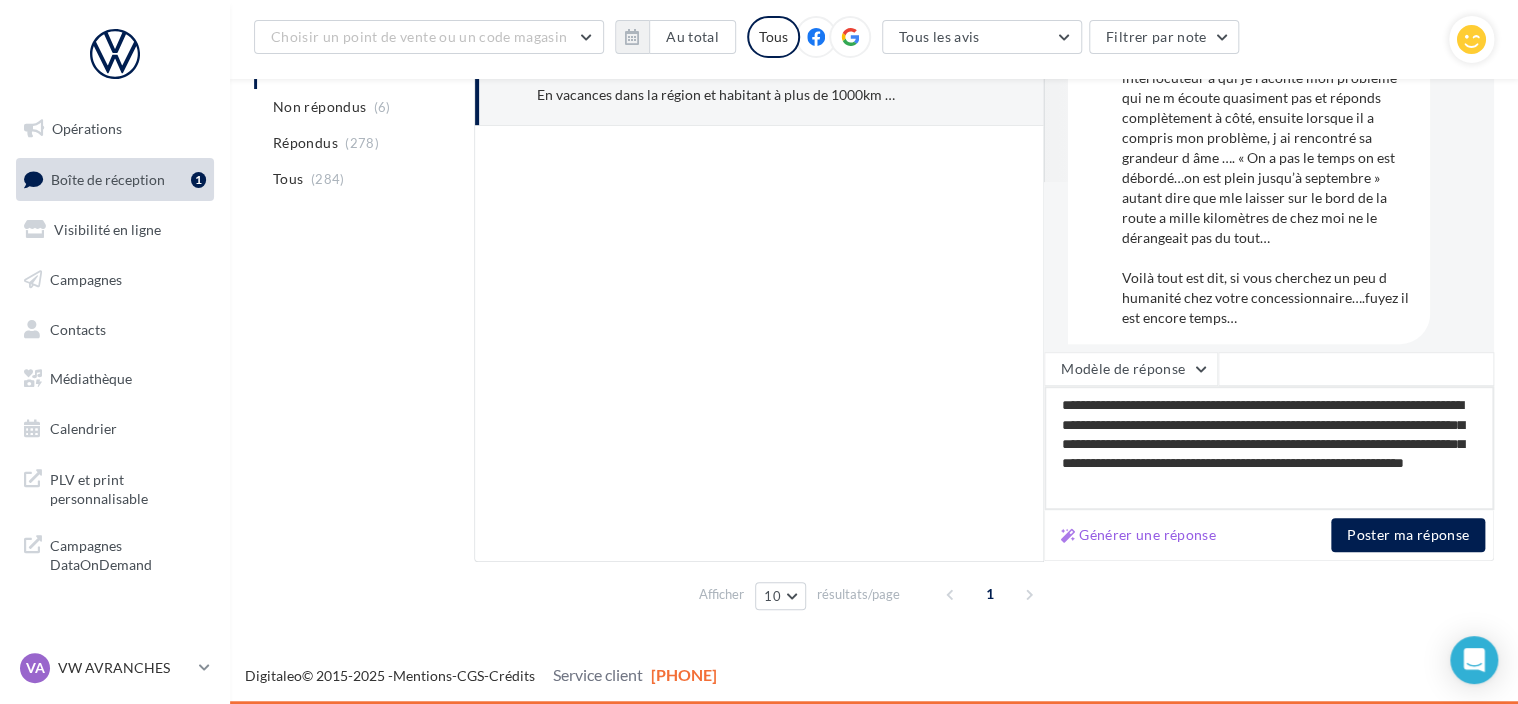 drag, startPoint x: 1313, startPoint y: 473, endPoint x: 1037, endPoint y: 391, distance: 287.9236 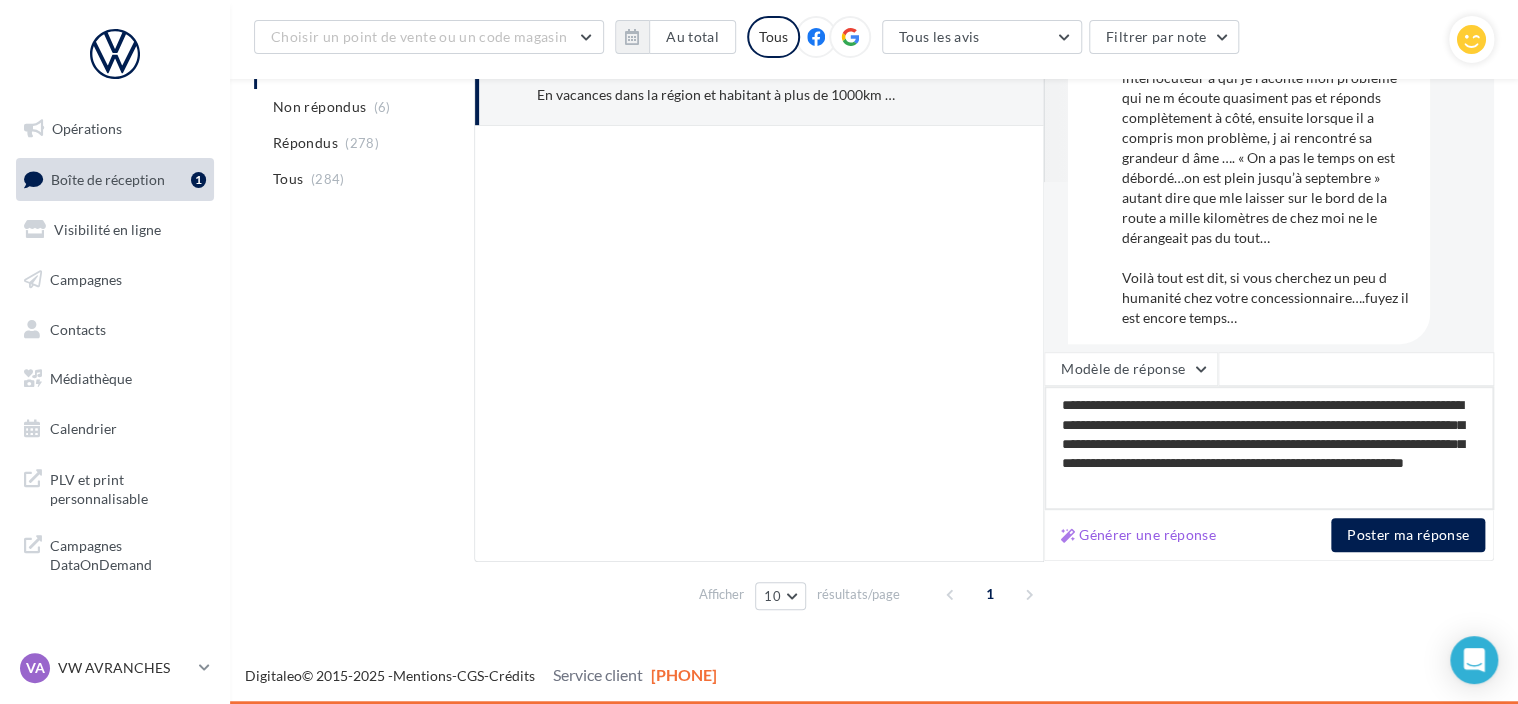 type 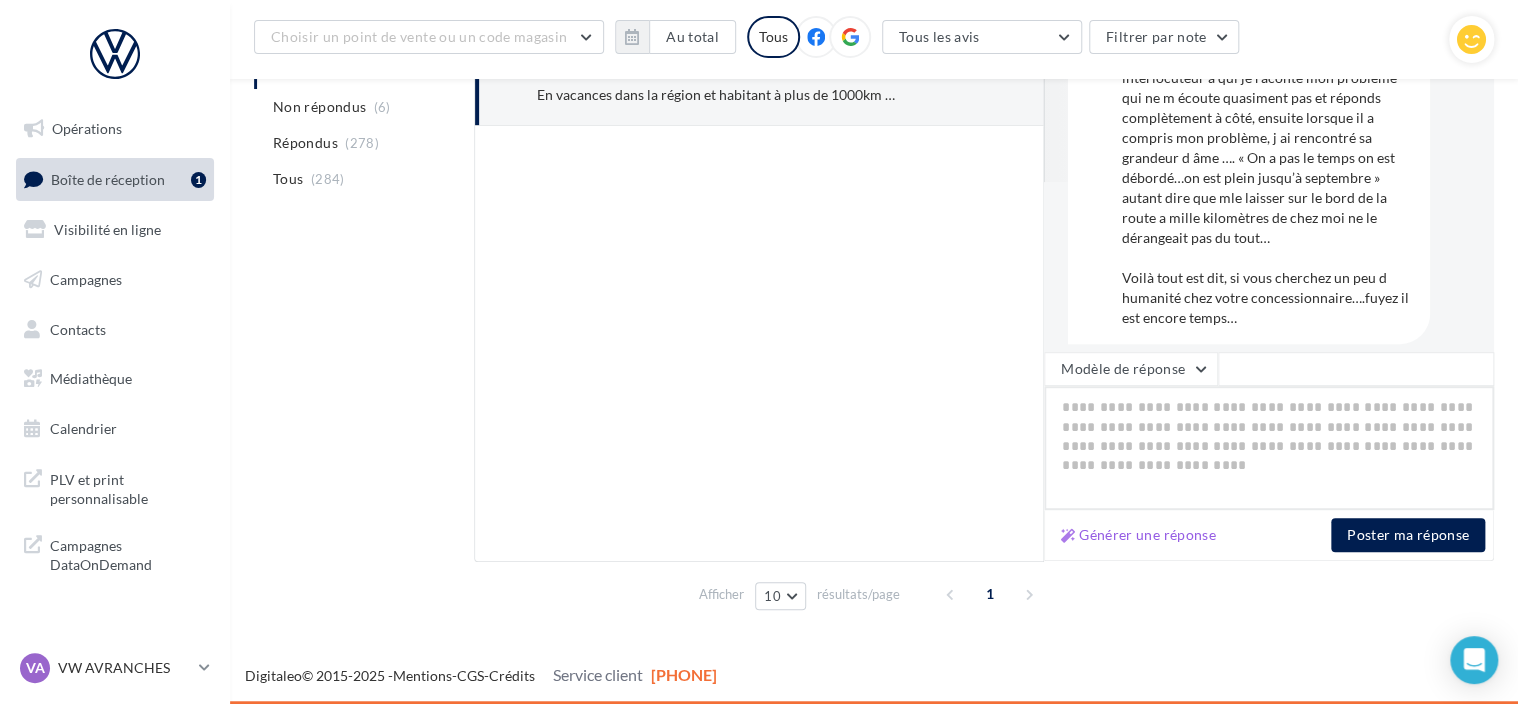 type 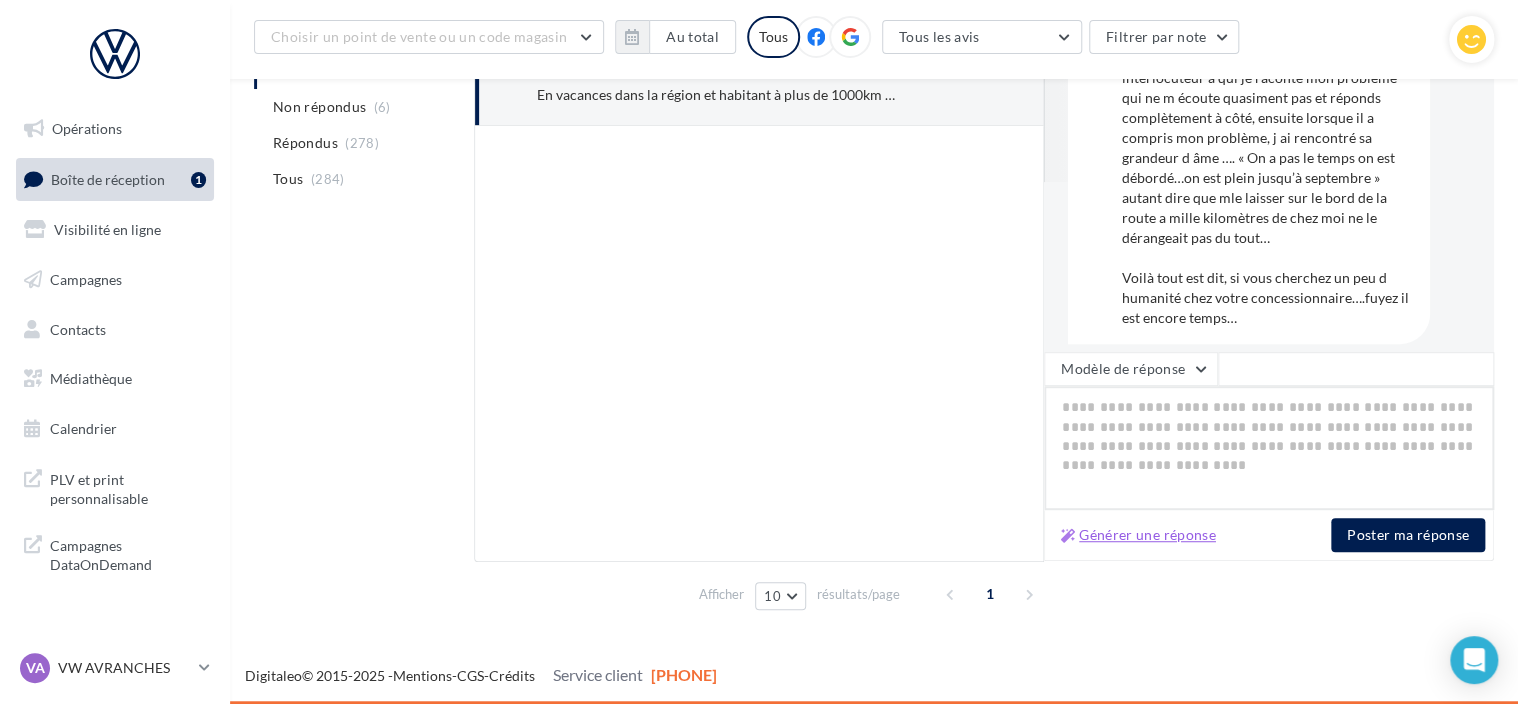 paste on "**********" 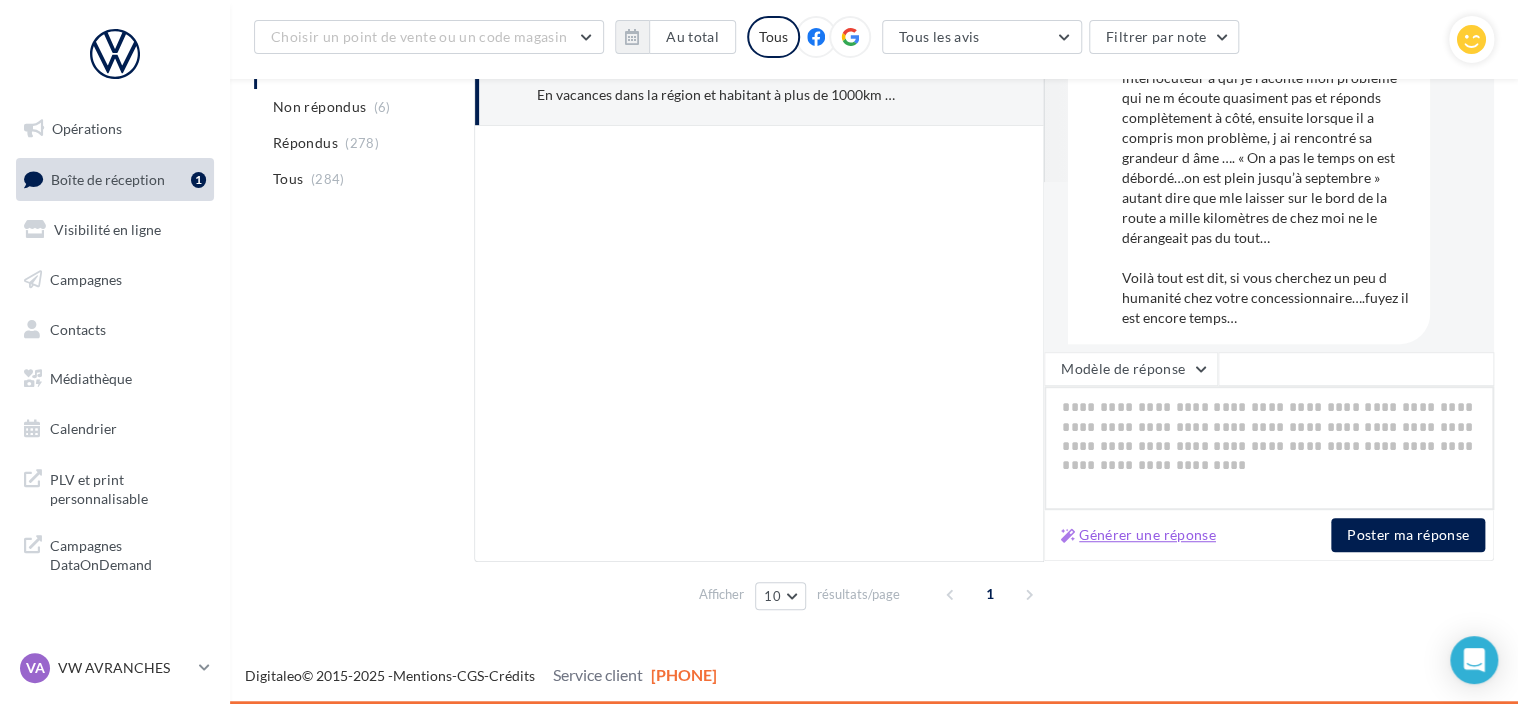 type on "**********" 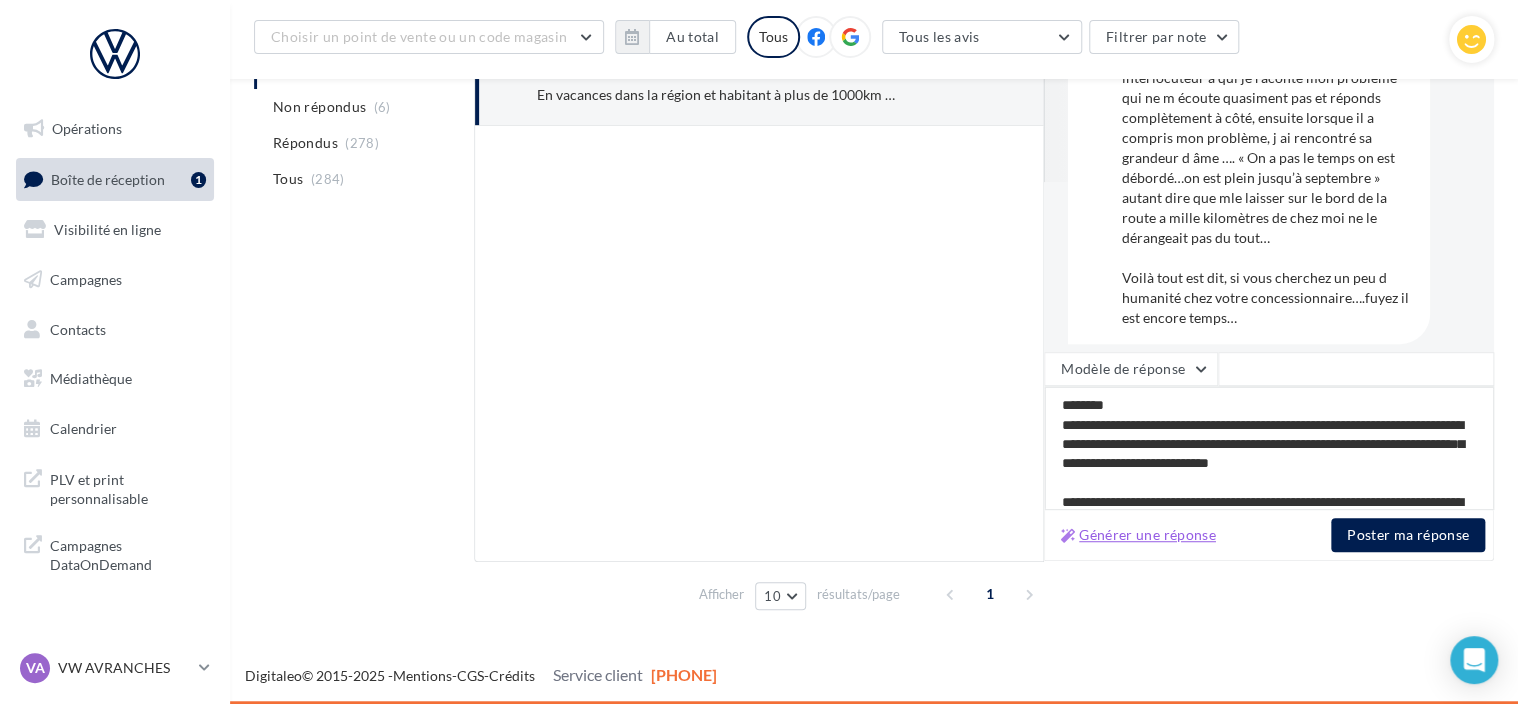 scroll, scrollTop: 136, scrollLeft: 0, axis: vertical 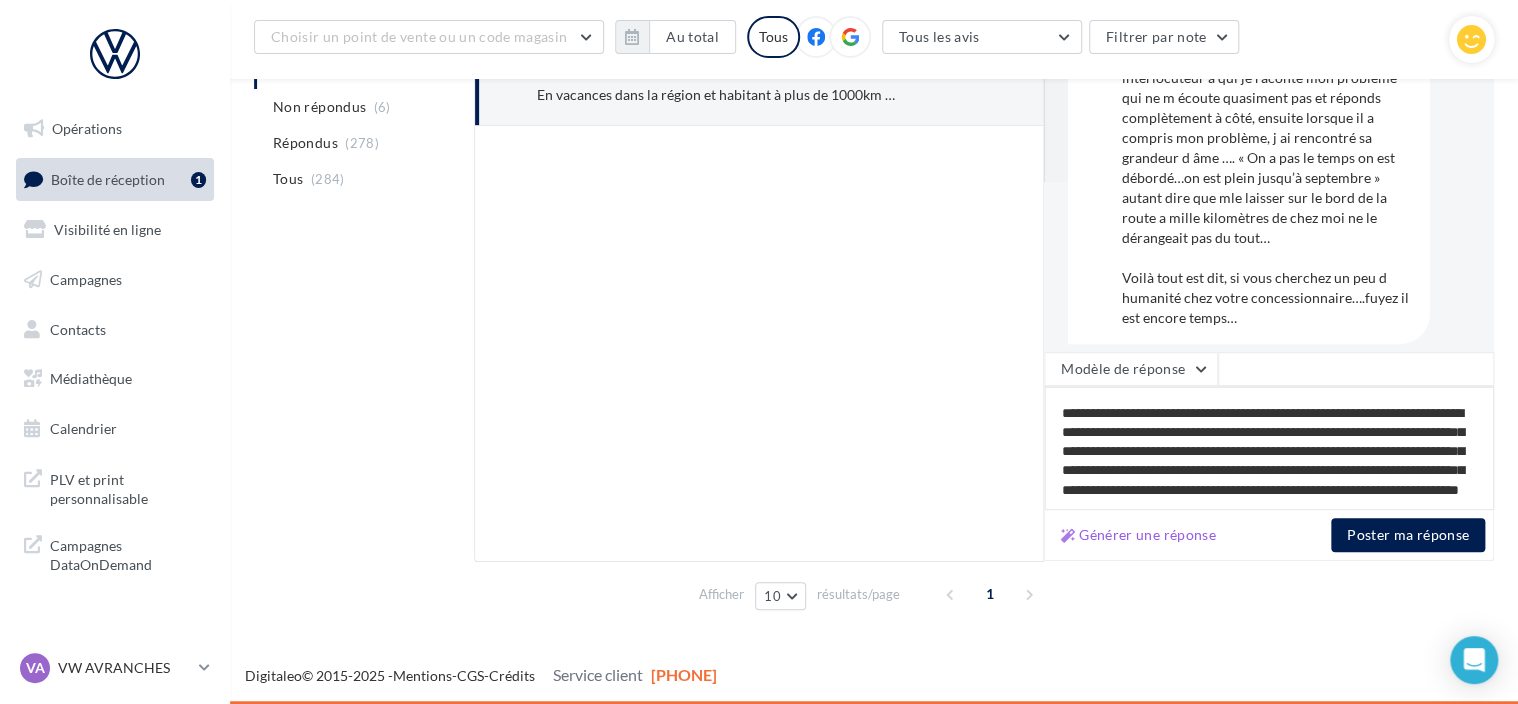 drag, startPoint x: 1283, startPoint y: 479, endPoint x: 1114, endPoint y: 485, distance: 169.10648 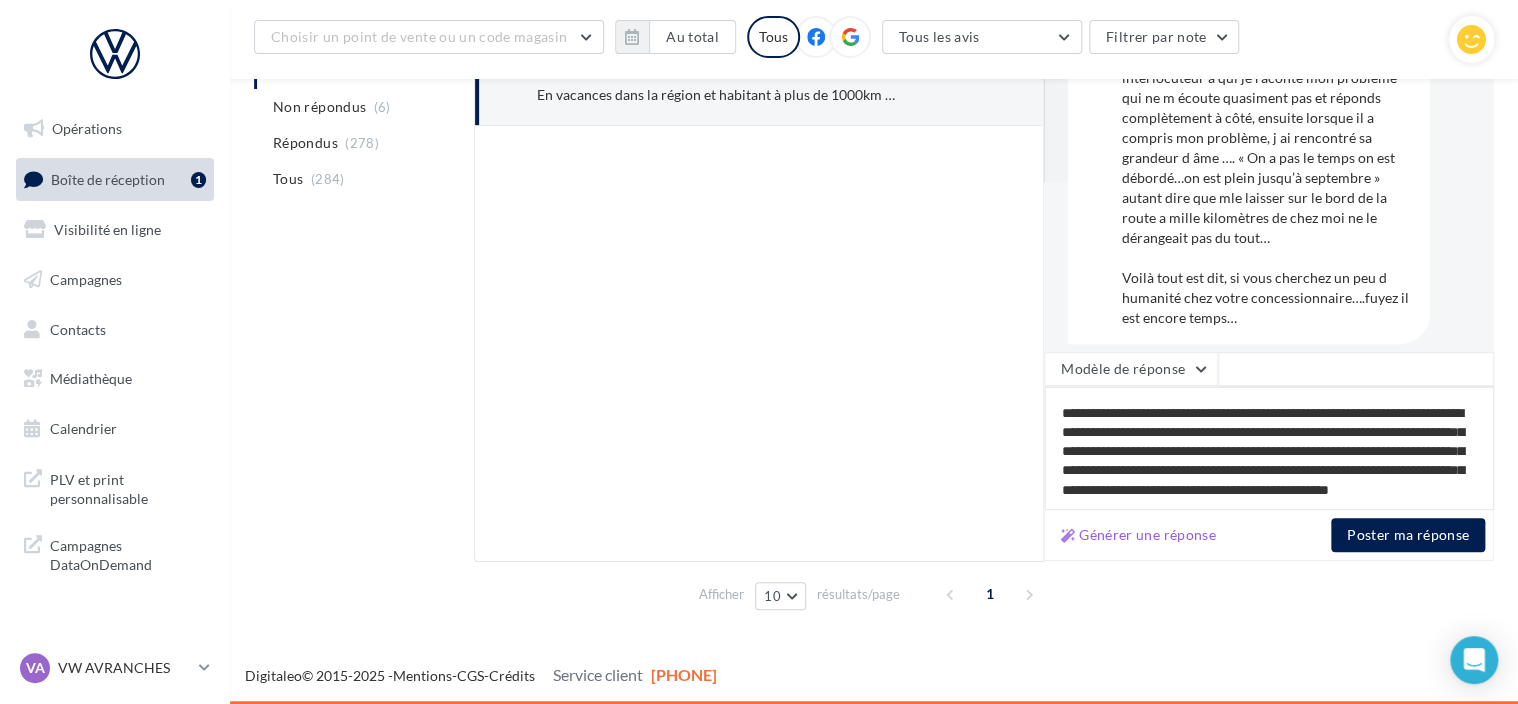 scroll, scrollTop: 126, scrollLeft: 0, axis: vertical 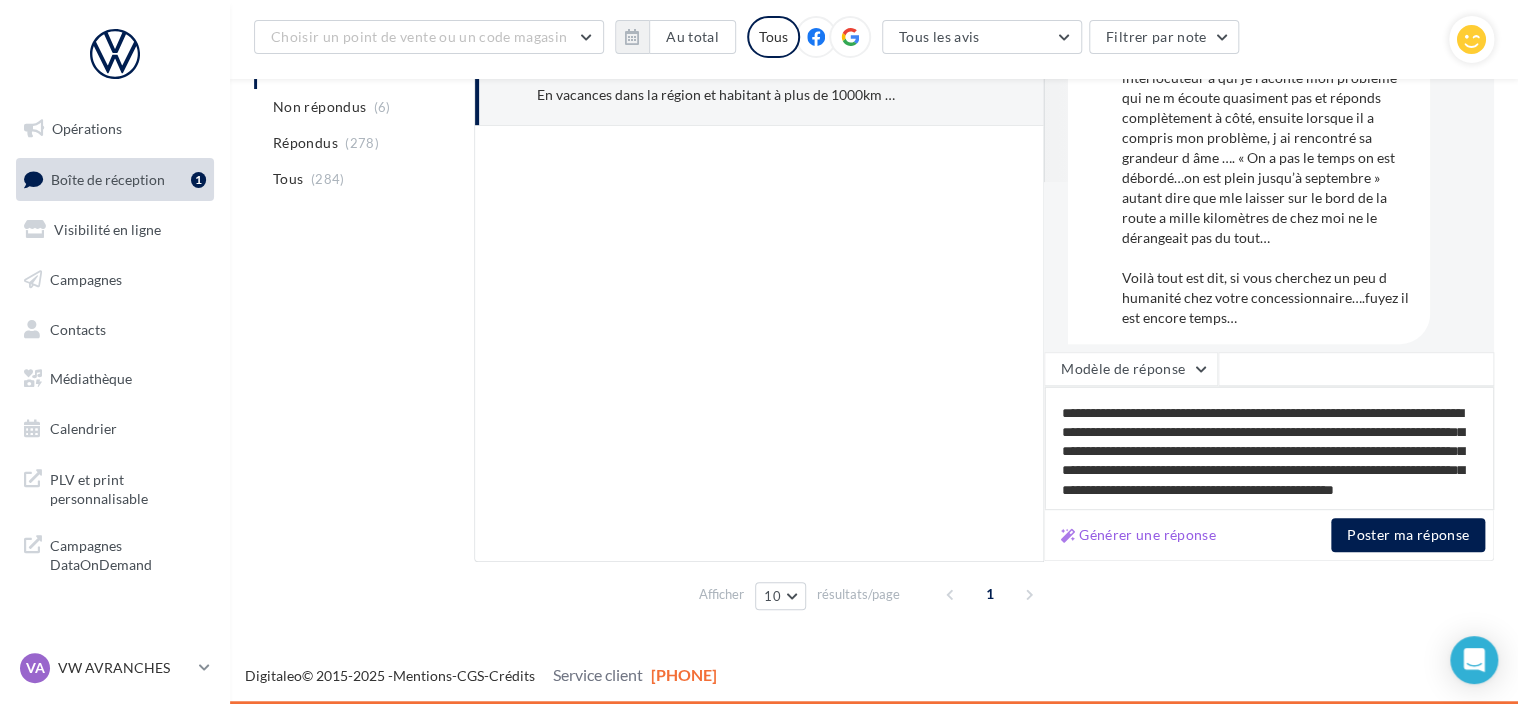 type on "**********" 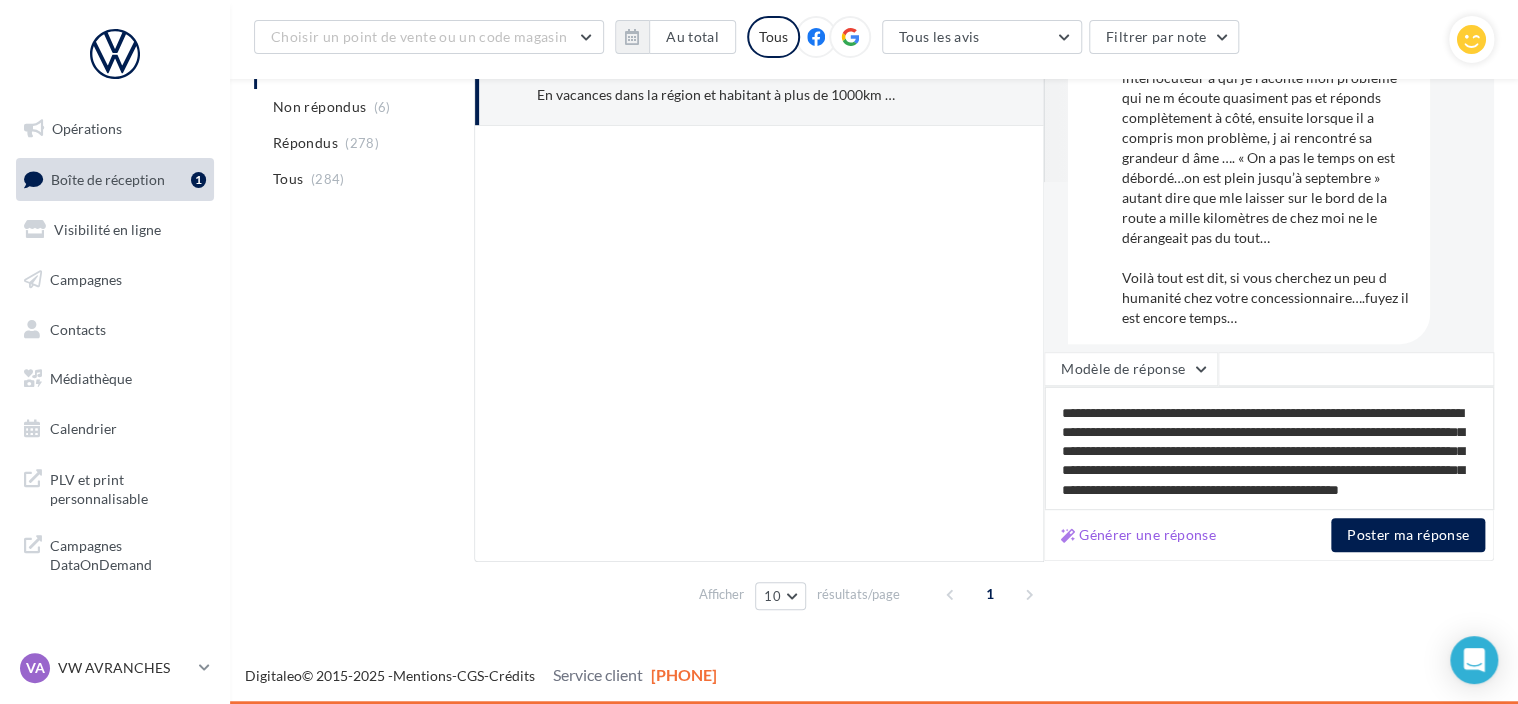 click on "**********" at bounding box center [1269, 448] 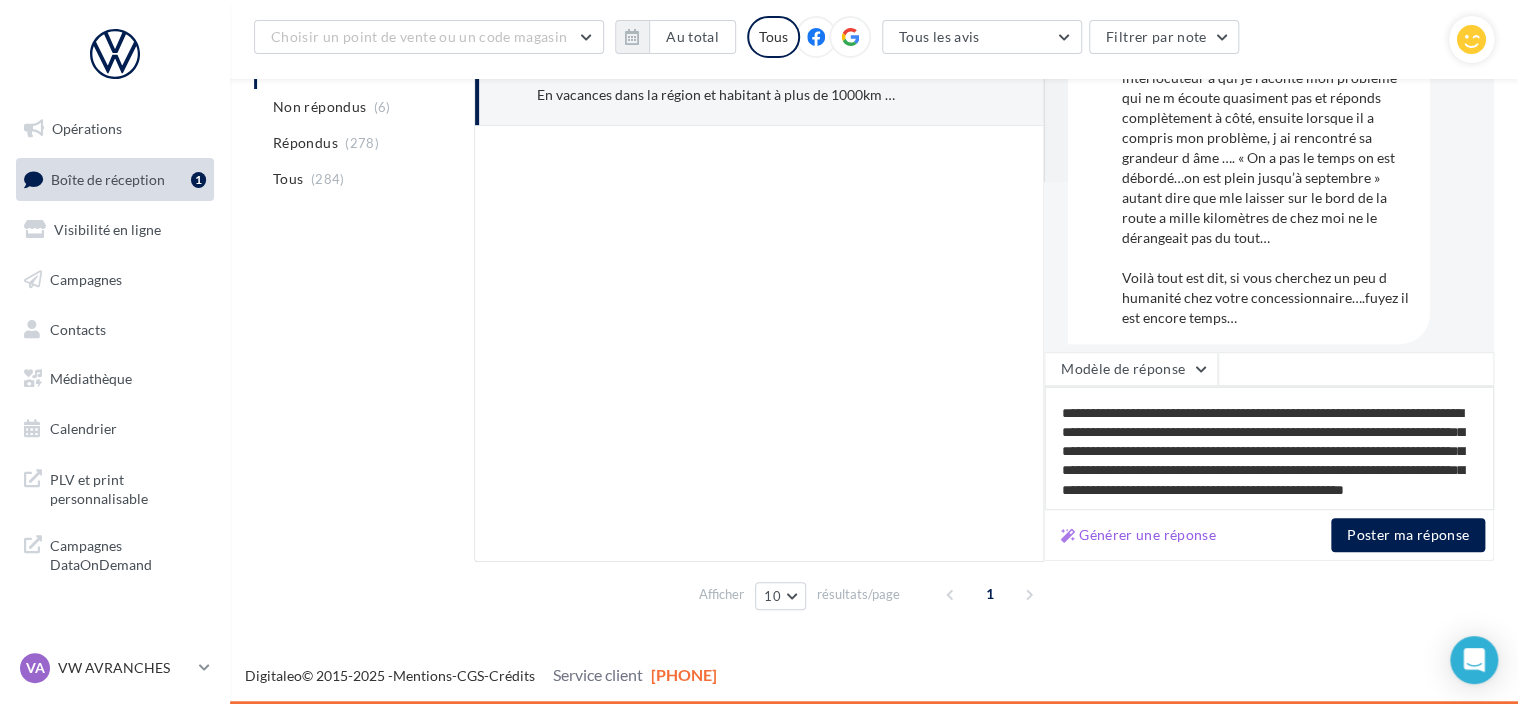 scroll, scrollTop: 136, scrollLeft: 0, axis: vertical 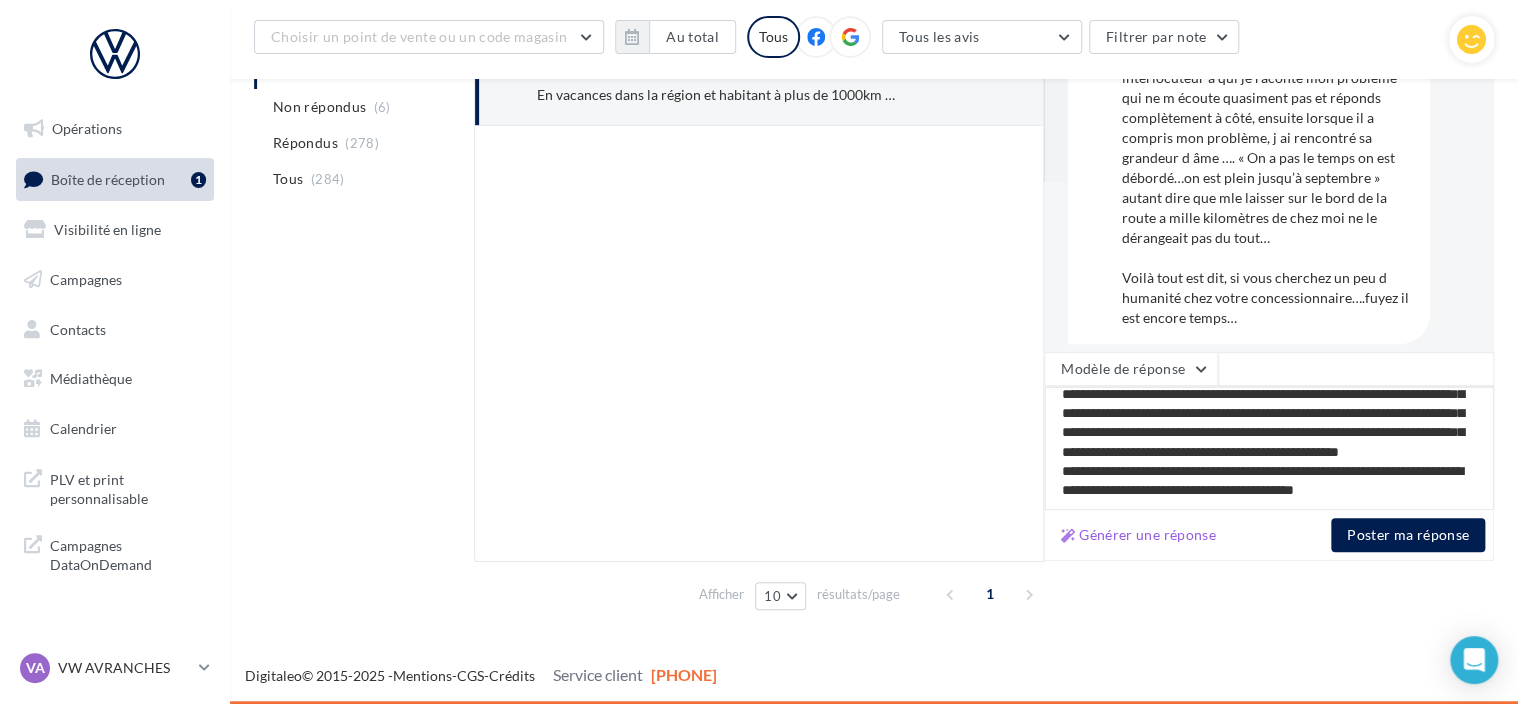drag, startPoint x: 1159, startPoint y: 490, endPoint x: 1058, endPoint y: 493, distance: 101.04455 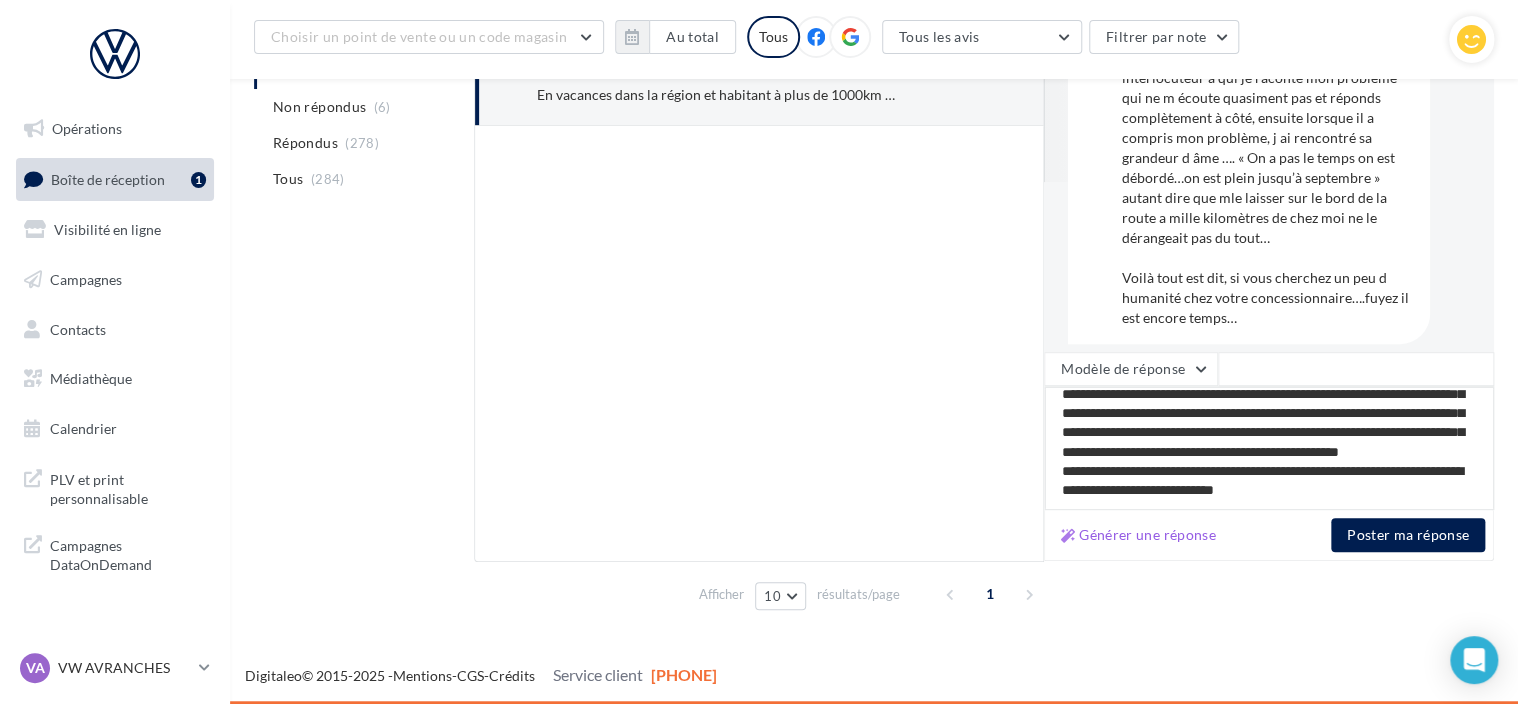 type on "**********" 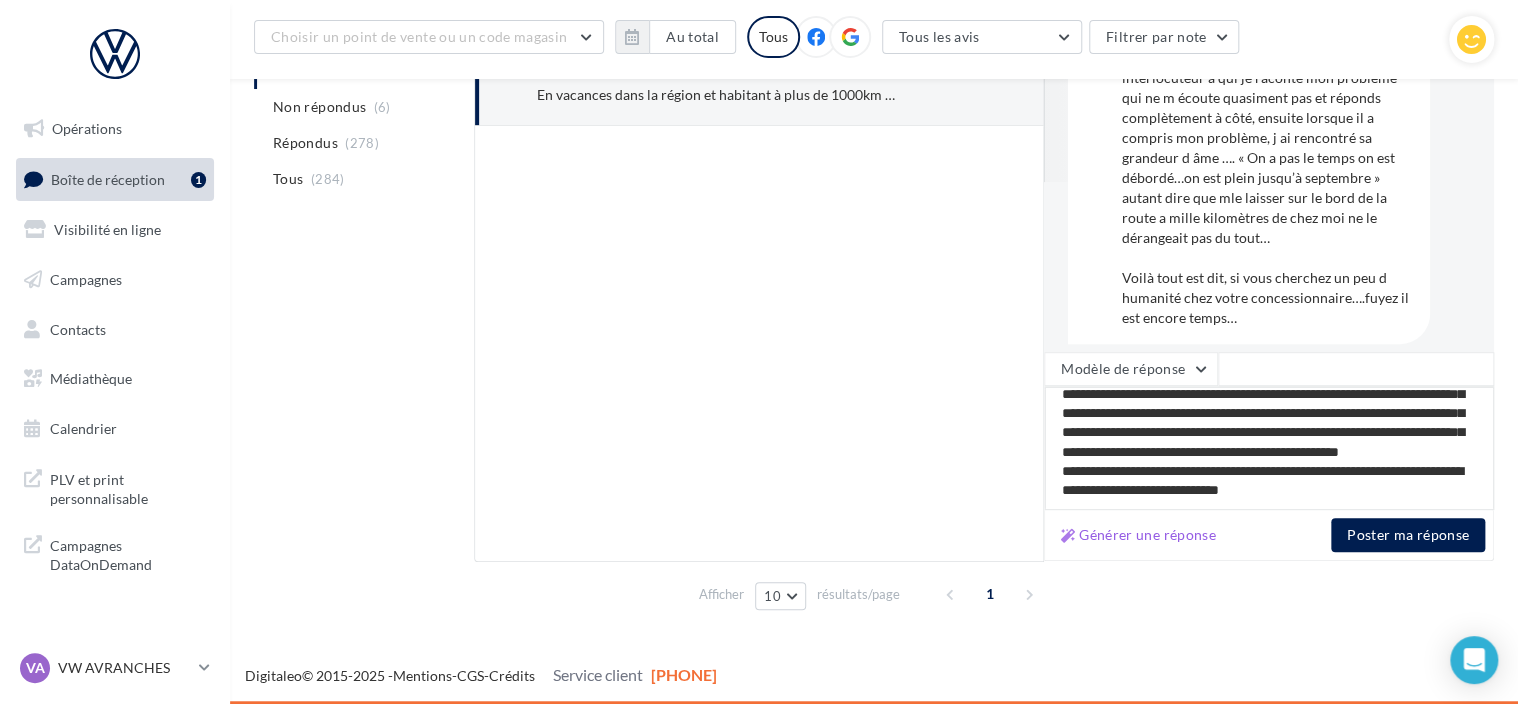 type on "**********" 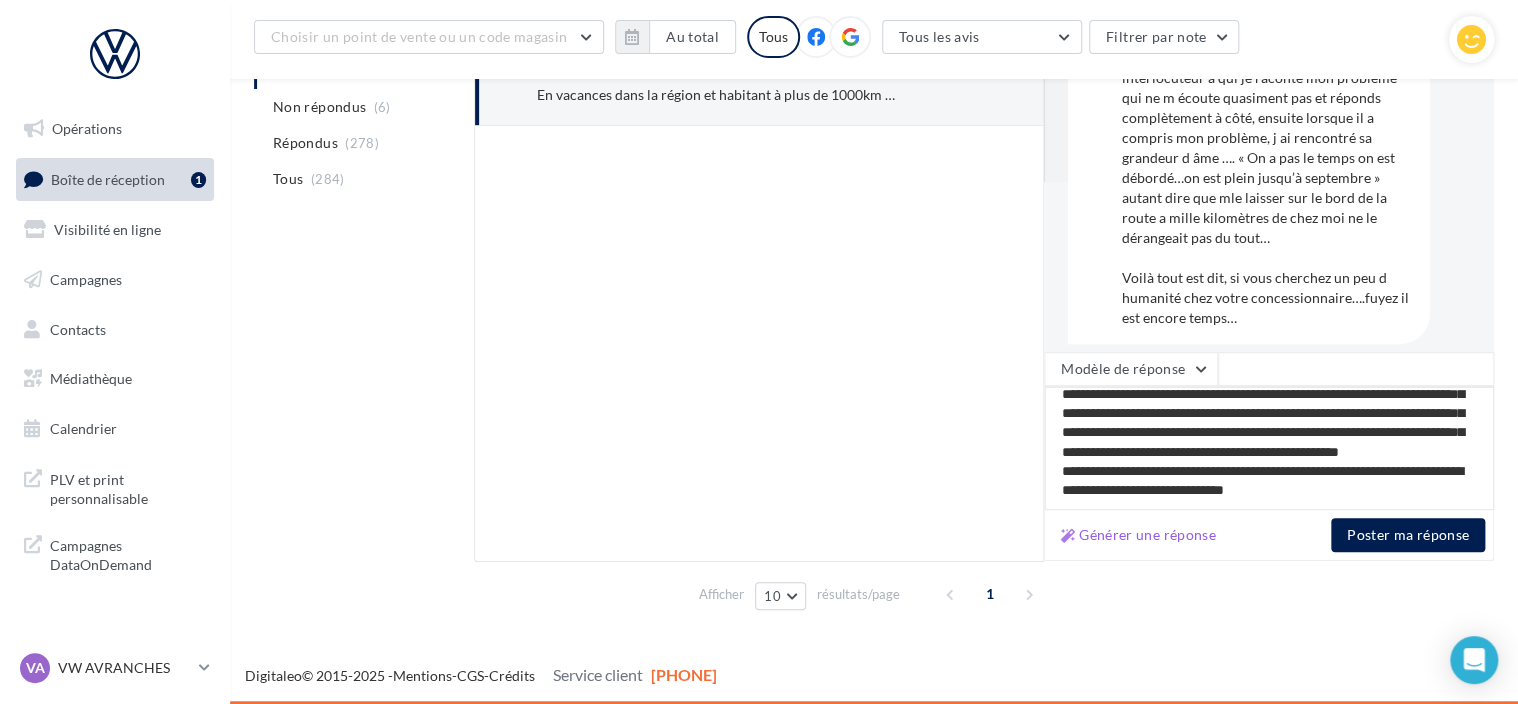 type on "**********" 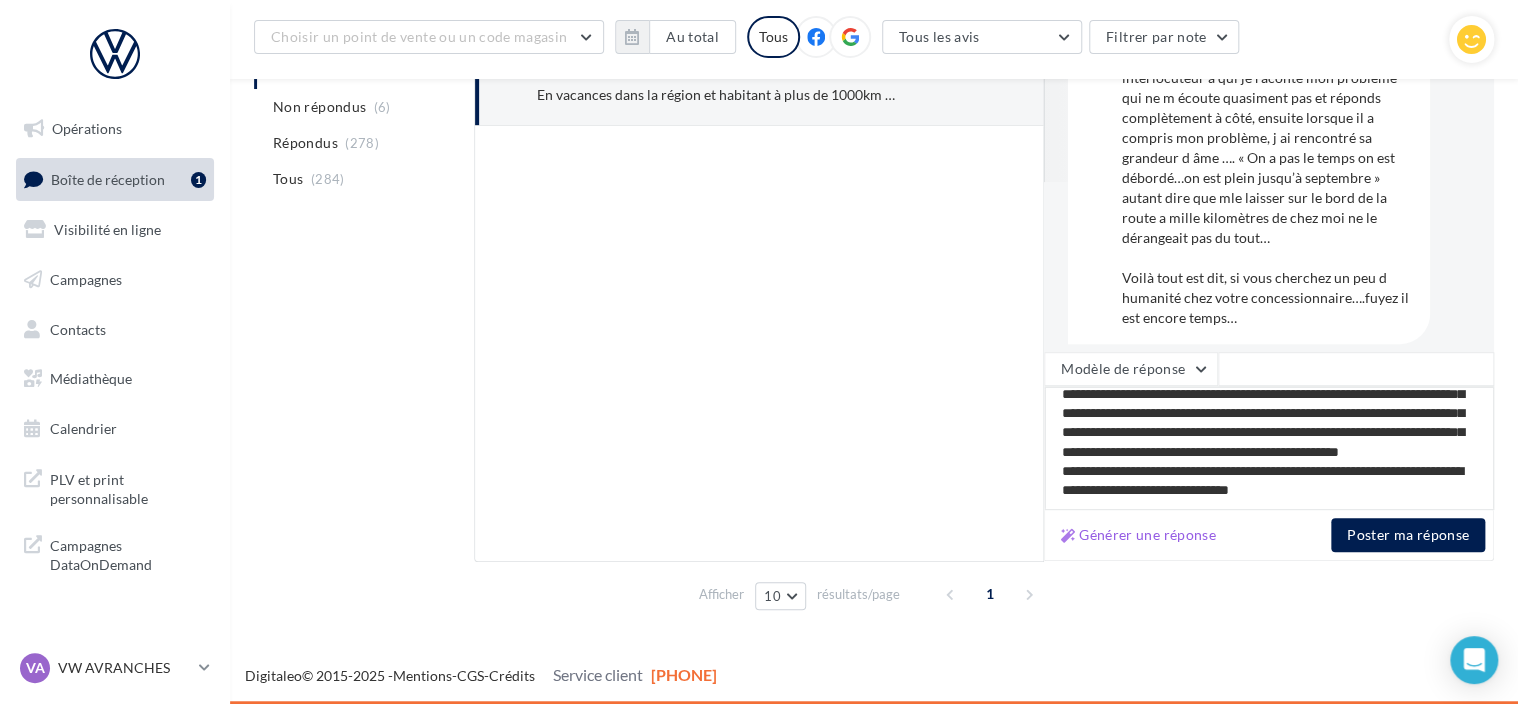 type on "**********" 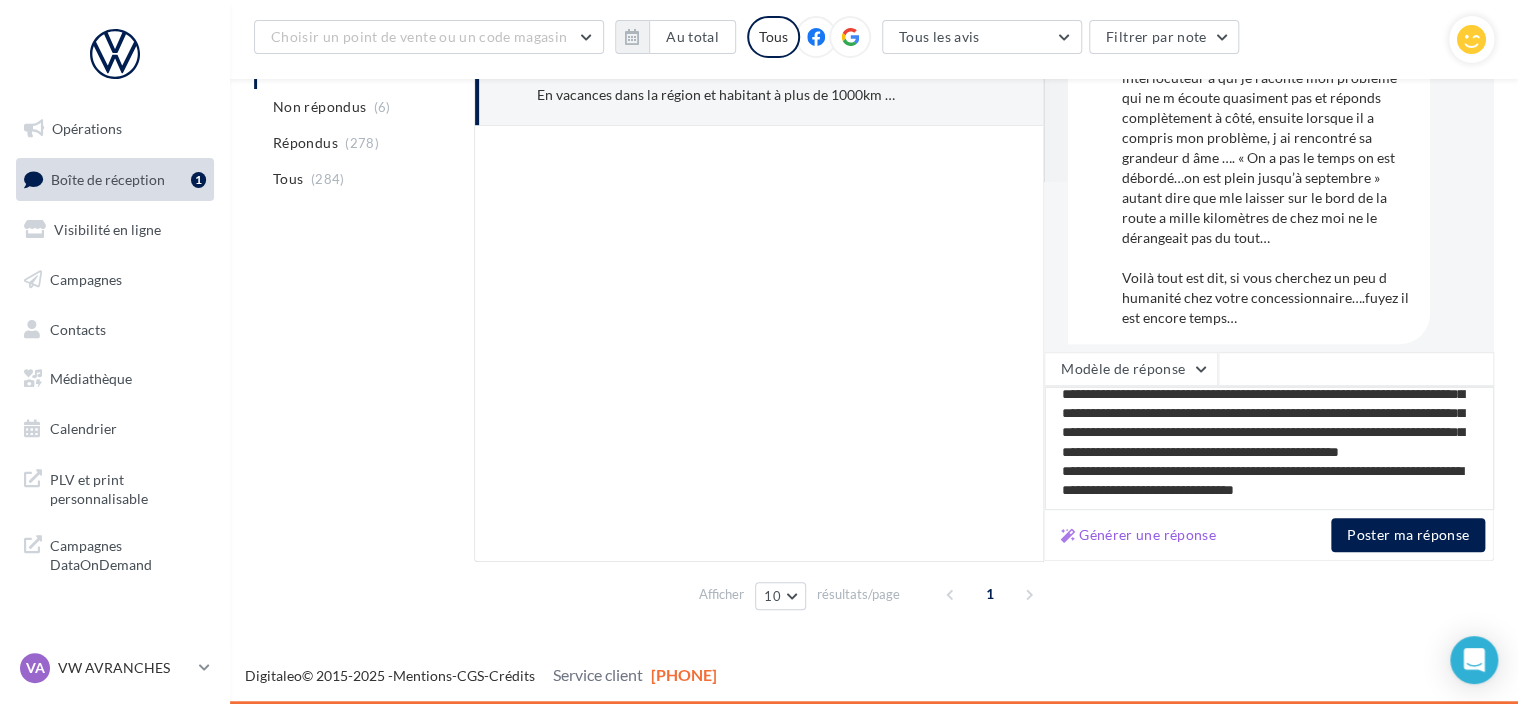 type on "**********" 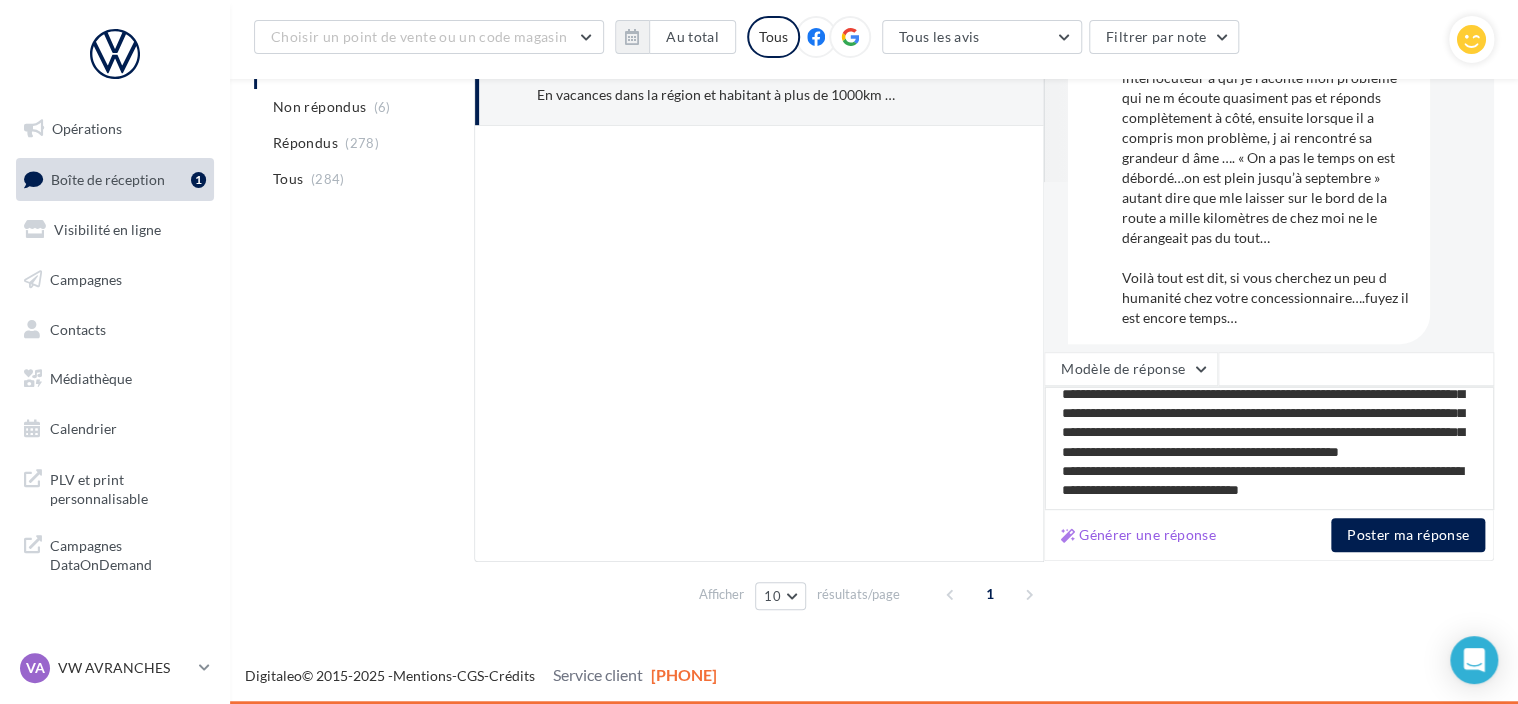 type on "**********" 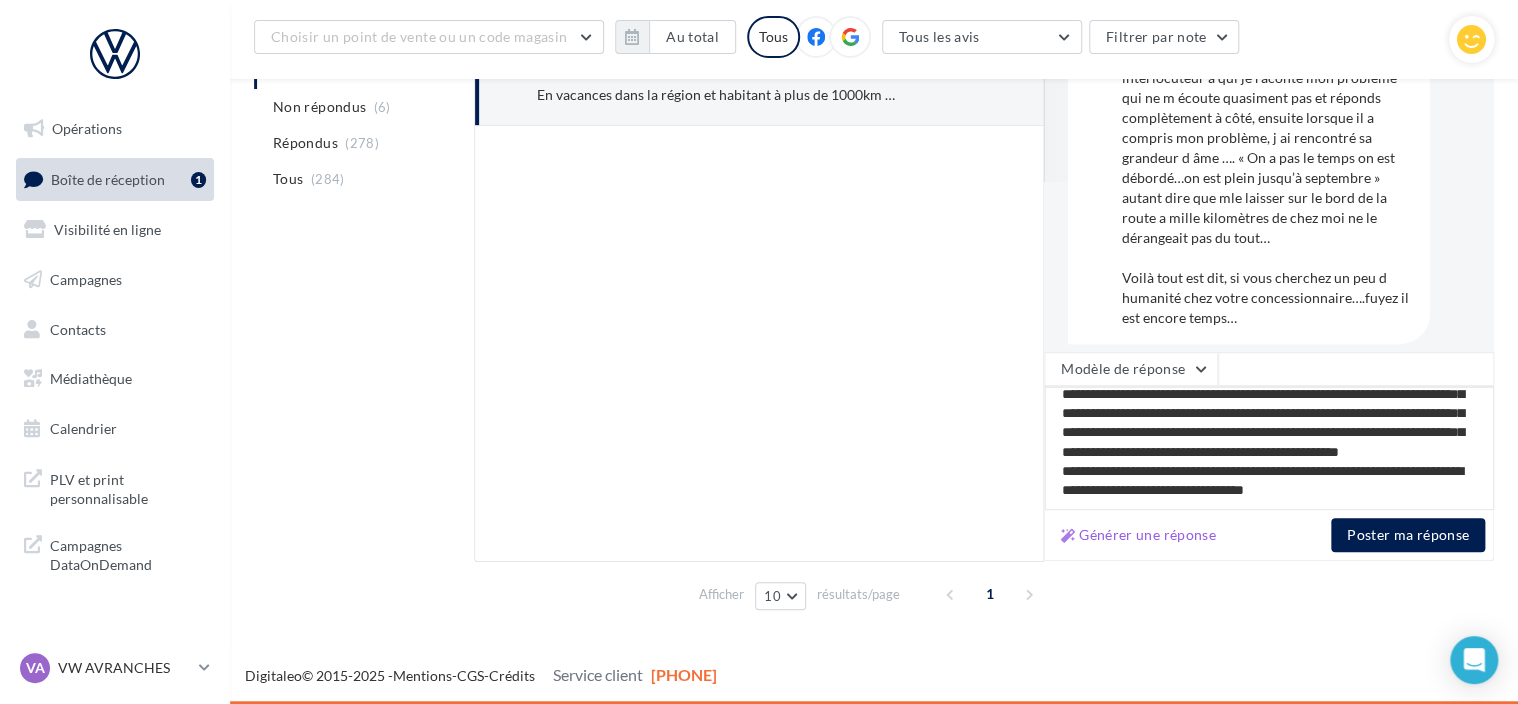 type on "**********" 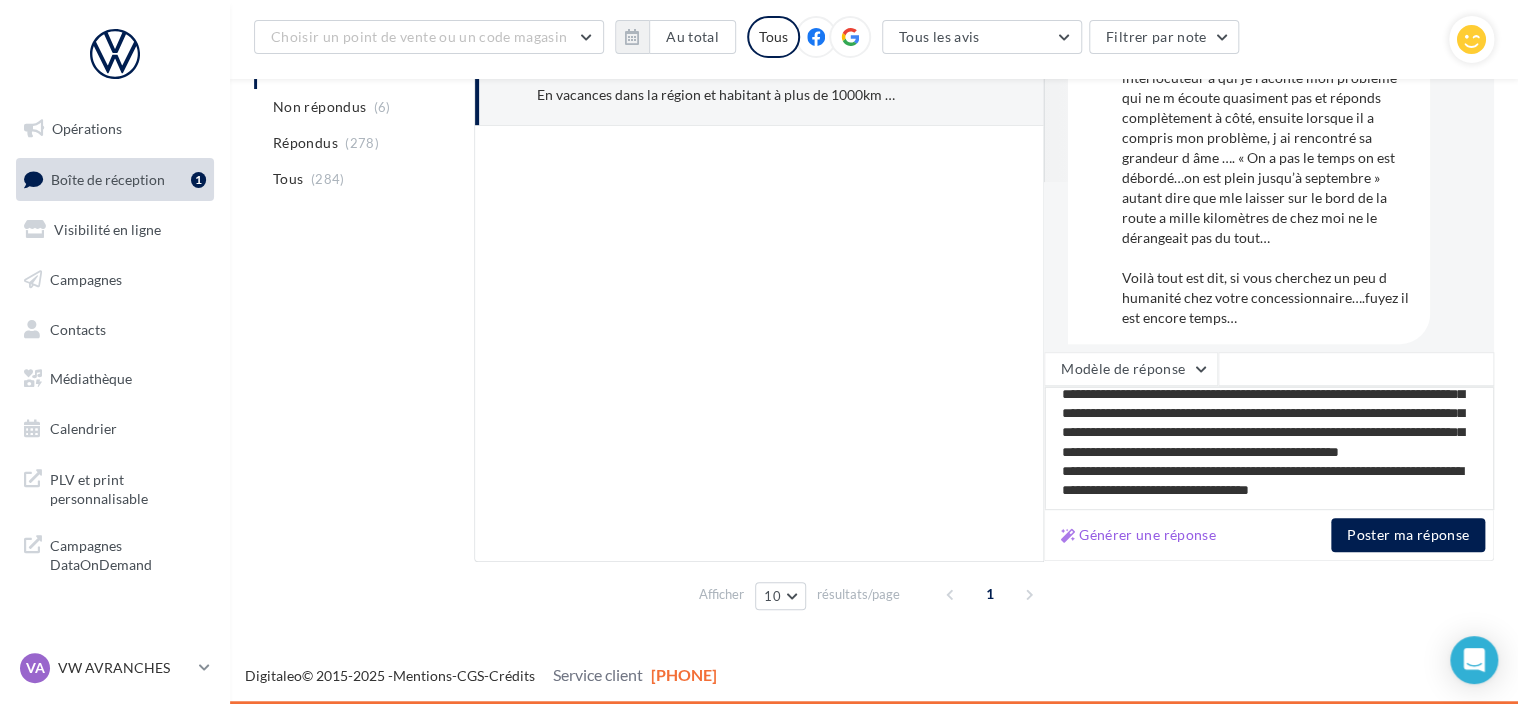 type on "**********" 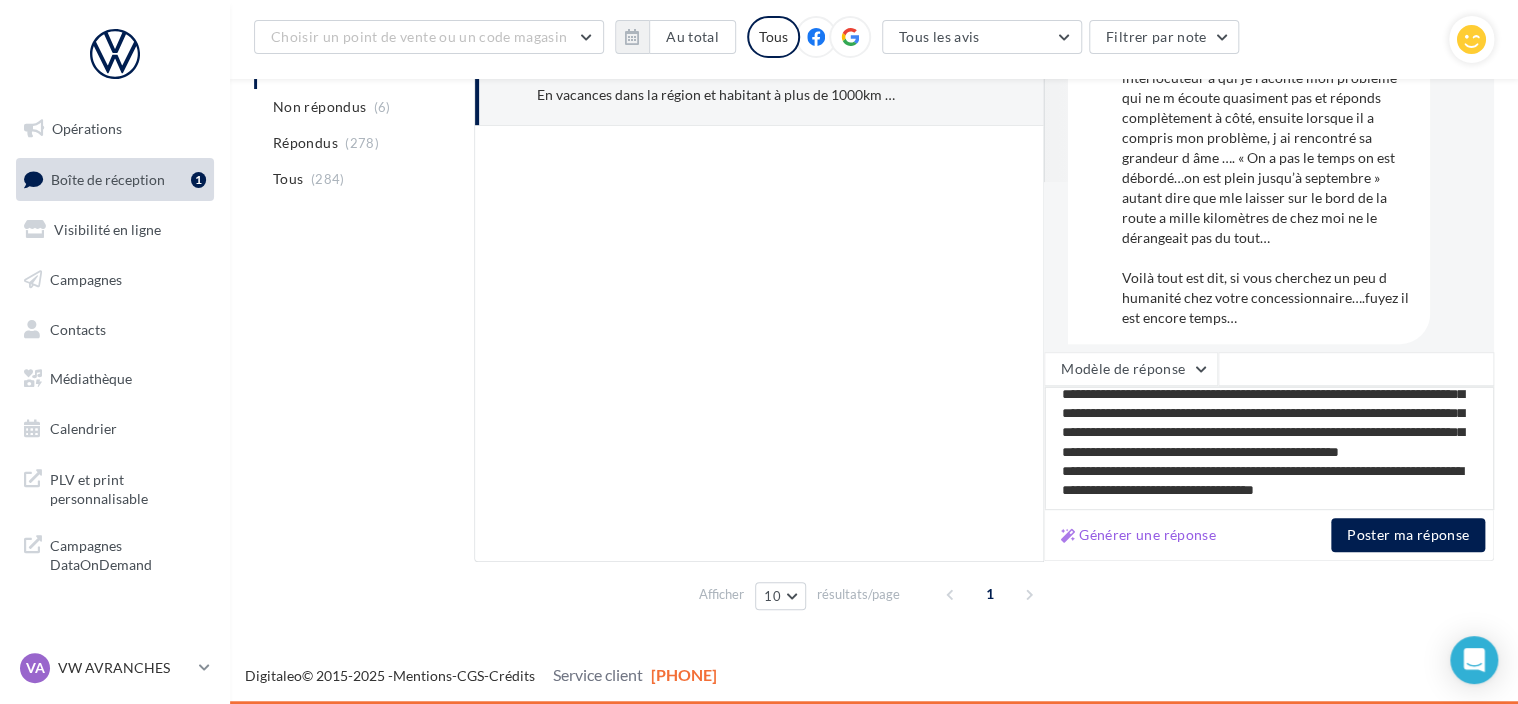 type on "**********" 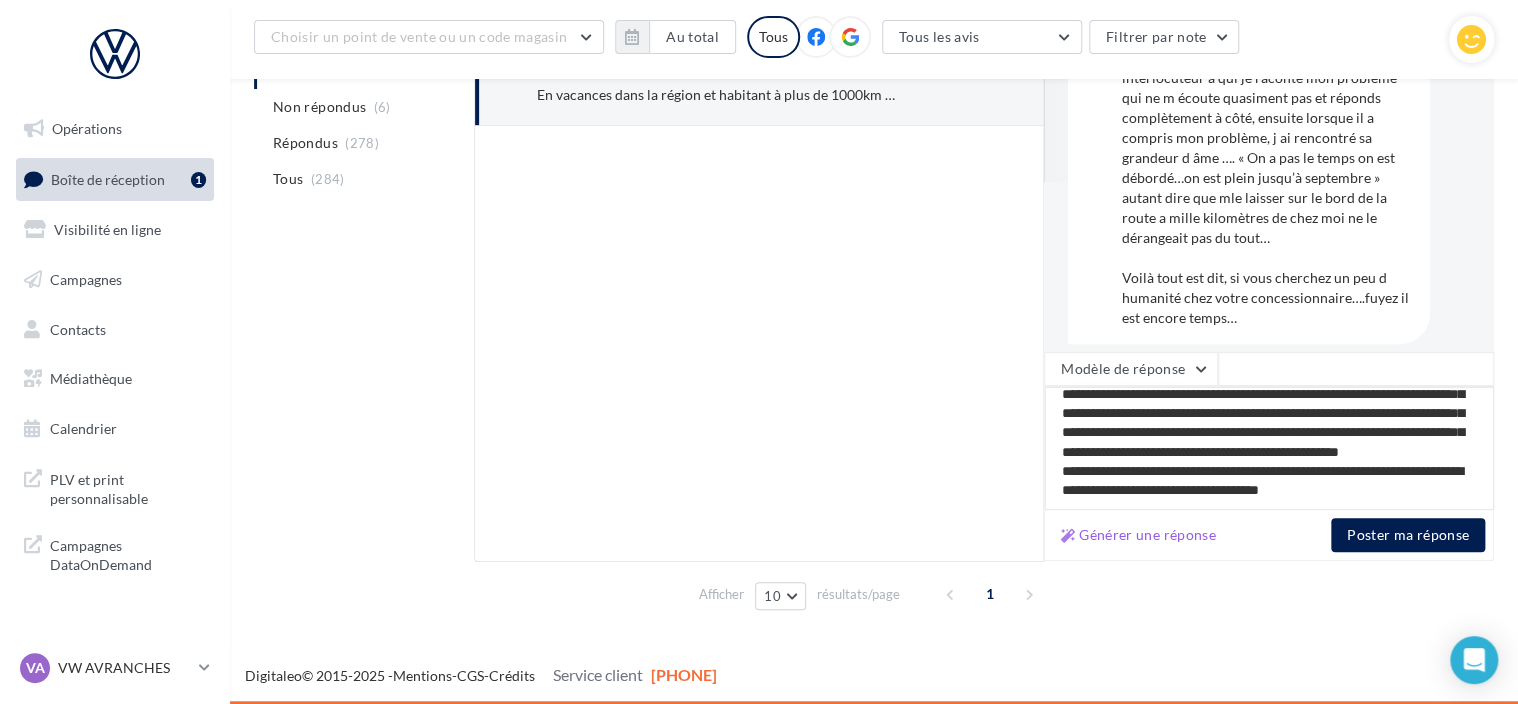 type on "**********" 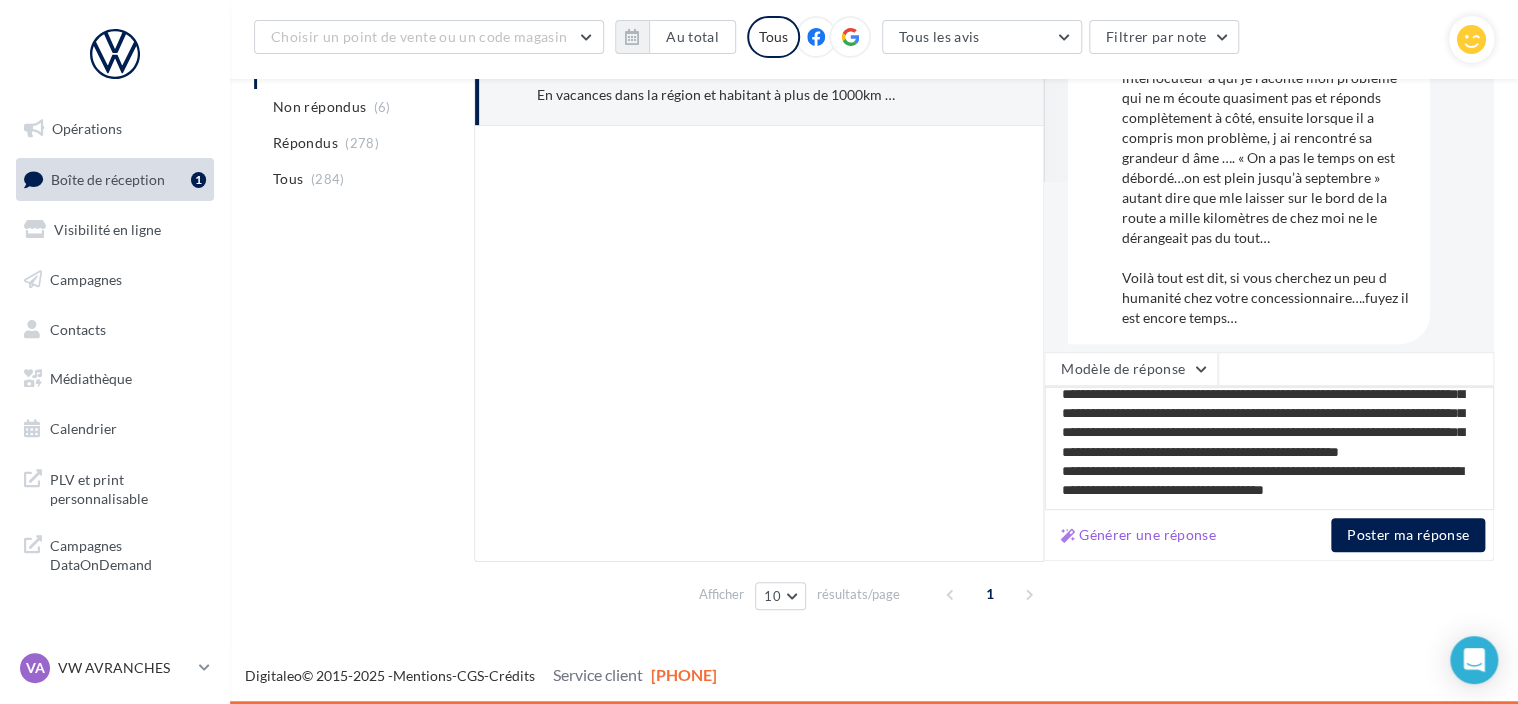 type on "**********" 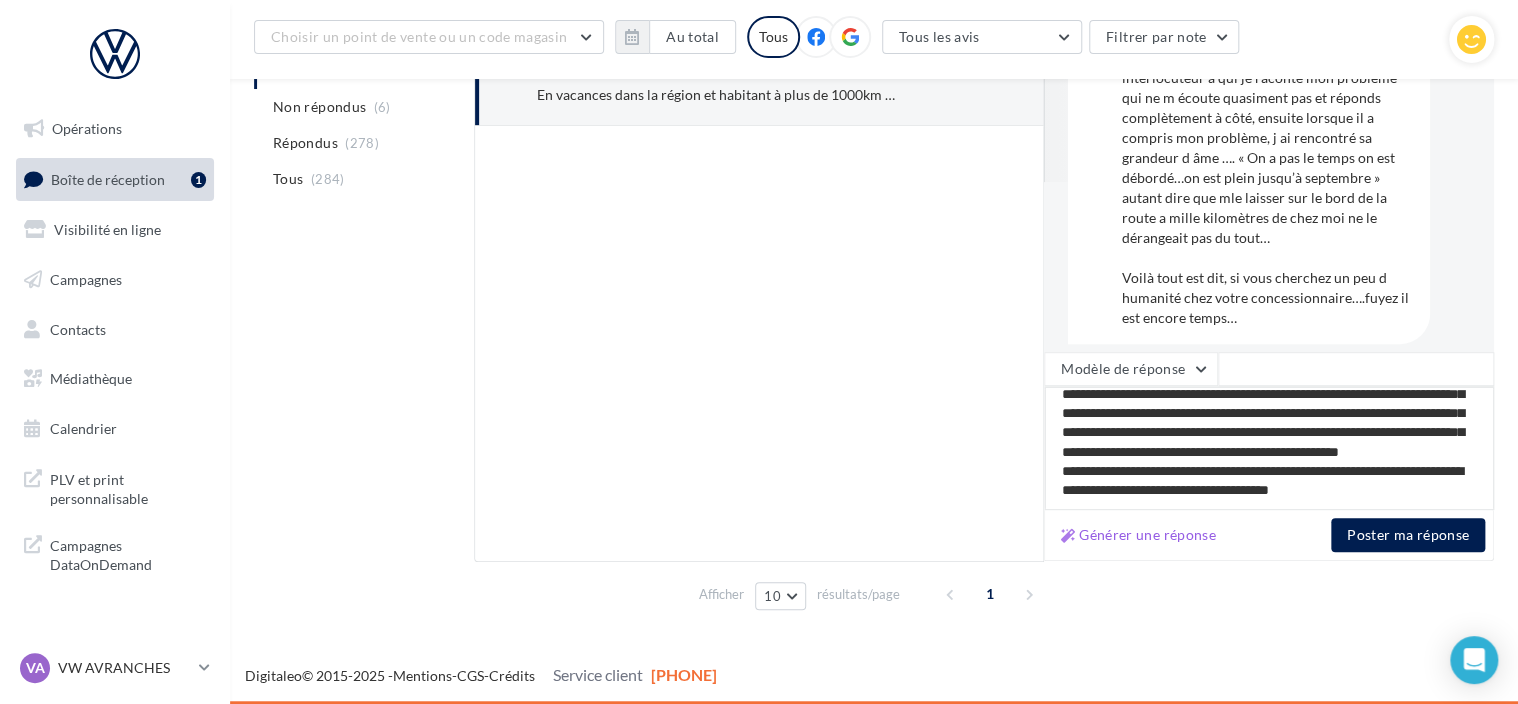 type on "**********" 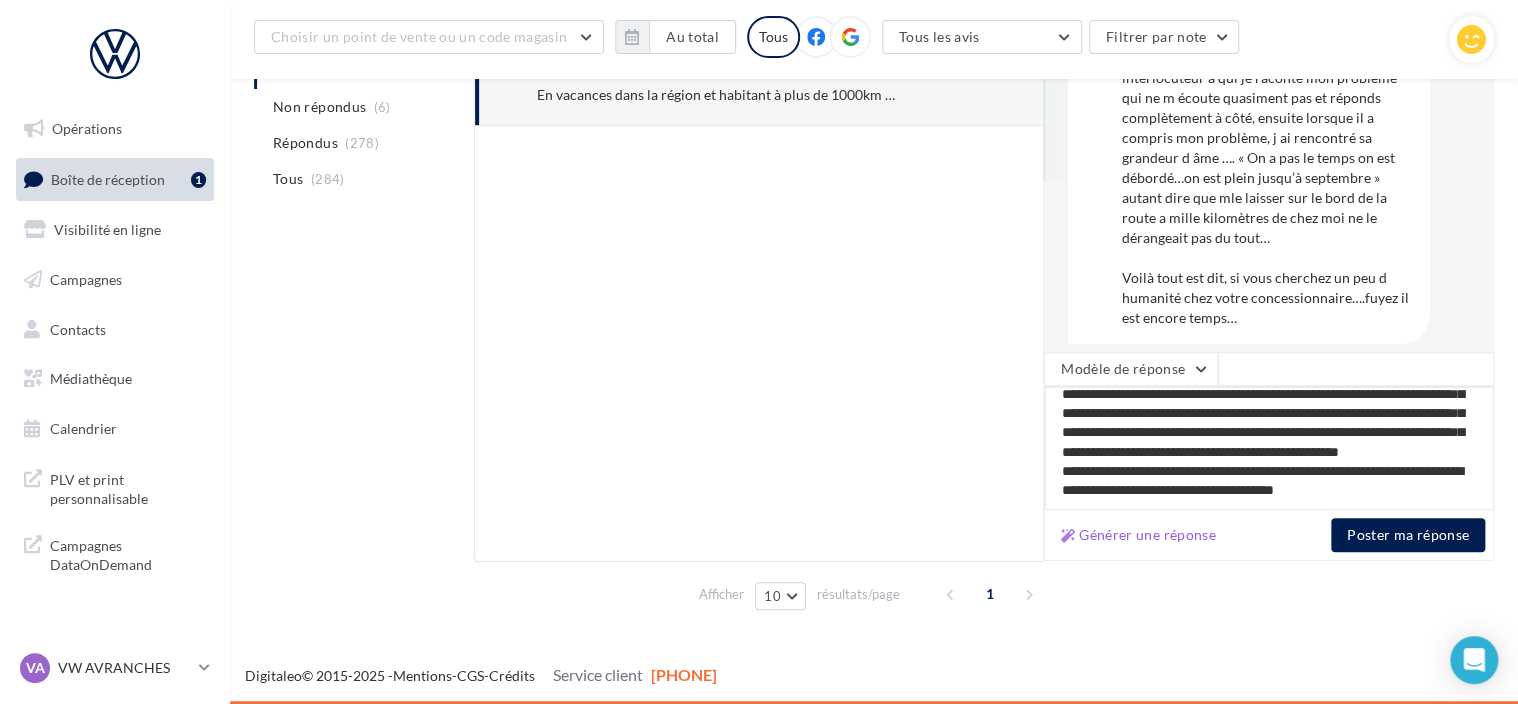 type on "**********" 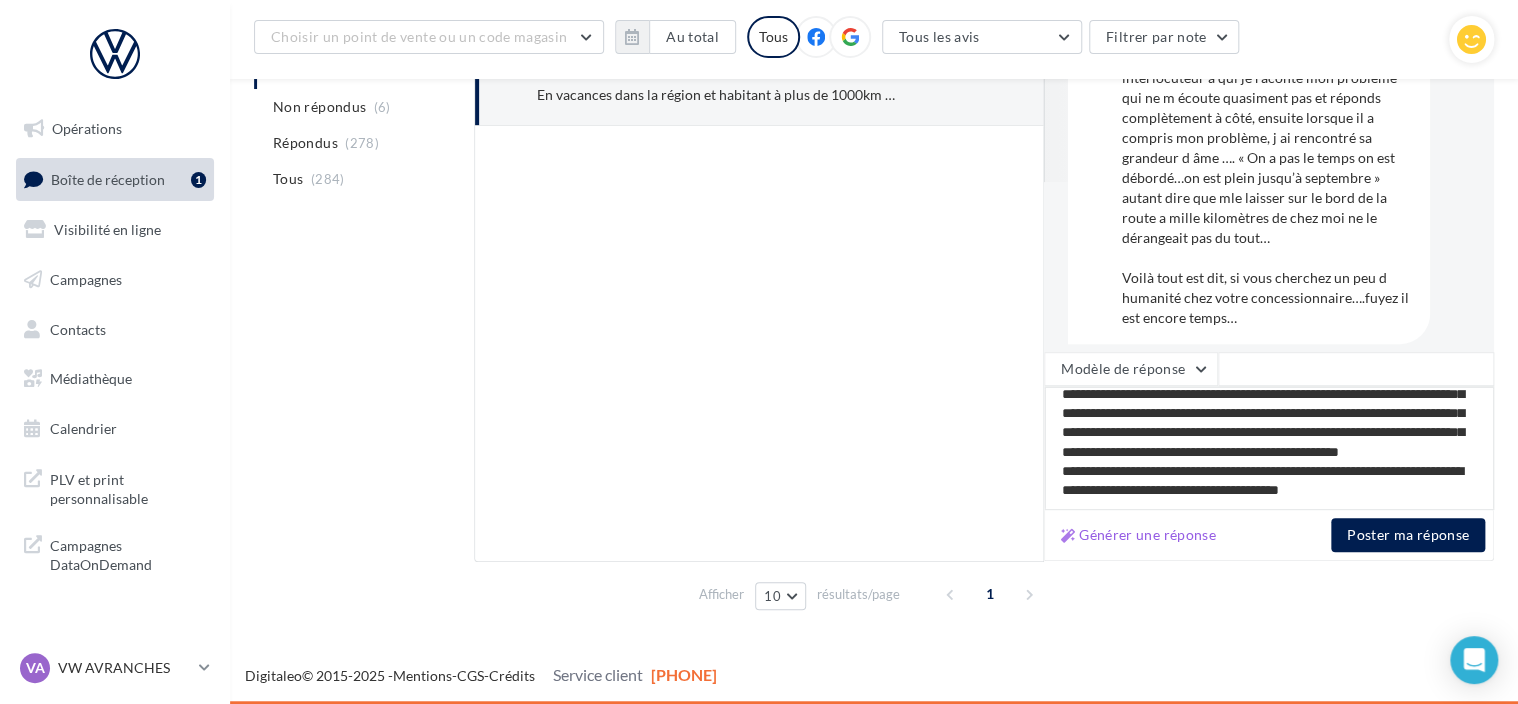 type on "**********" 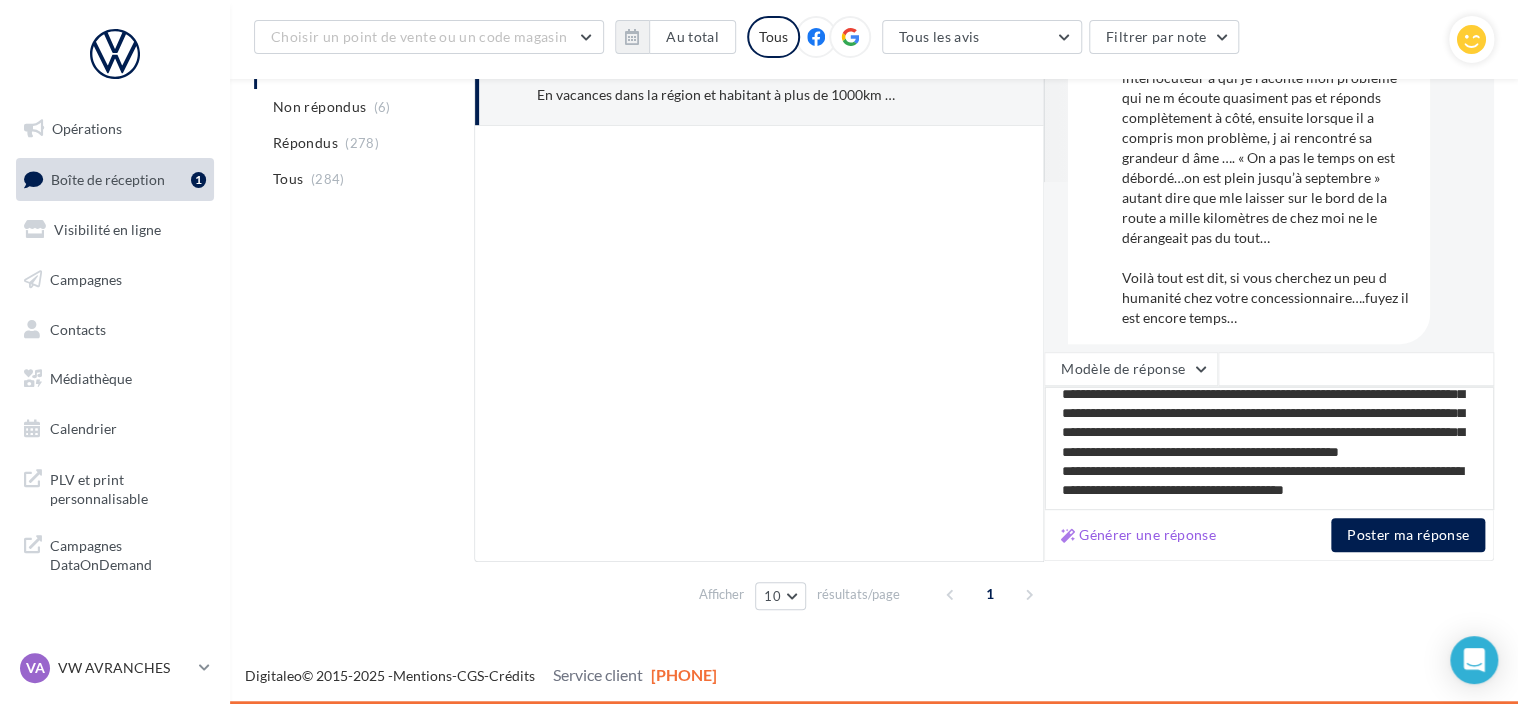 type on "**********" 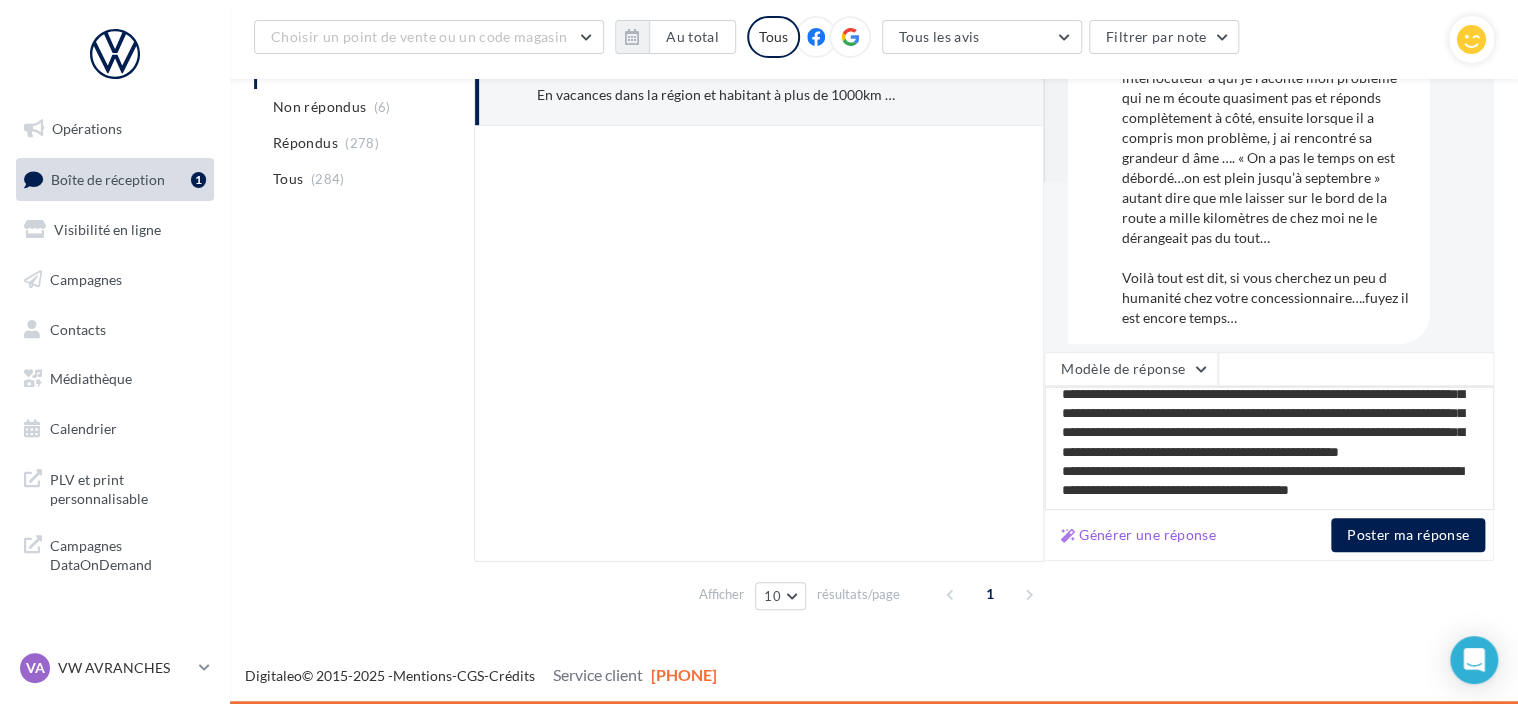 type on "**********" 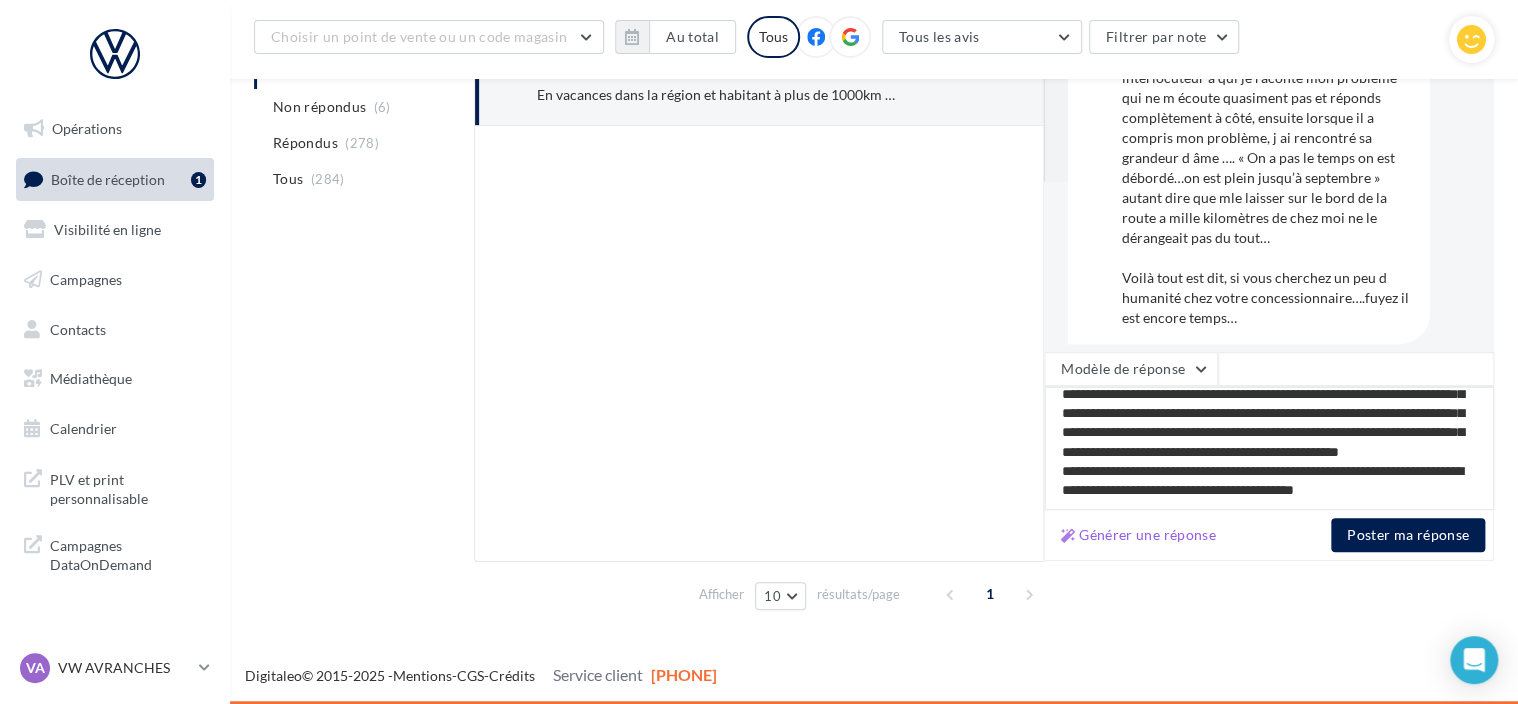 type on "**********" 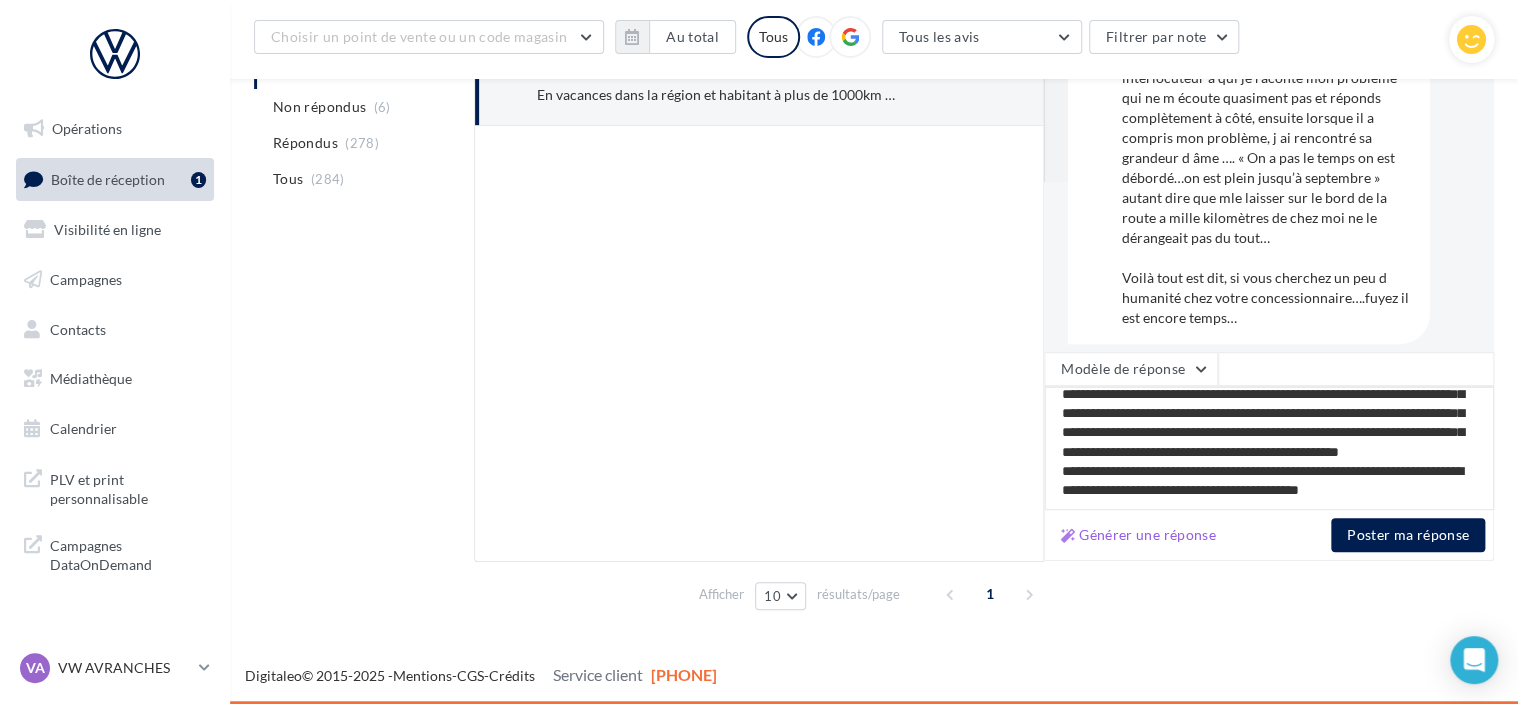 type on "**********" 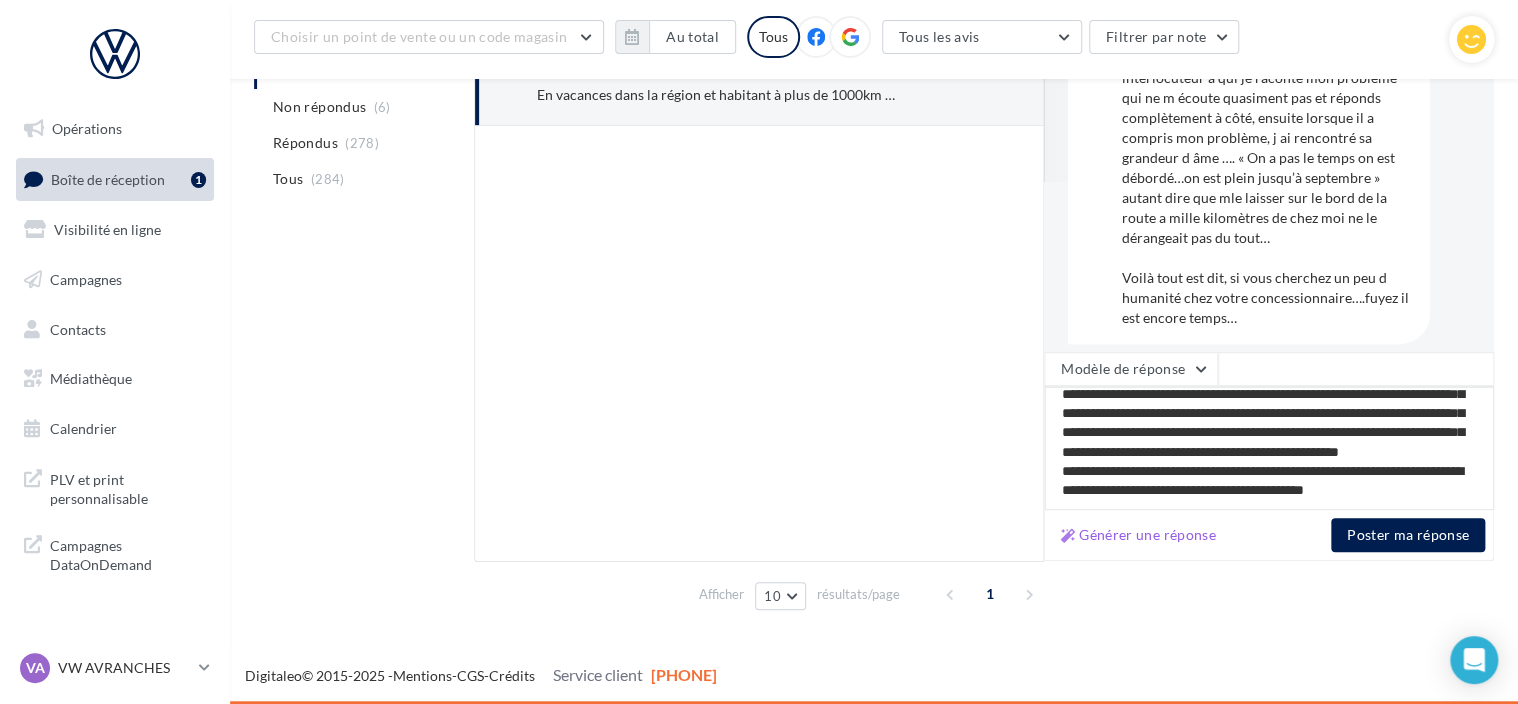 type on "**********" 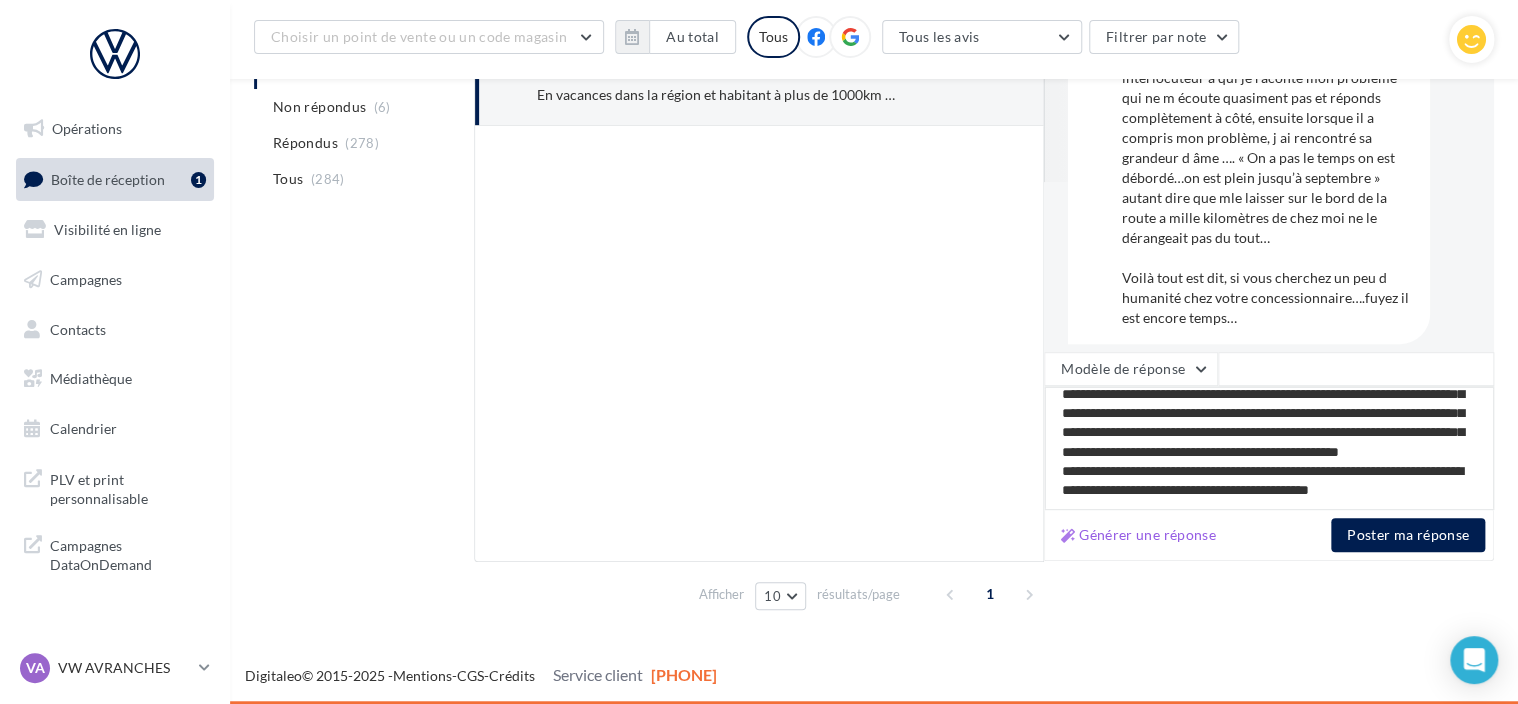 type on "**********" 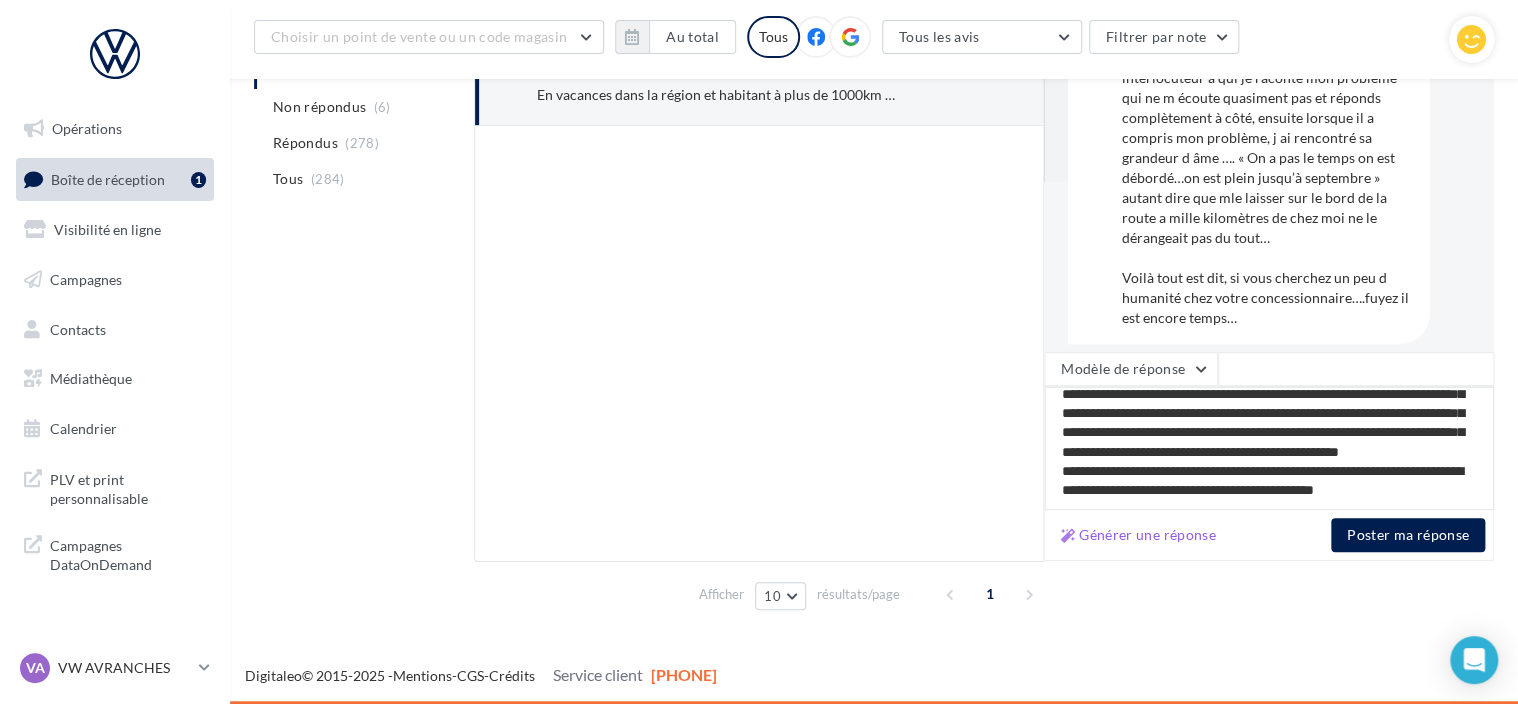 type on "**********" 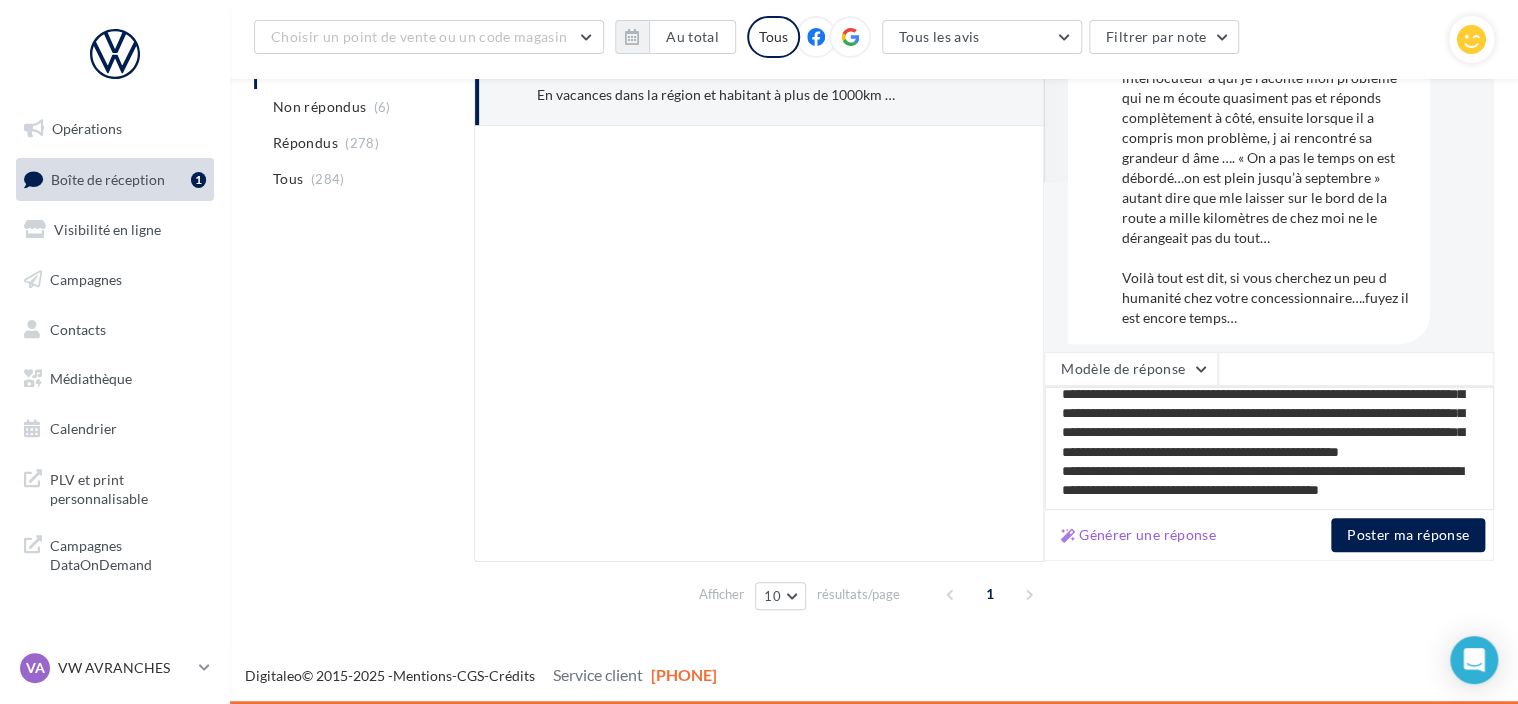 type on "**********" 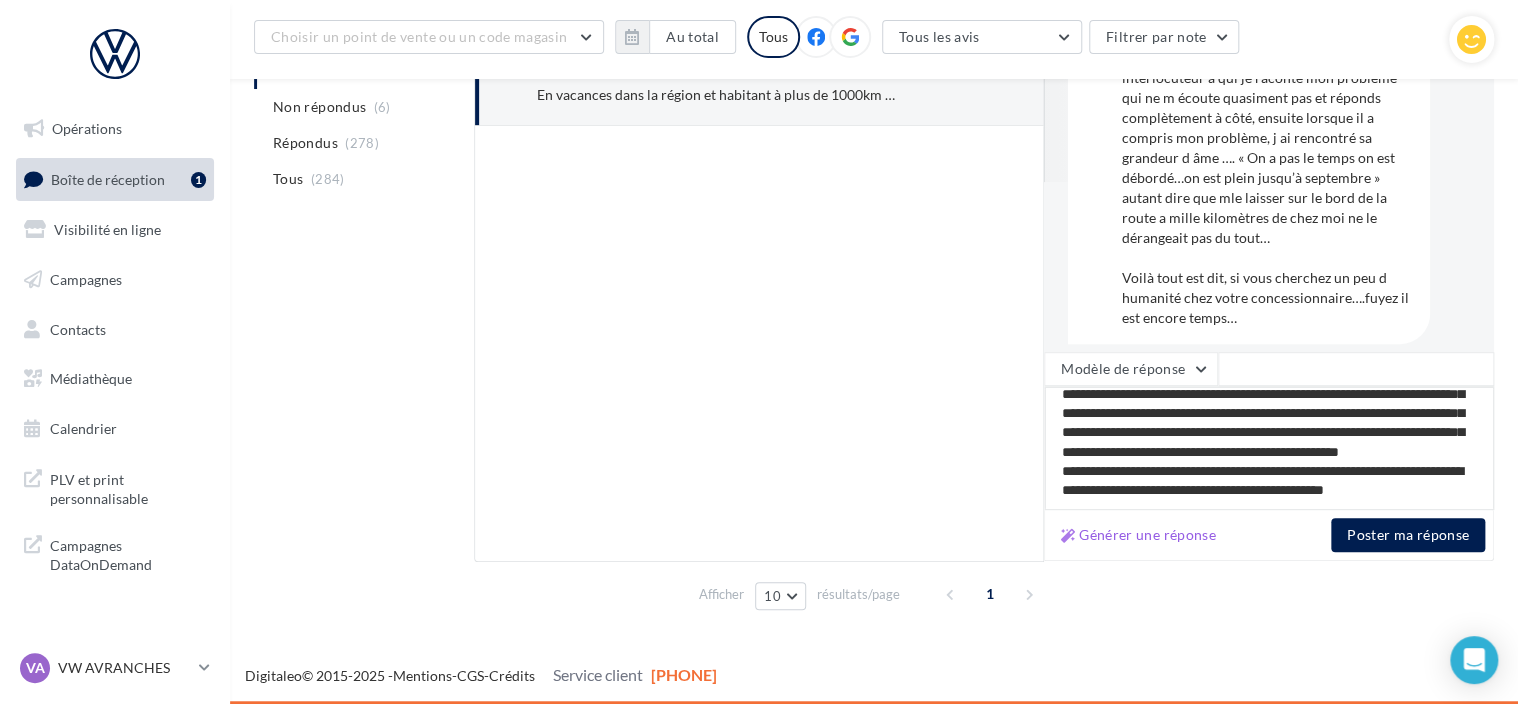 type on "**********" 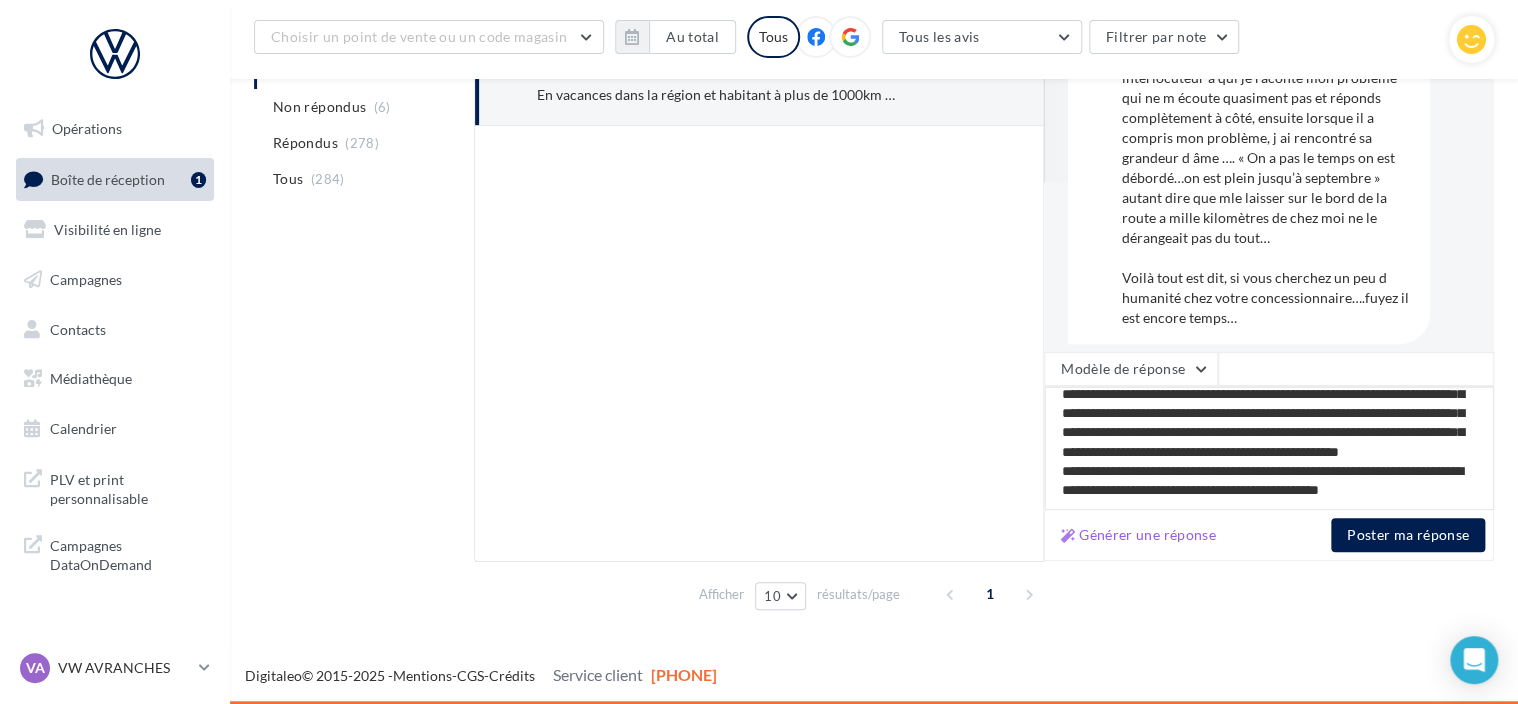 type on "**********" 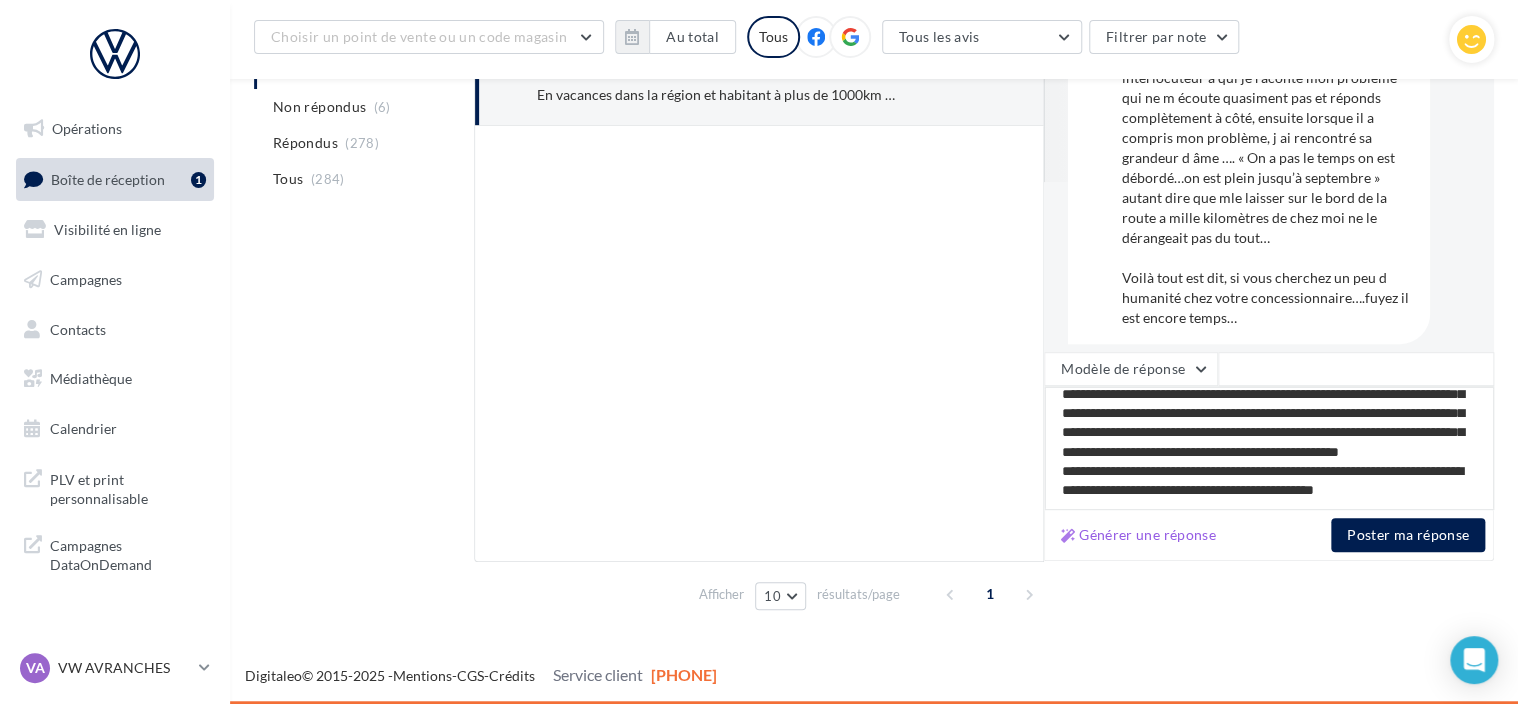 type on "**********" 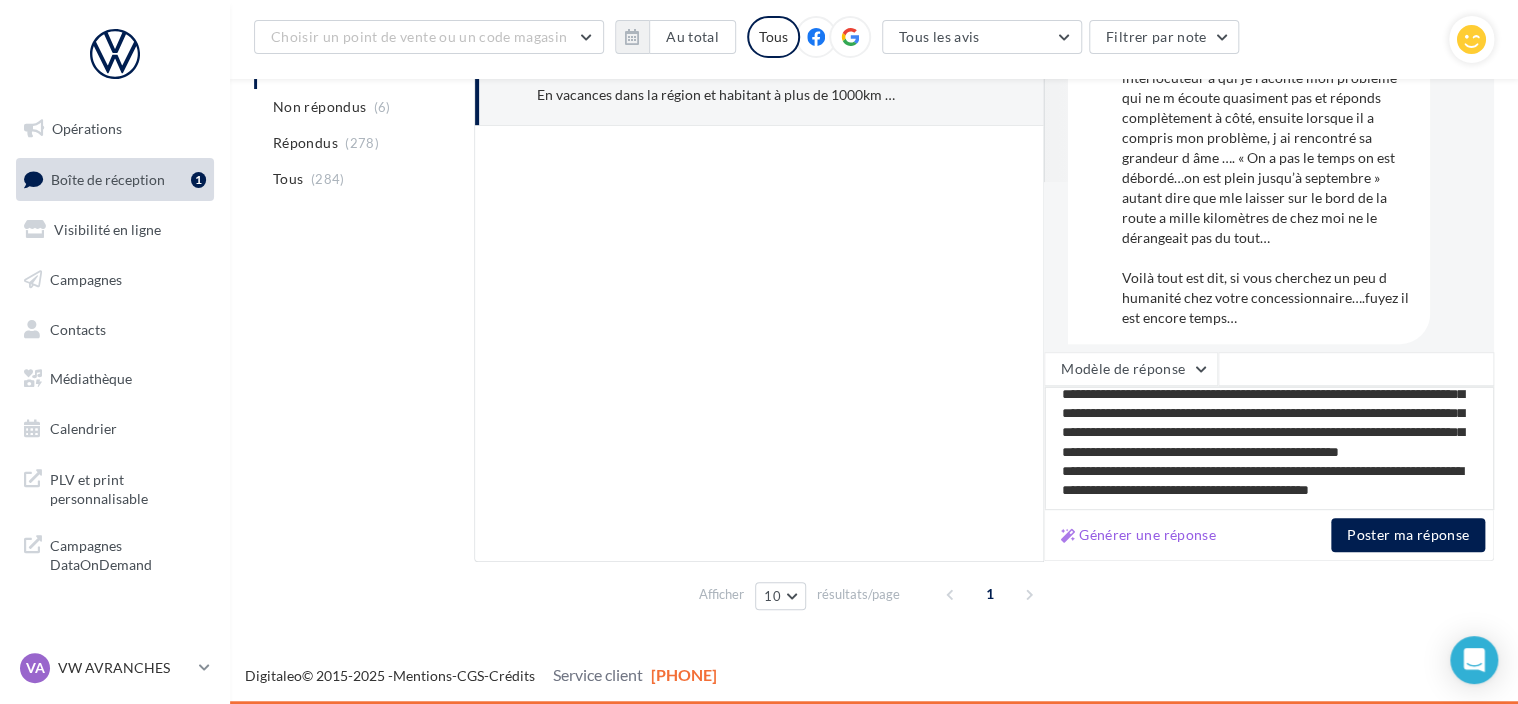 type on "**********" 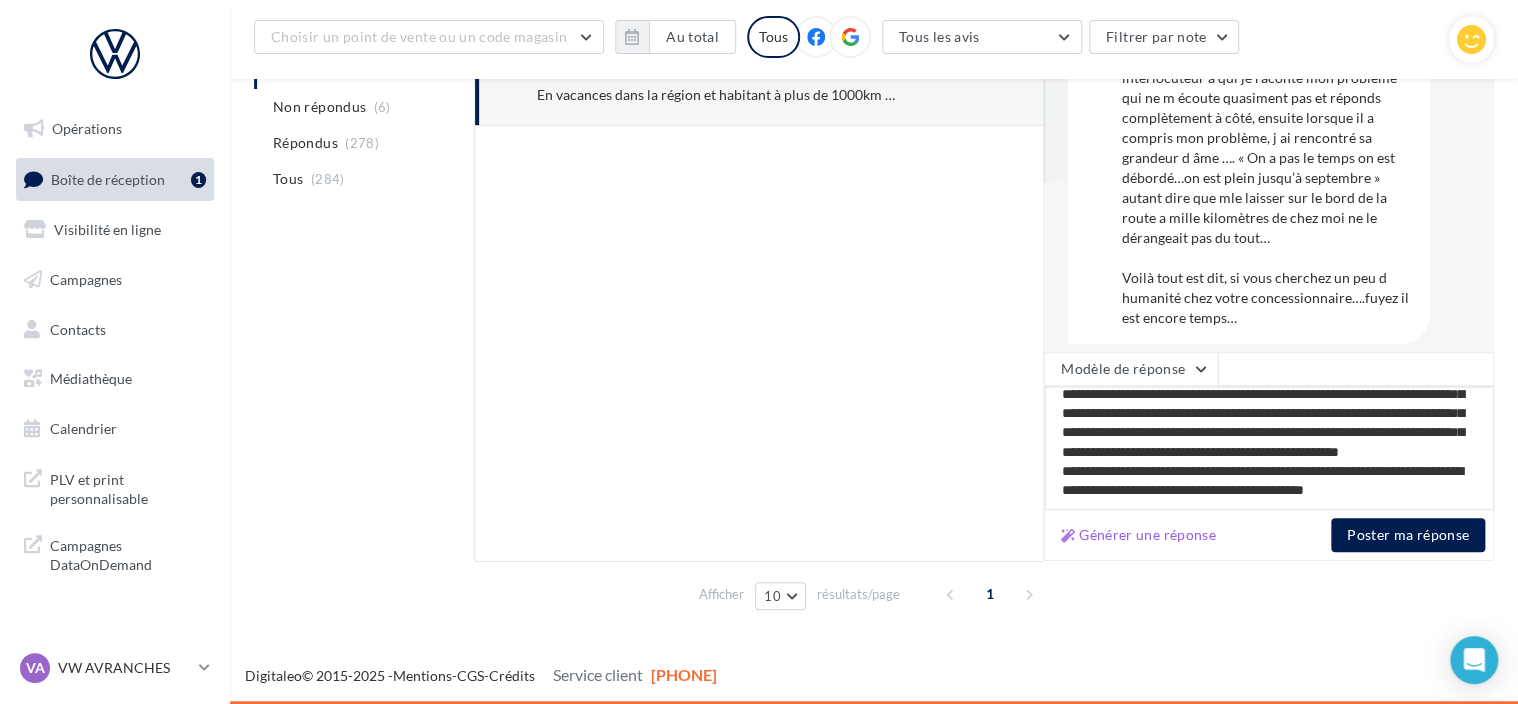 click on "**********" at bounding box center (1269, 448) 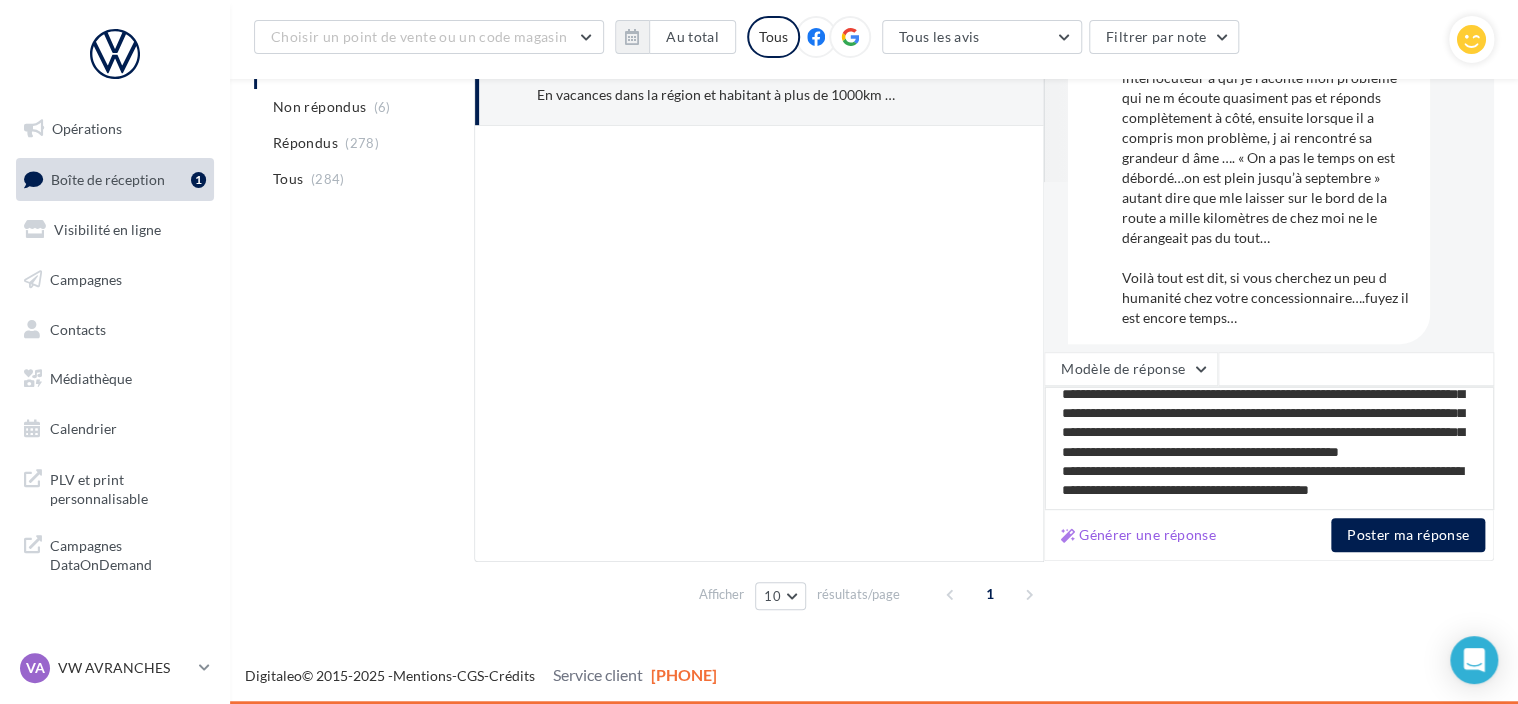 type on "**********" 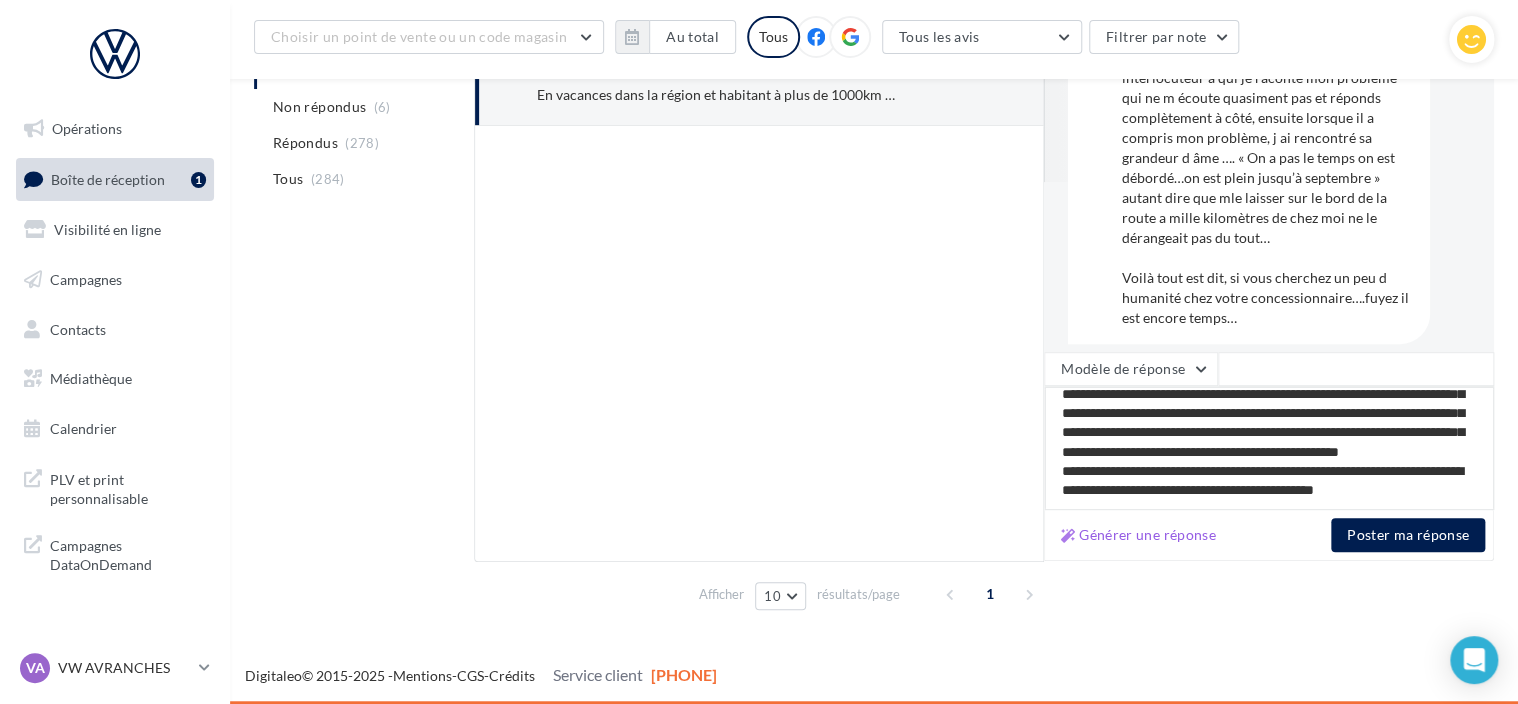 type on "**********" 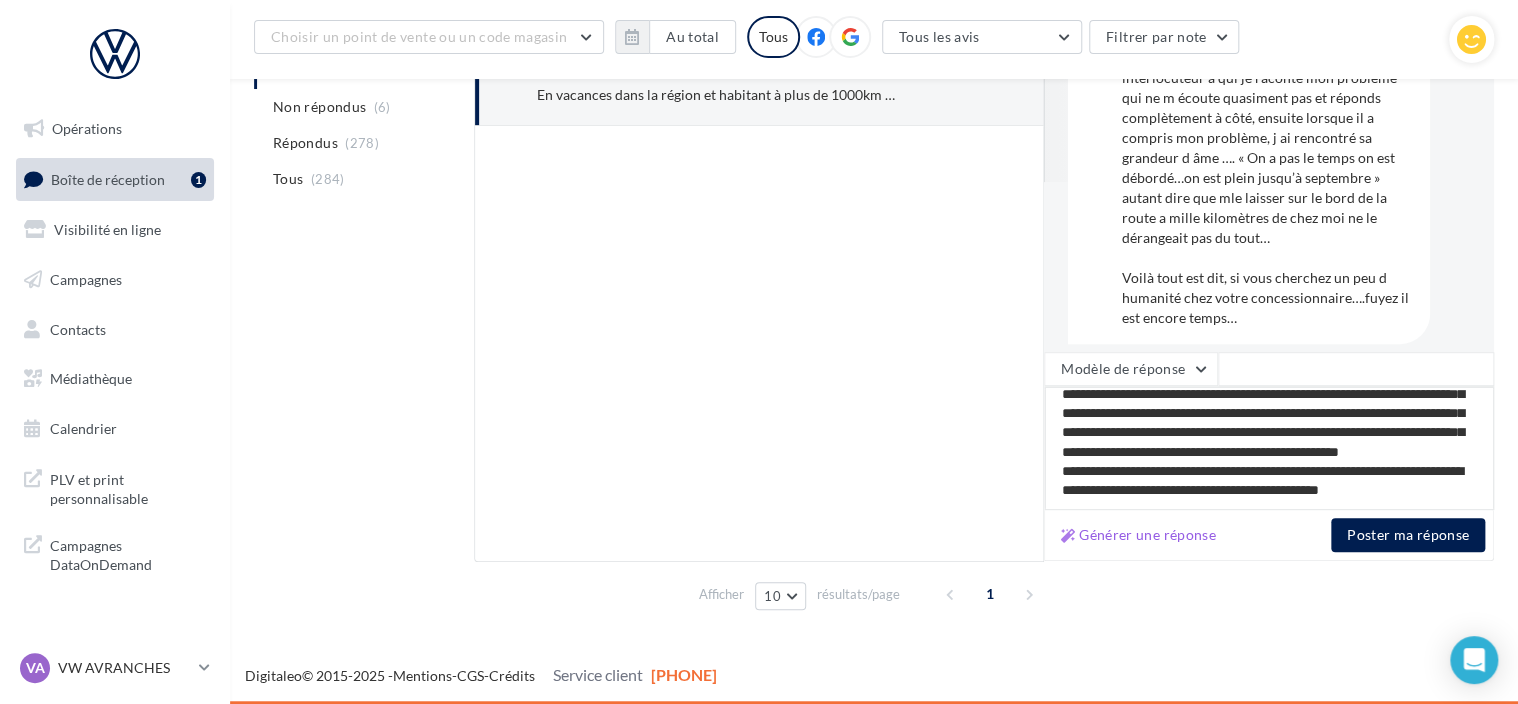 type on "**********" 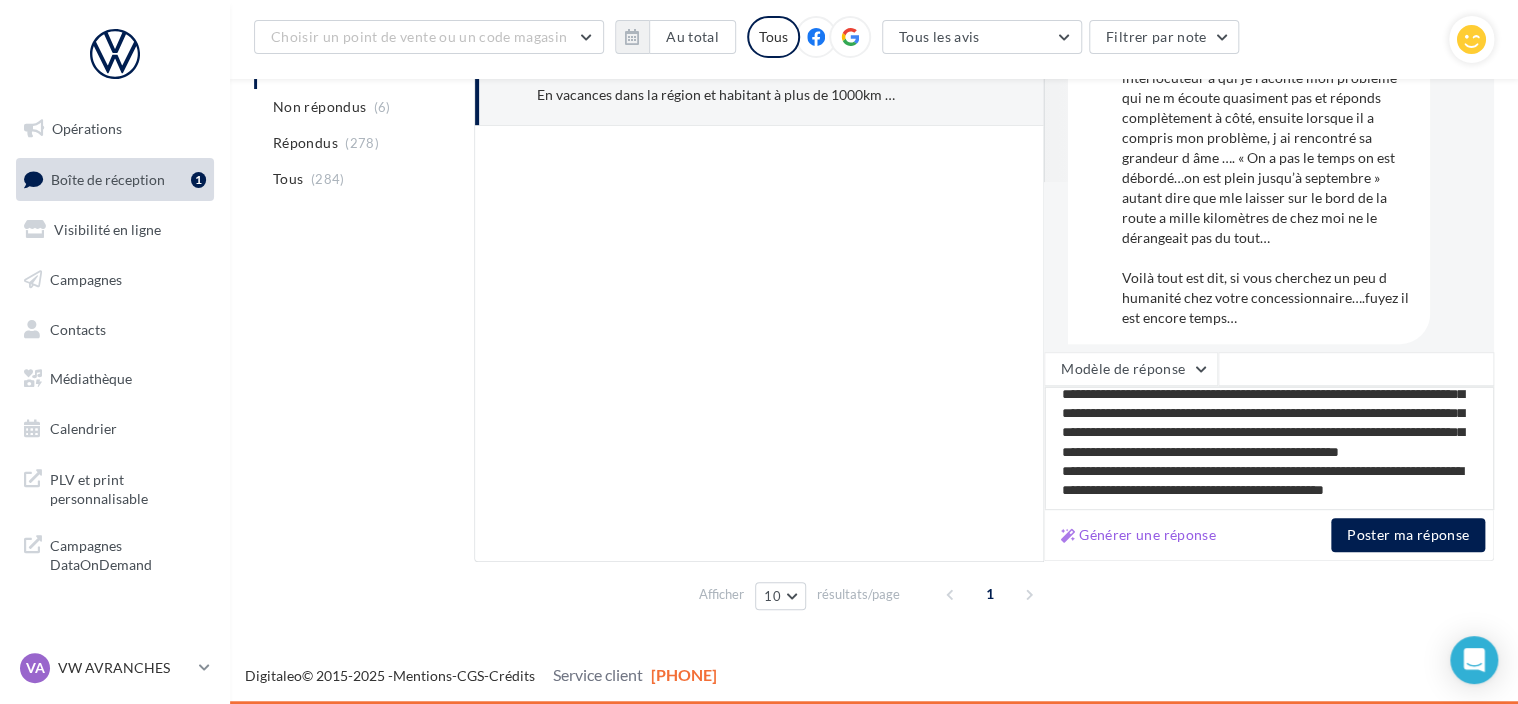 type on "**********" 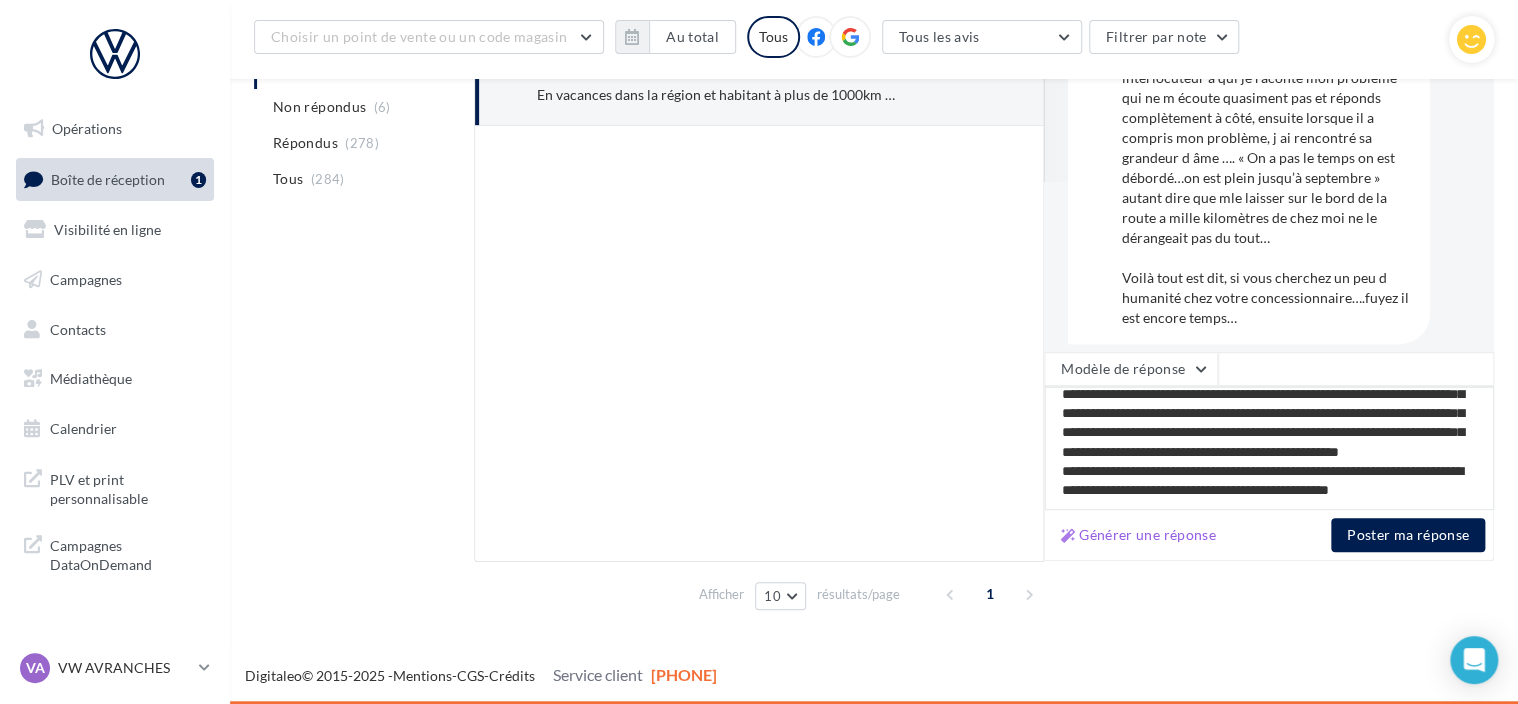 type on "**********" 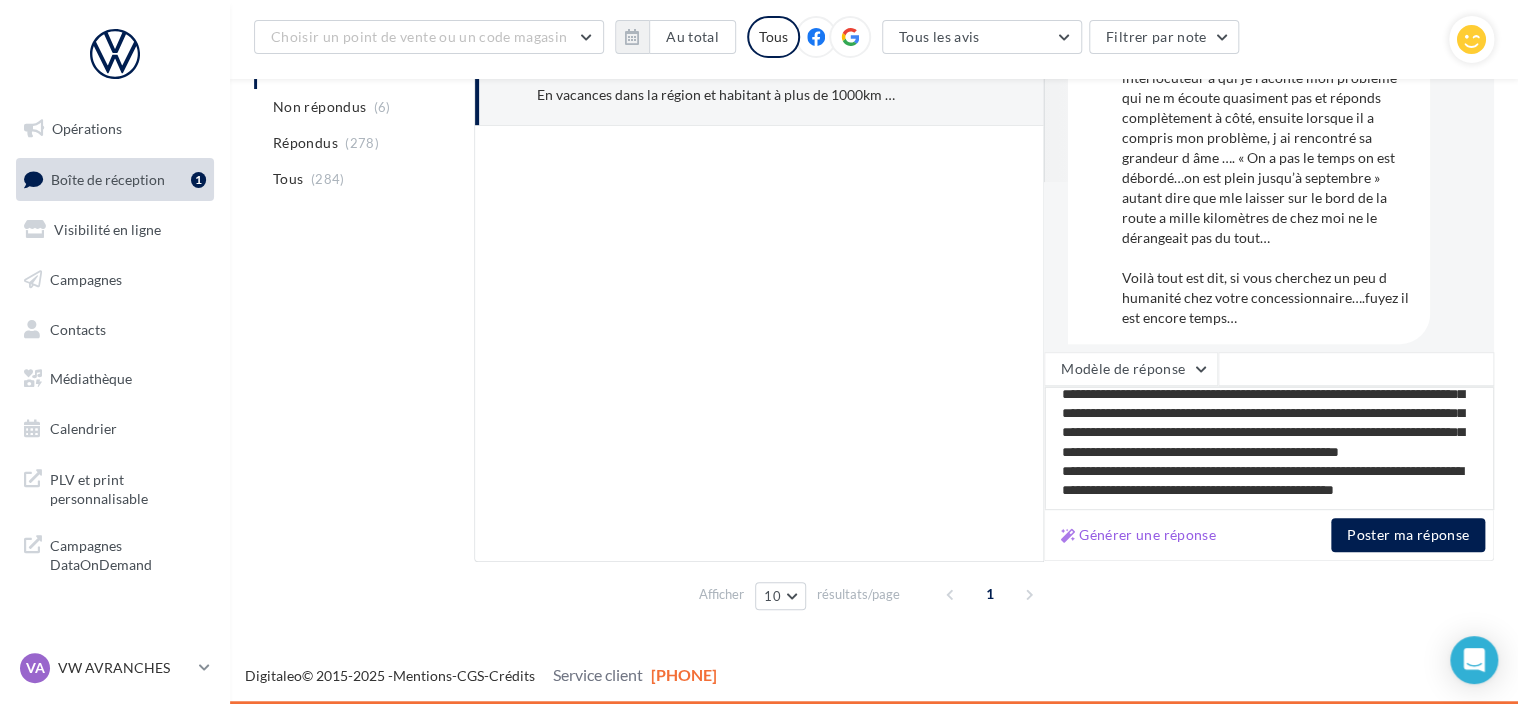 type on "**********" 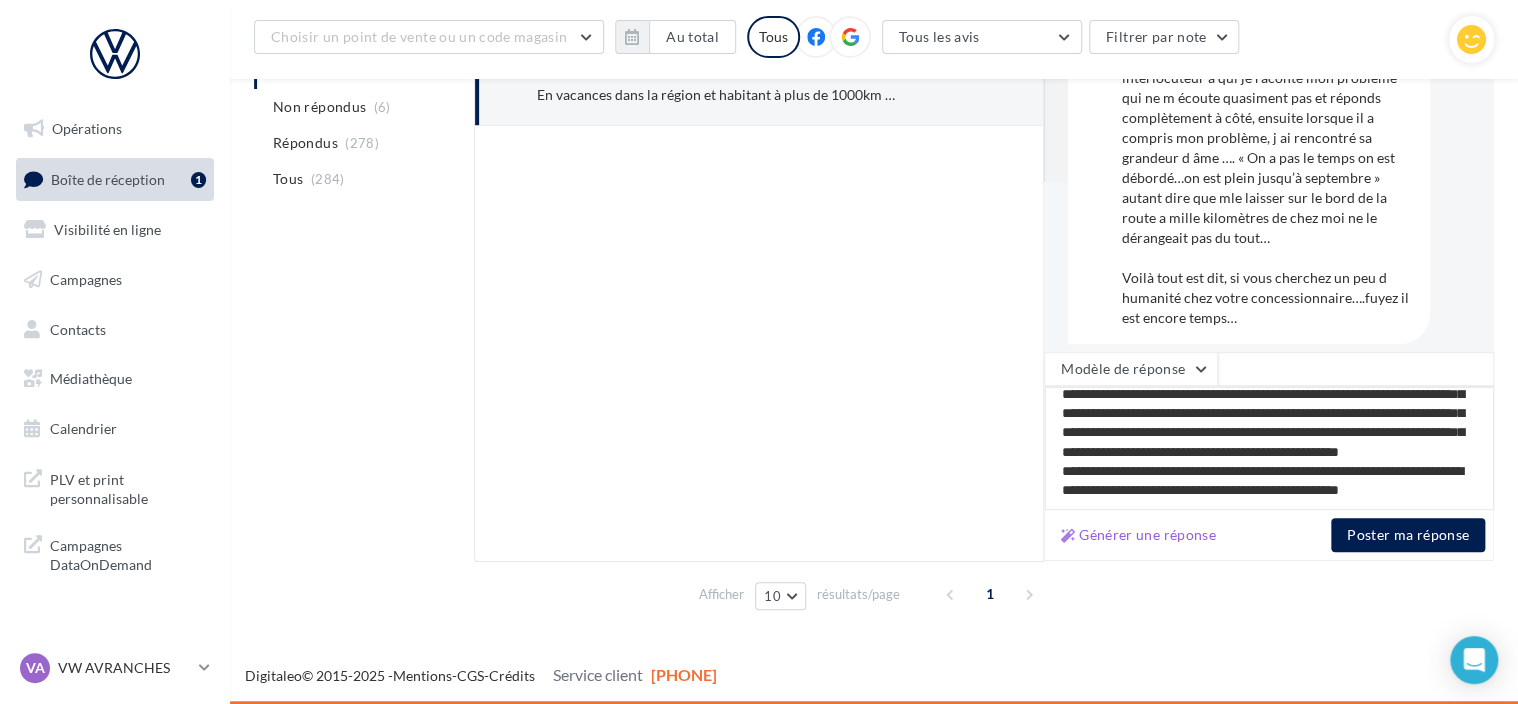 type on "**********" 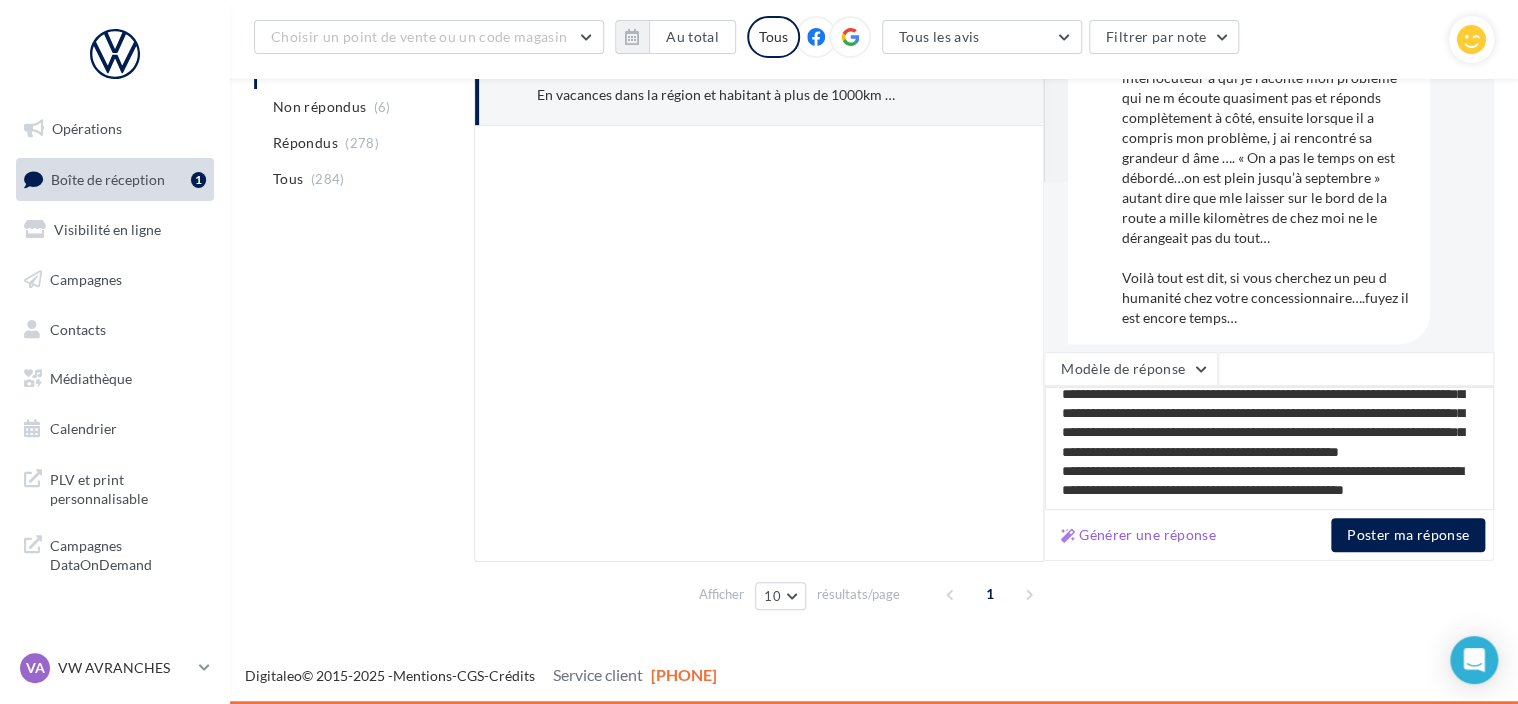 type on "**********" 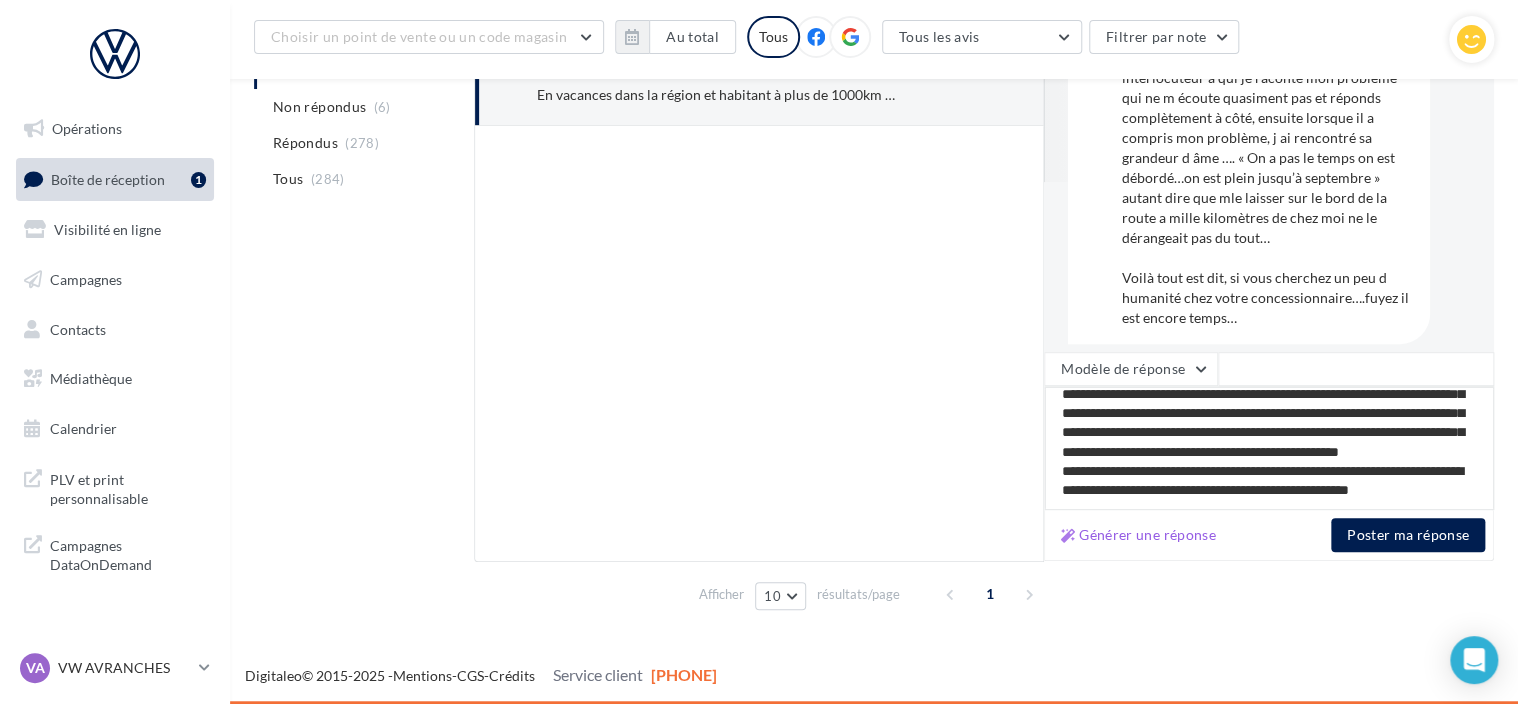 type on "**********" 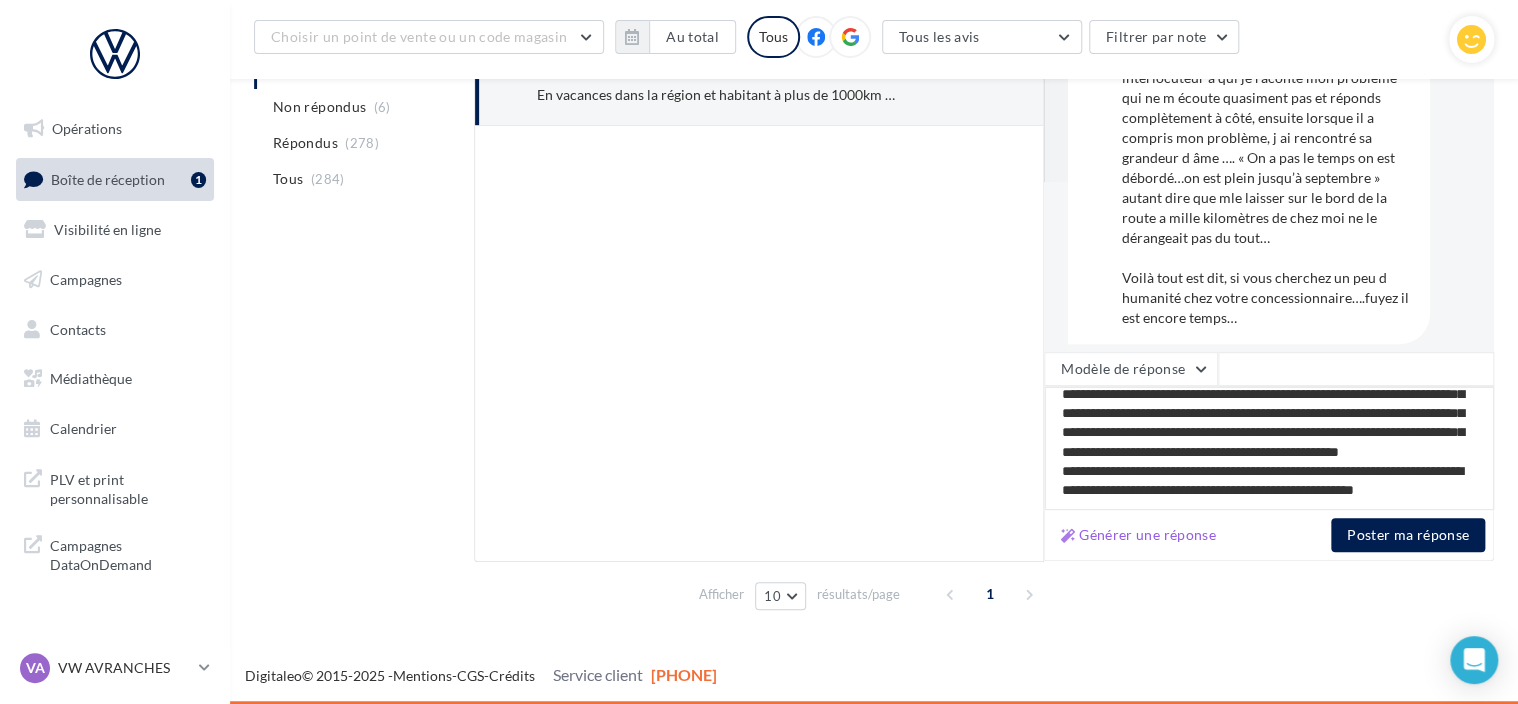 type on "**********" 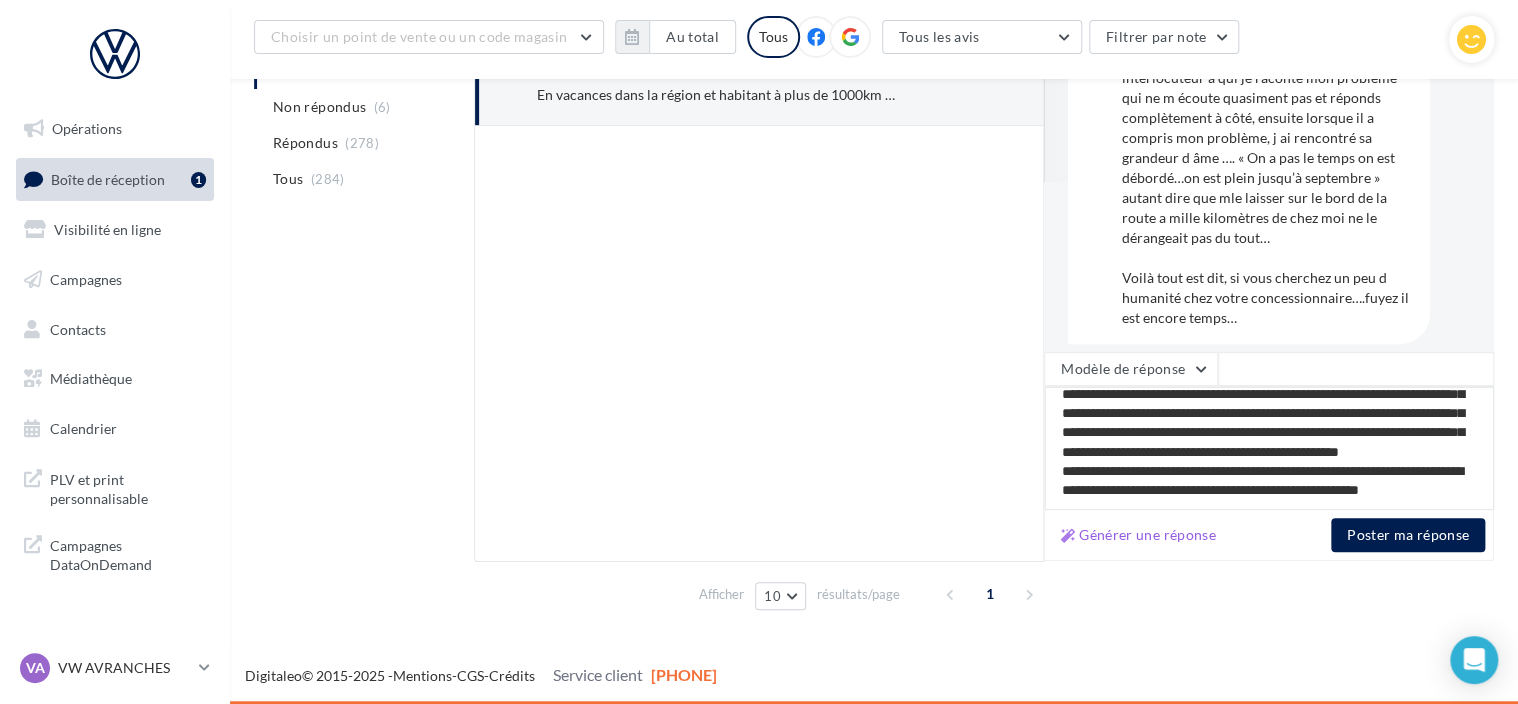 type on "**********" 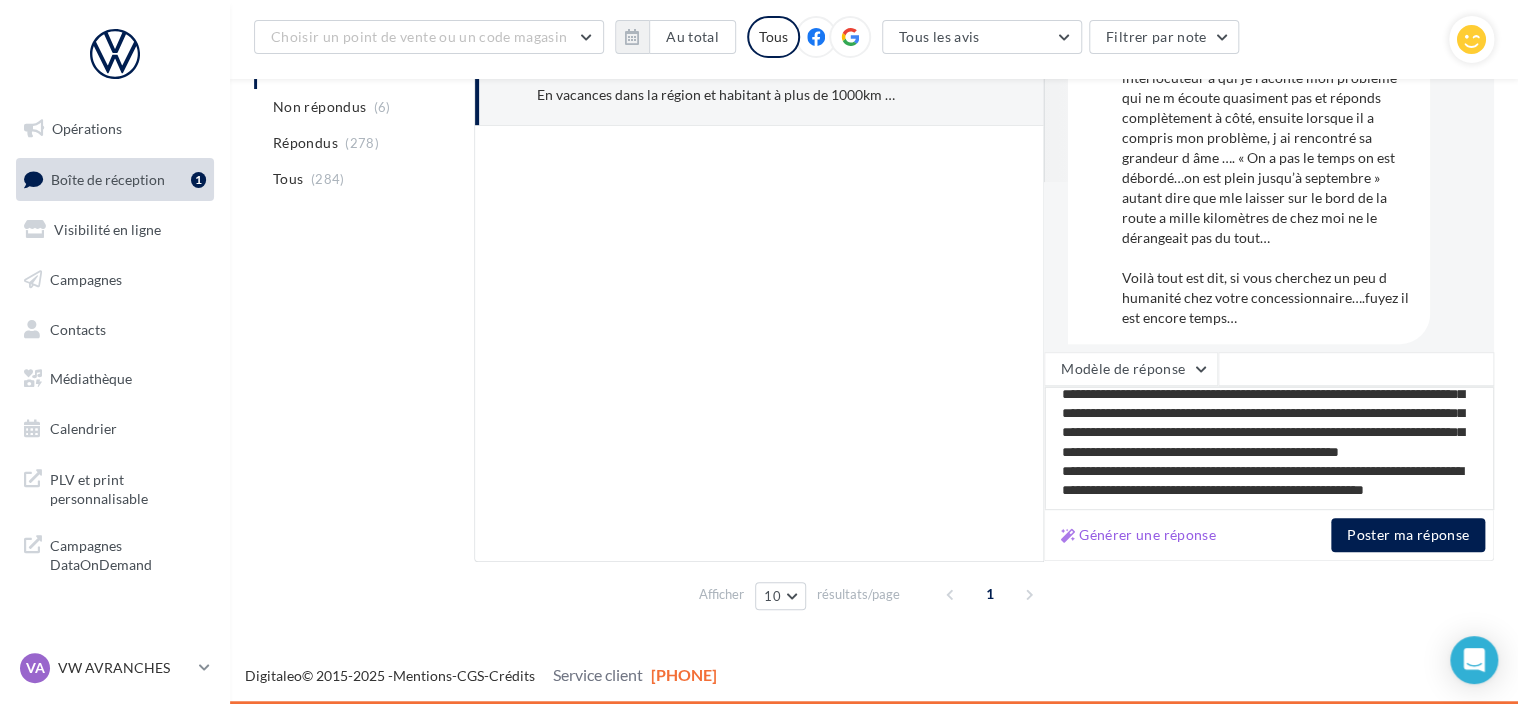 type on "**********" 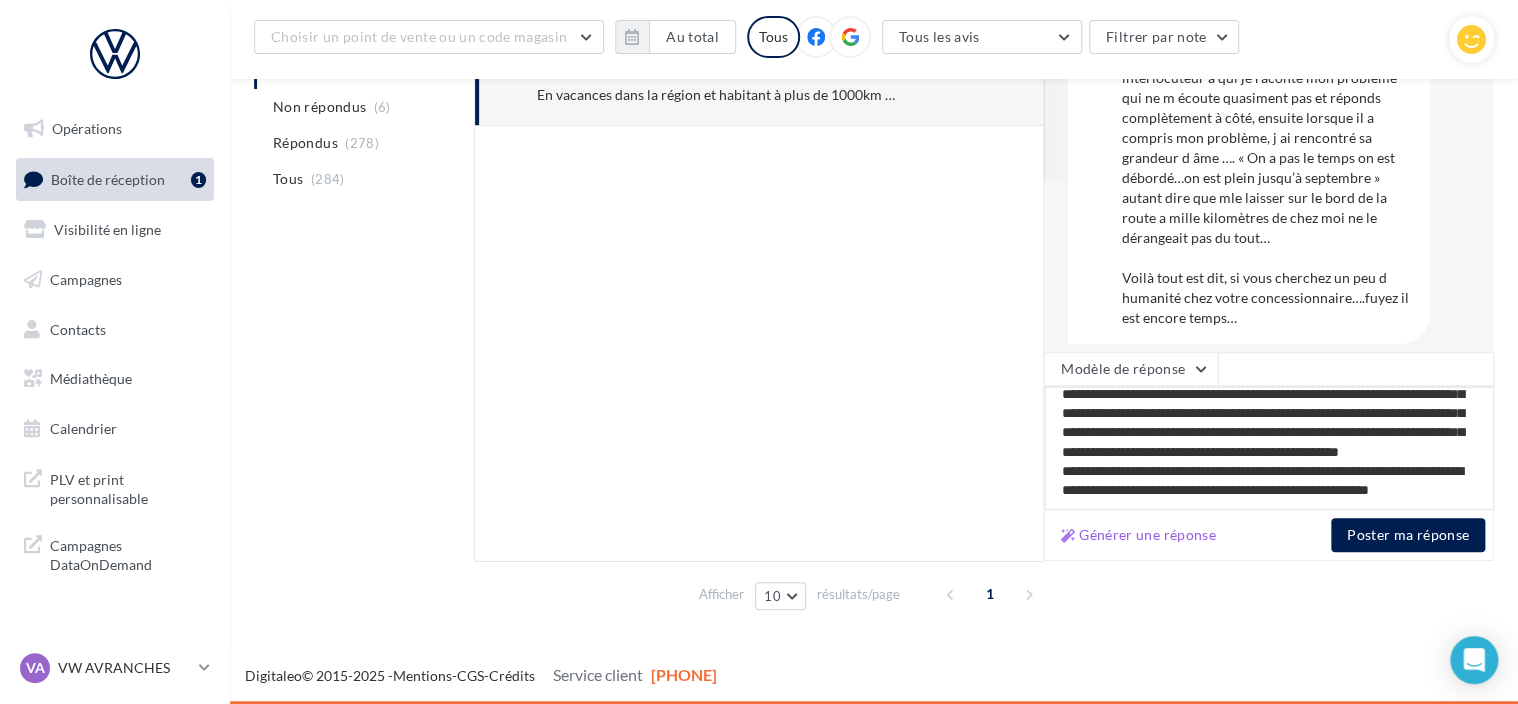 type on "**********" 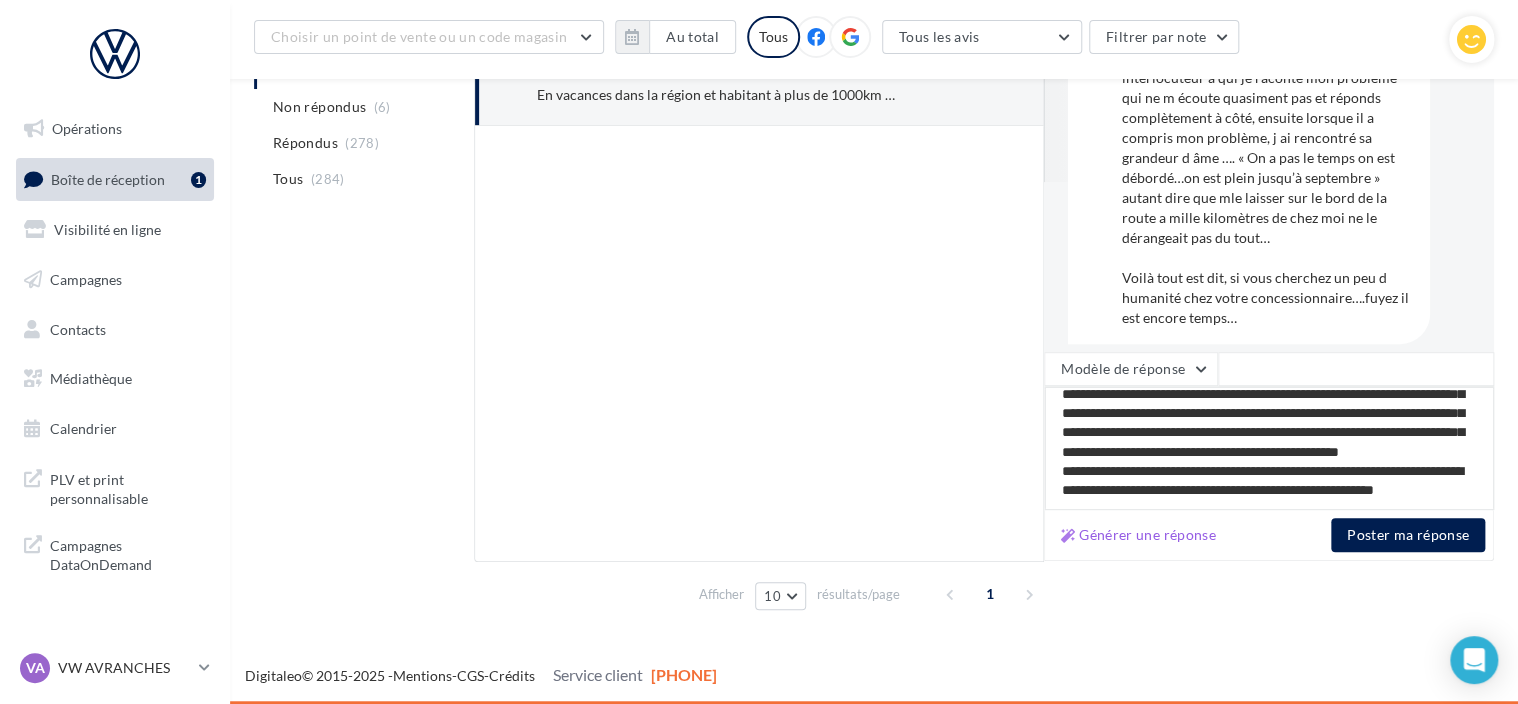 type on "**********" 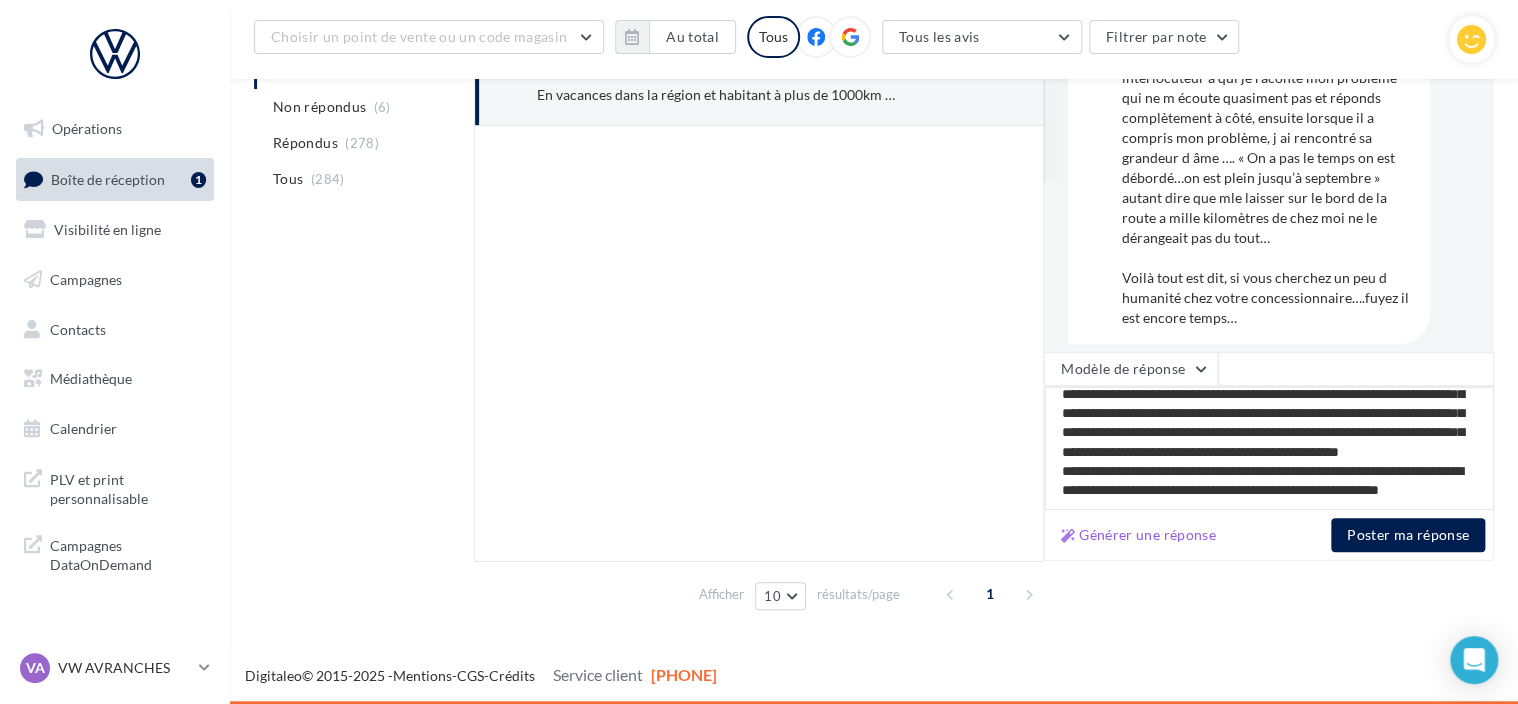 type on "**********" 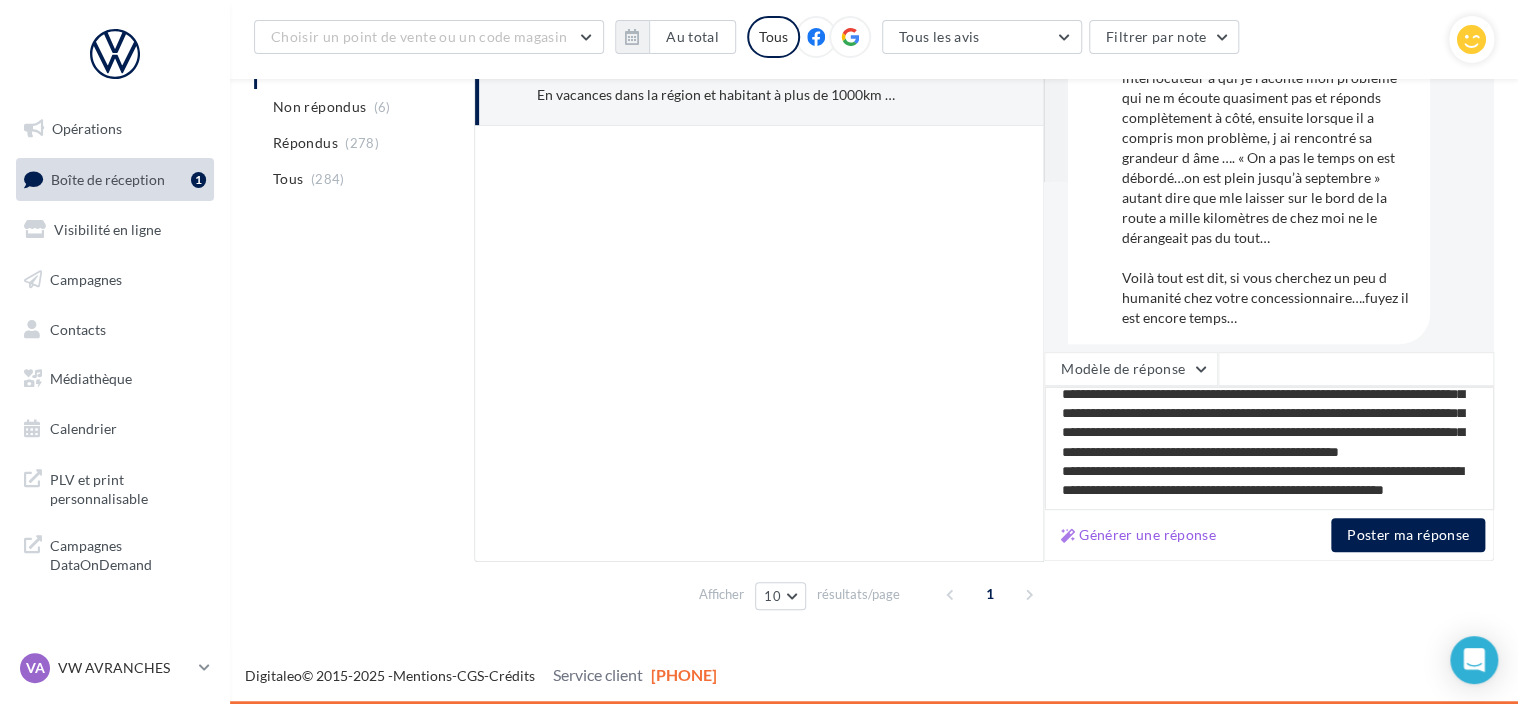 type on "**********" 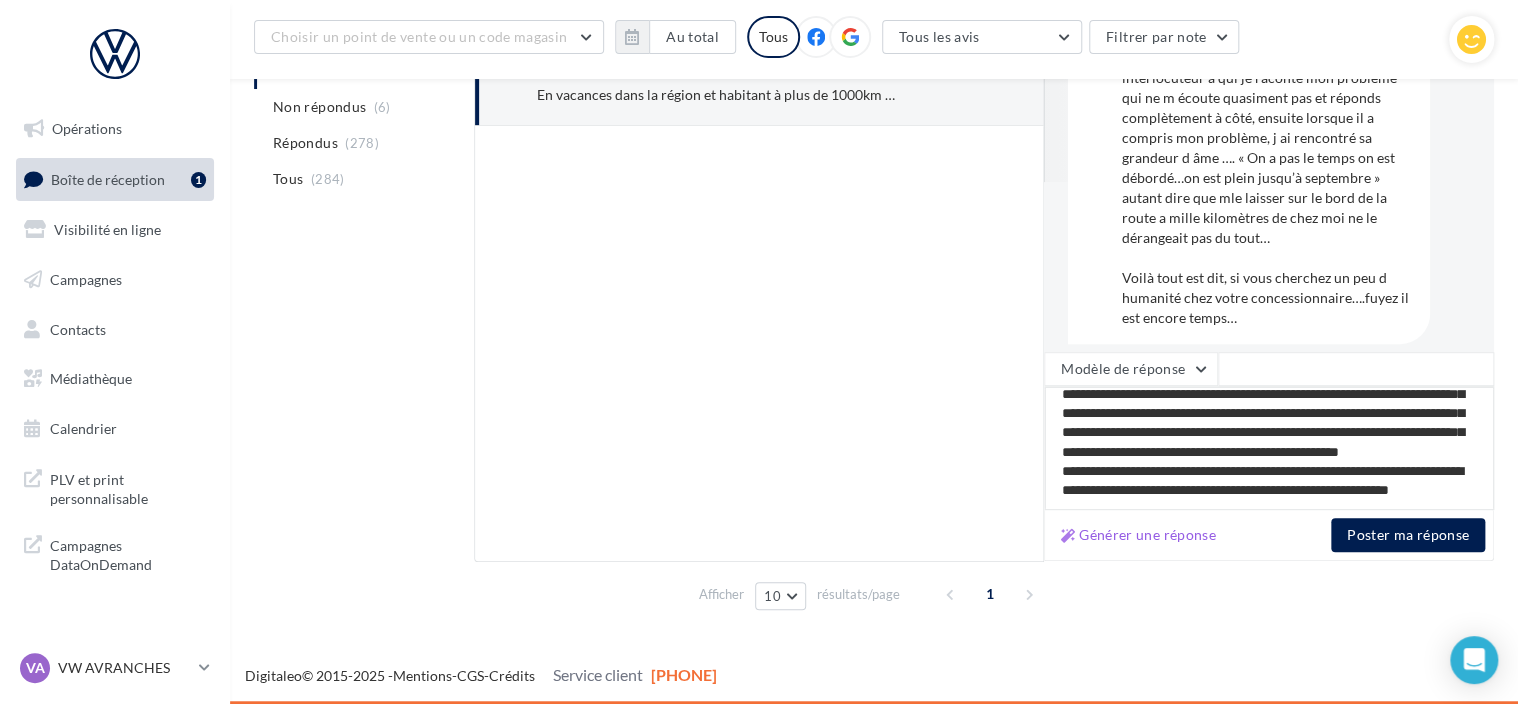 type on "**********" 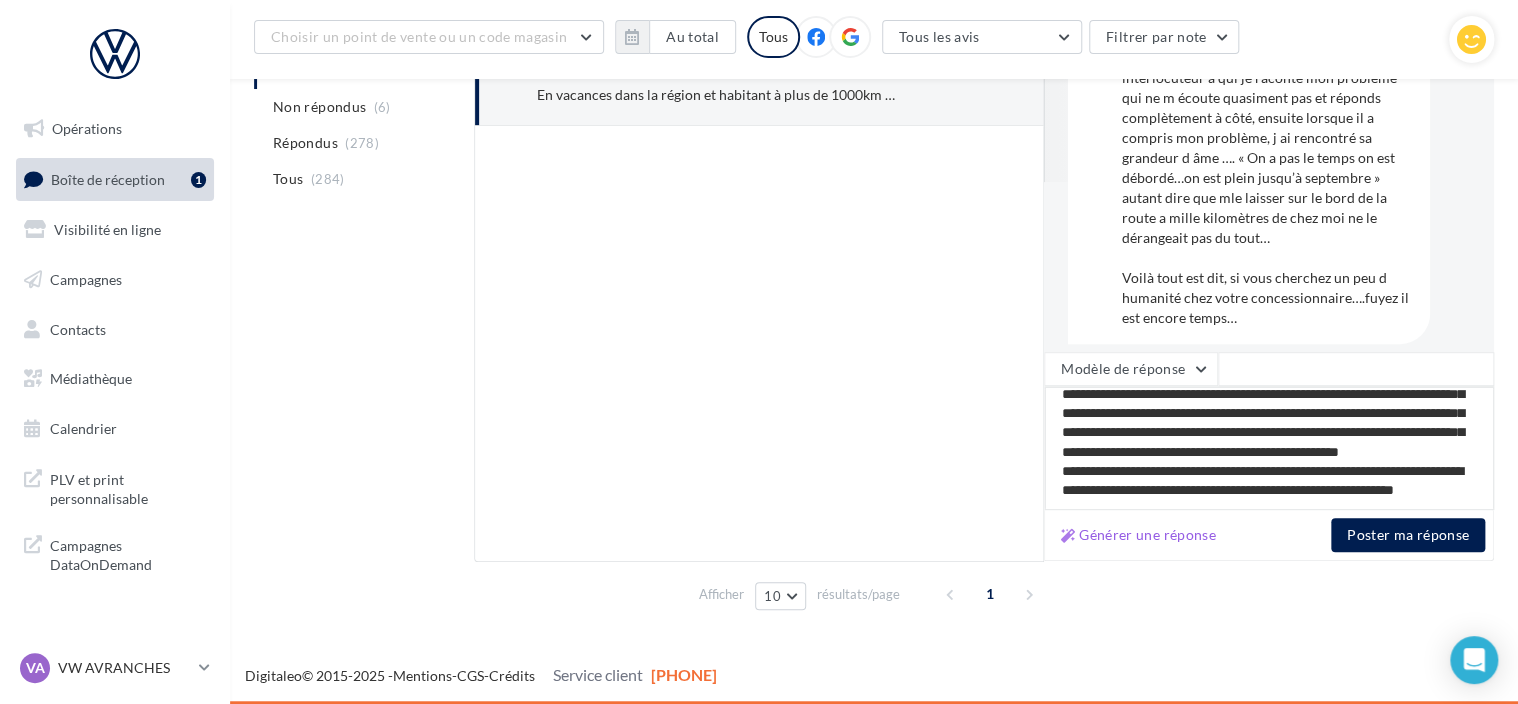 type on "**********" 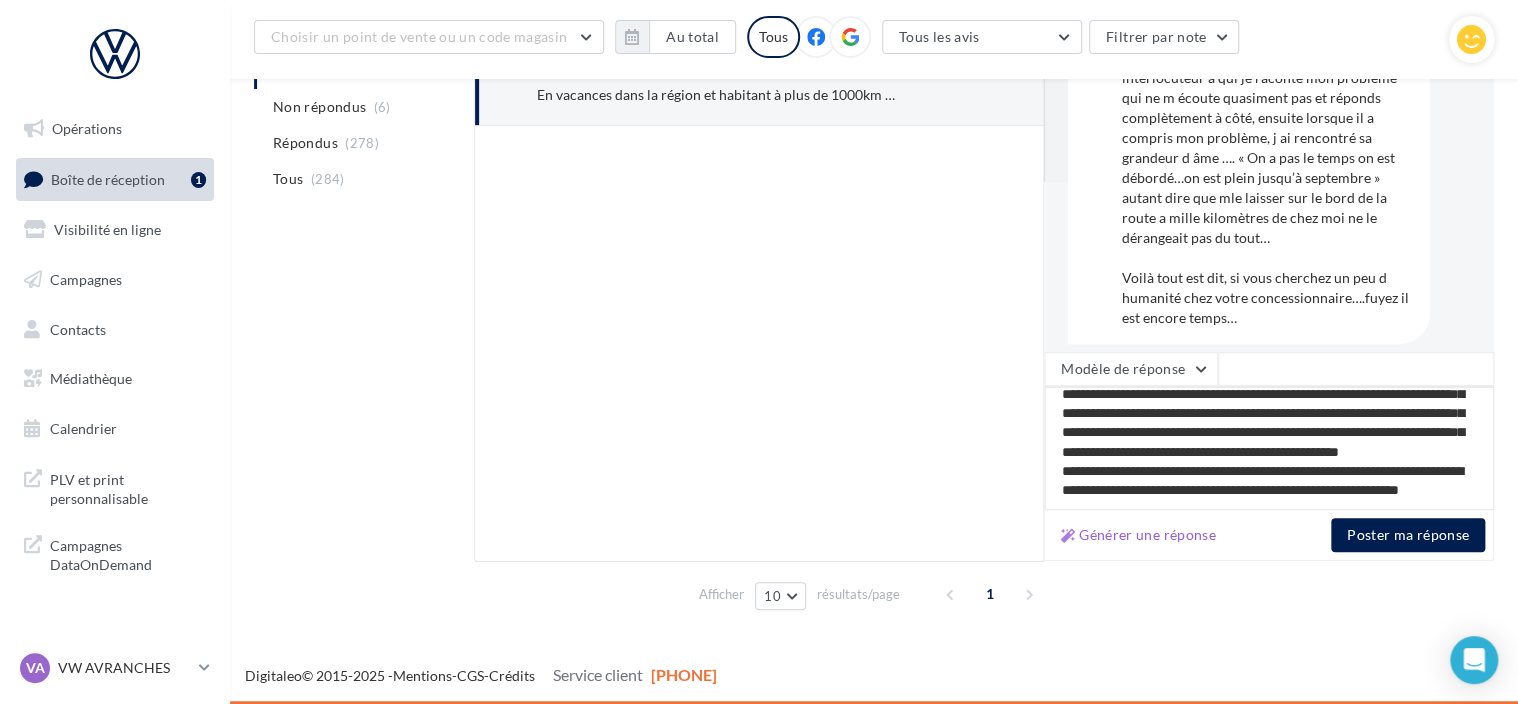 type on "**********" 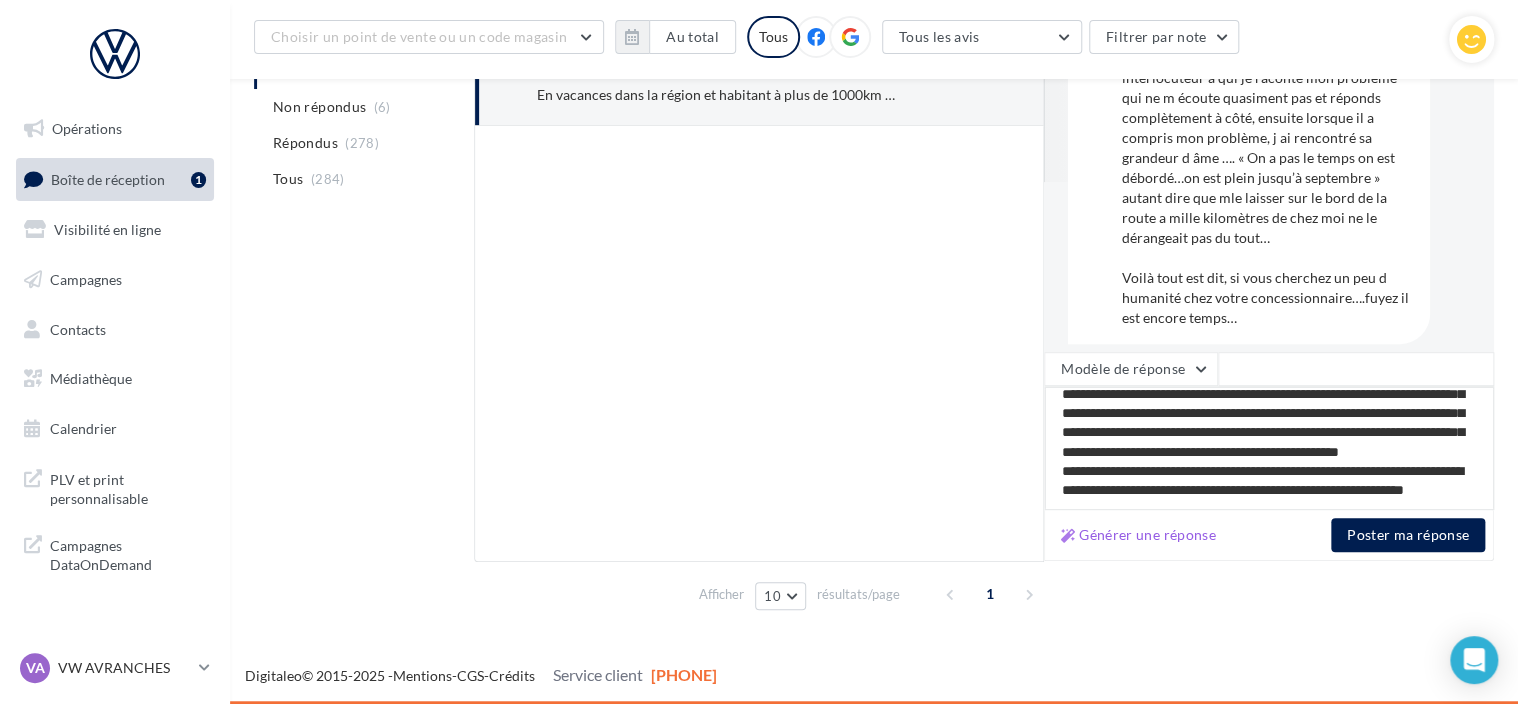 type on "**********" 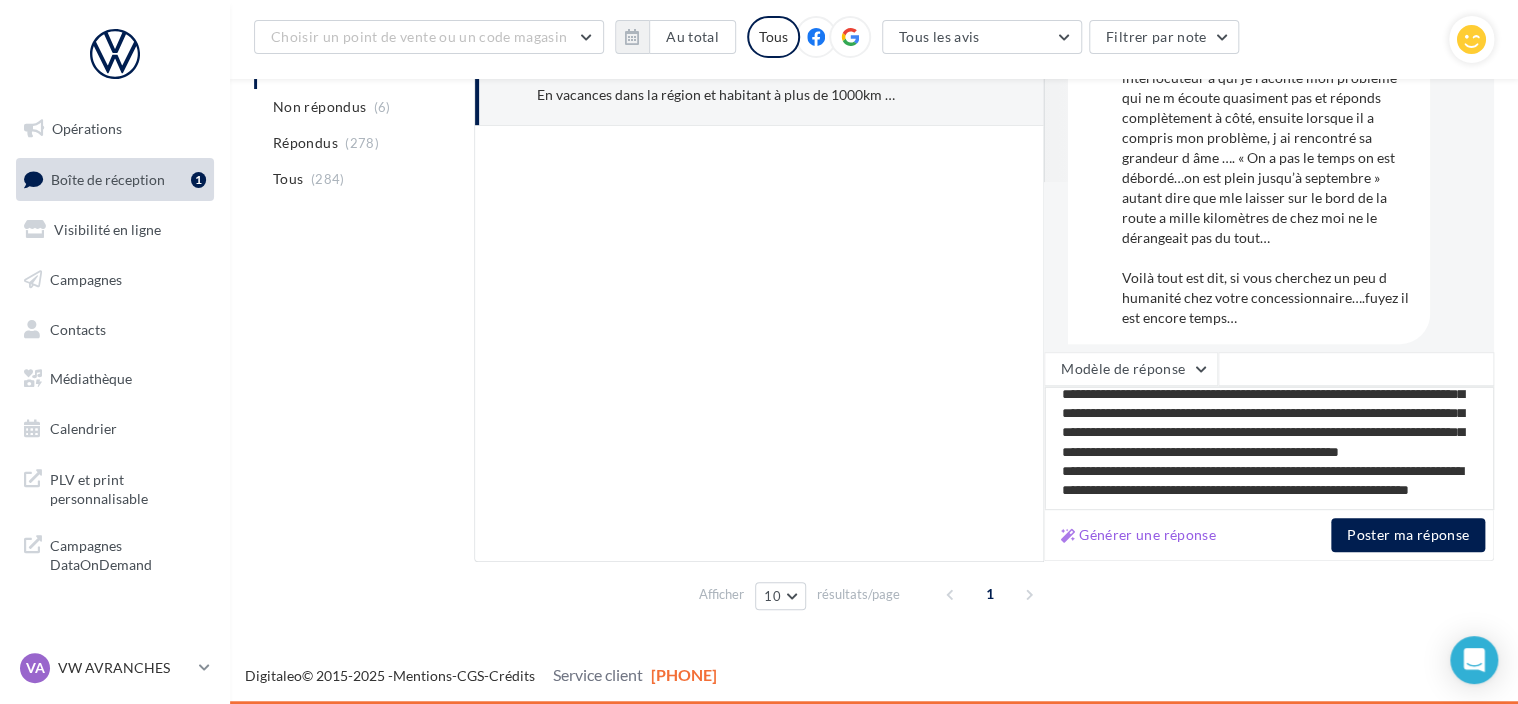 type on "**********" 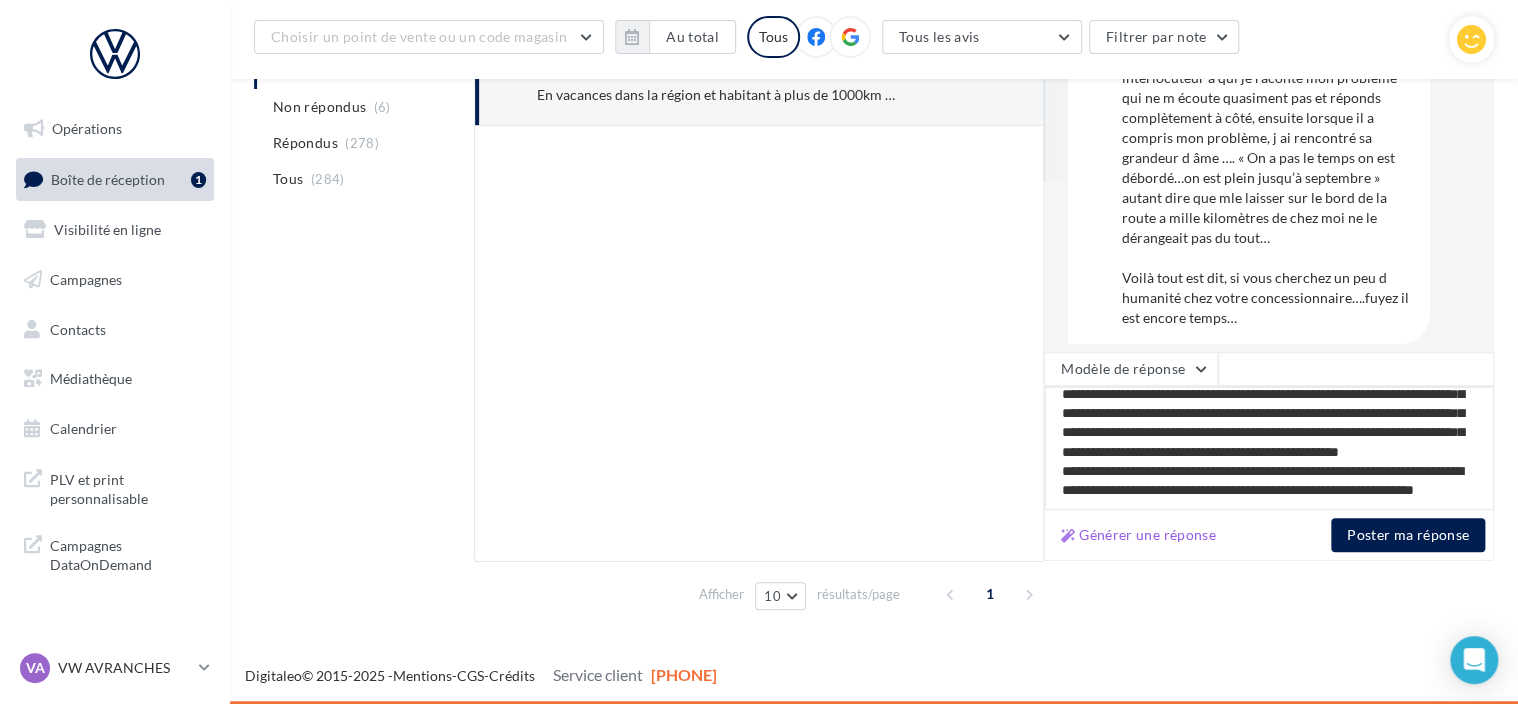 type on "**********" 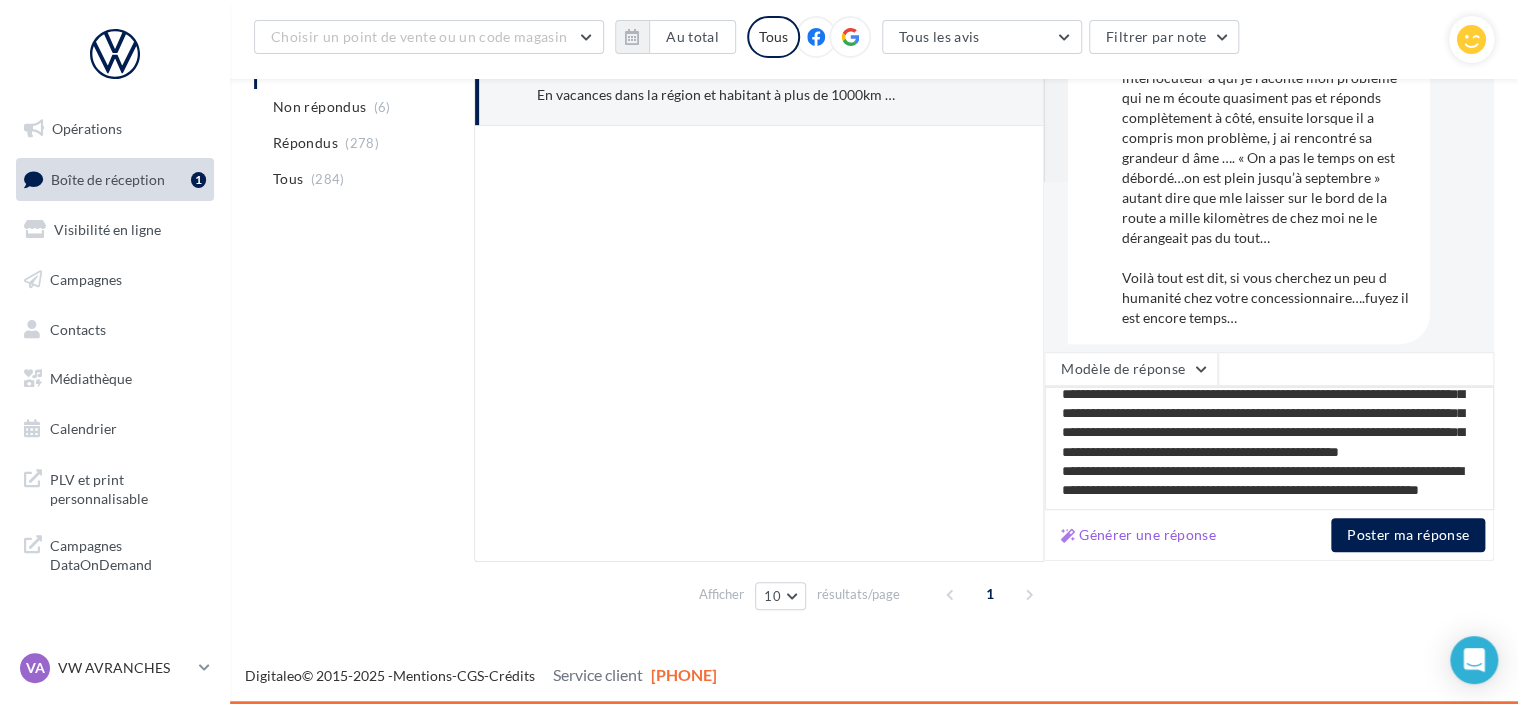 type on "**********" 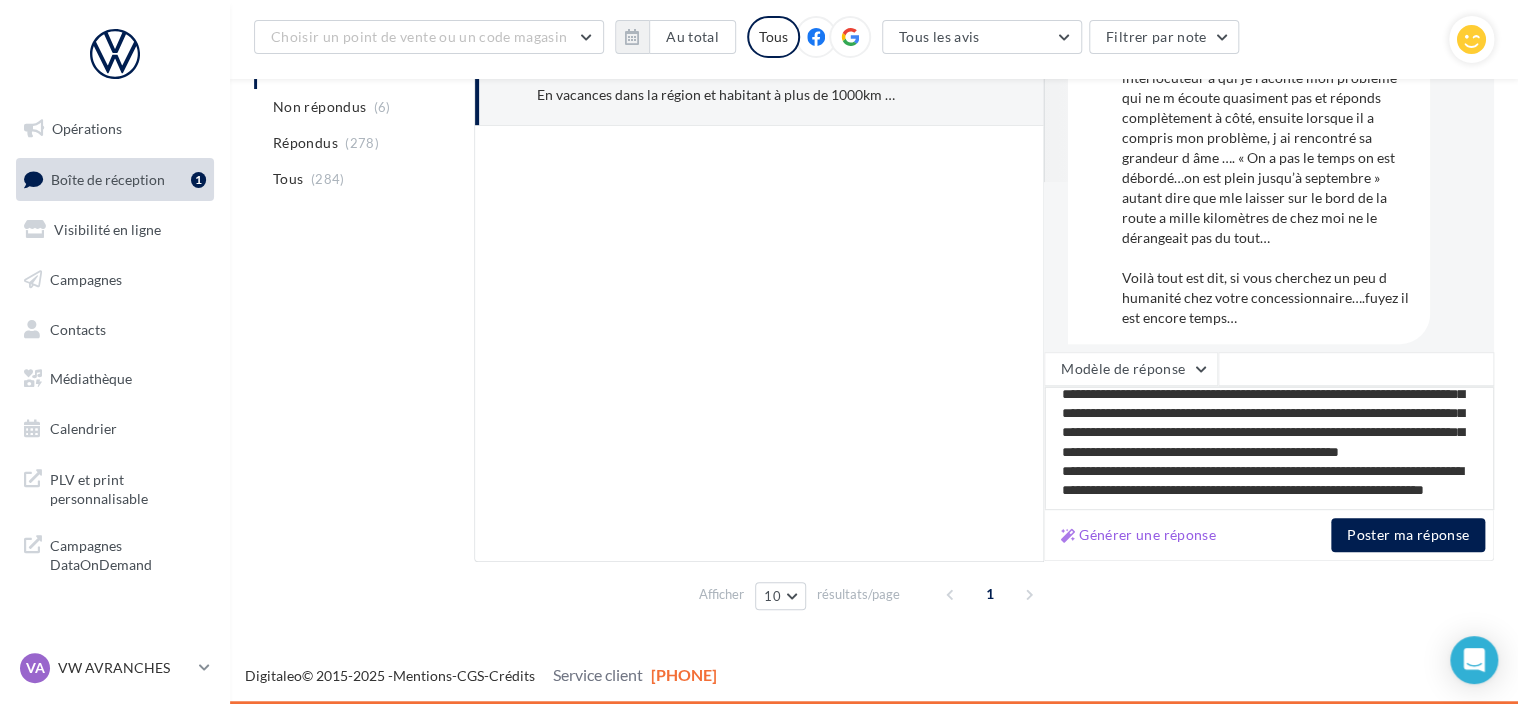 type on "**********" 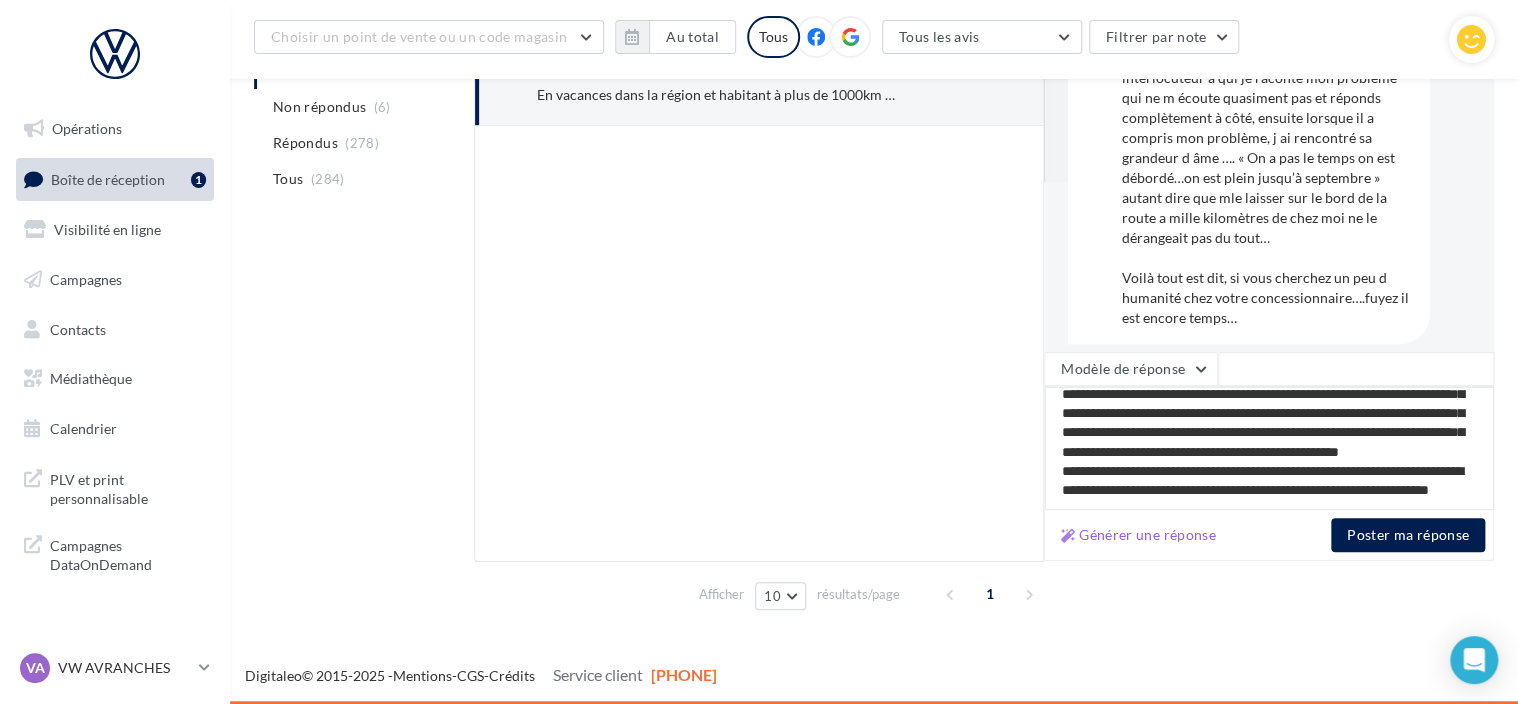 type on "**********" 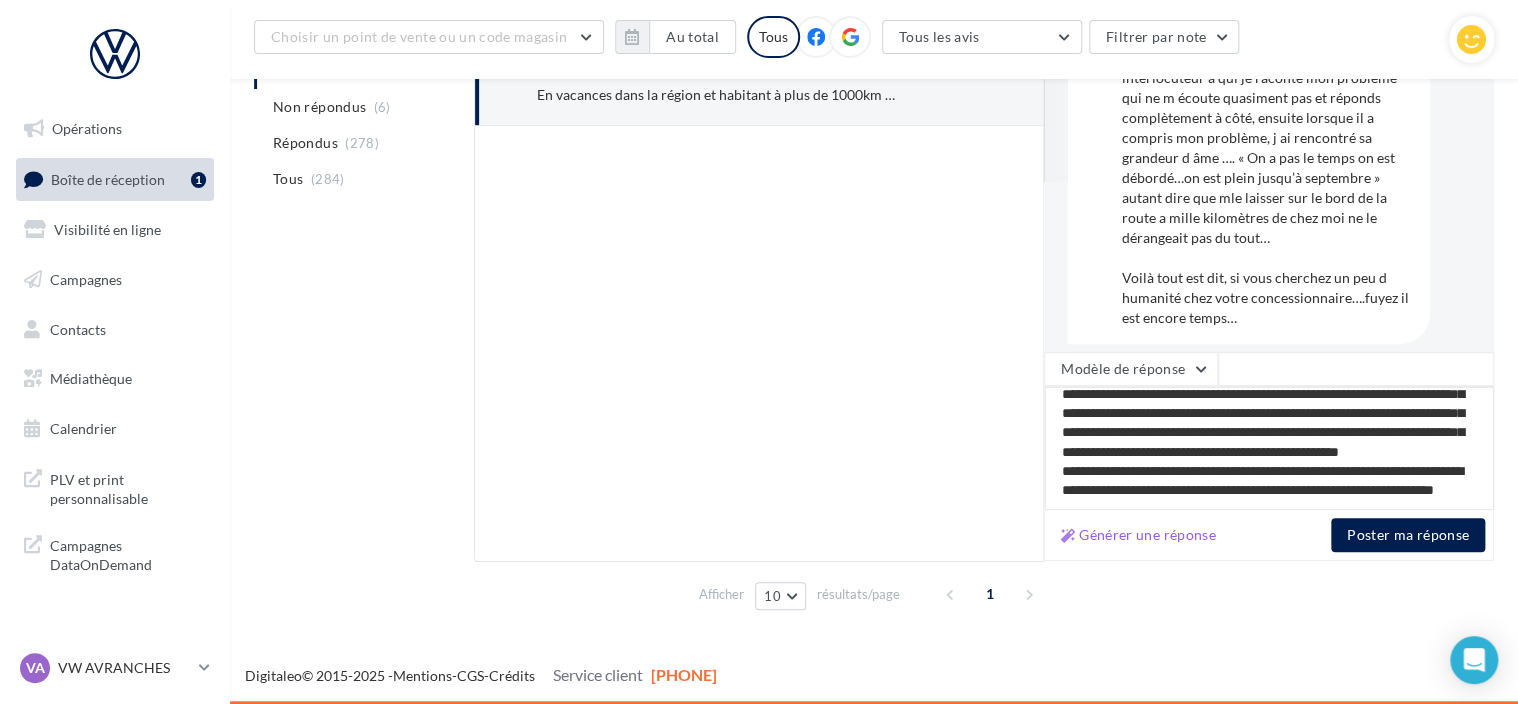 type on "**********" 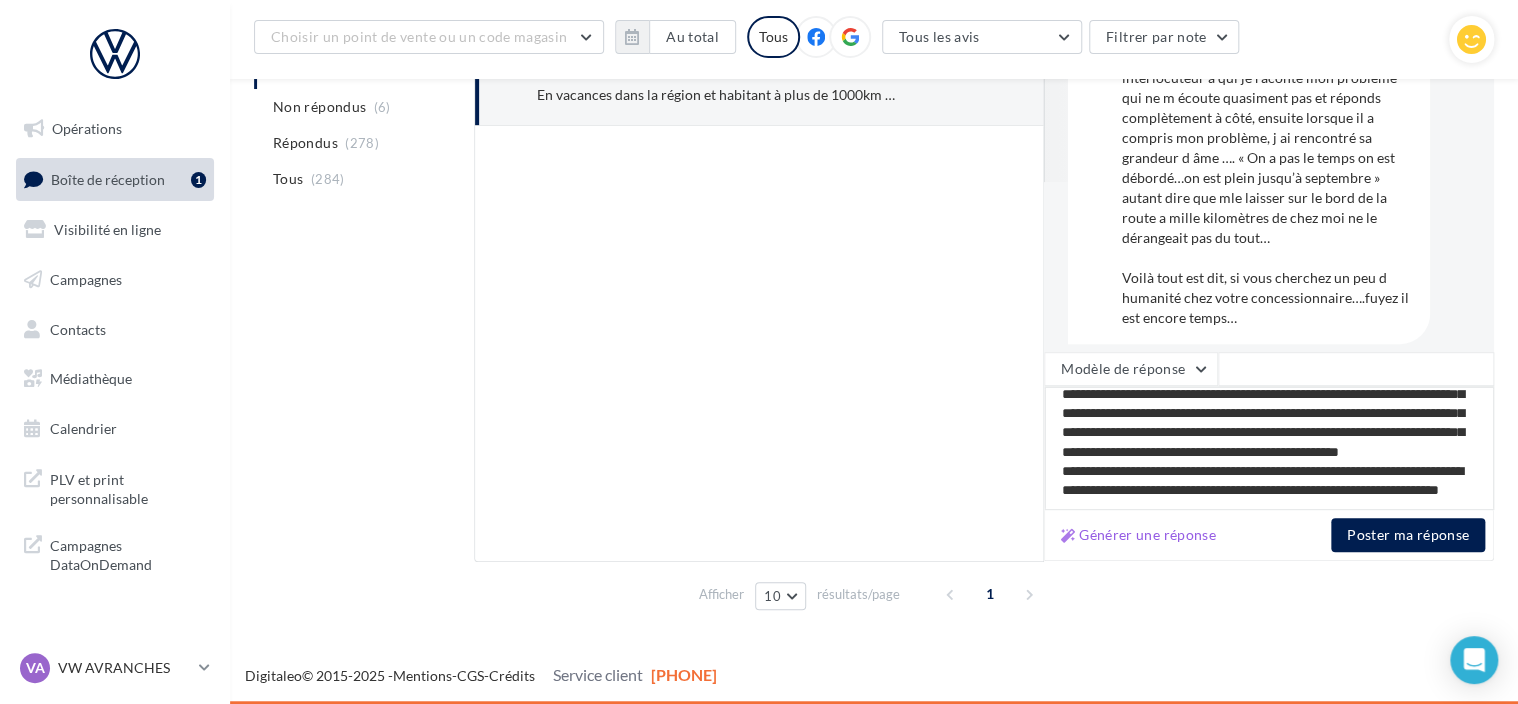 type on "**********" 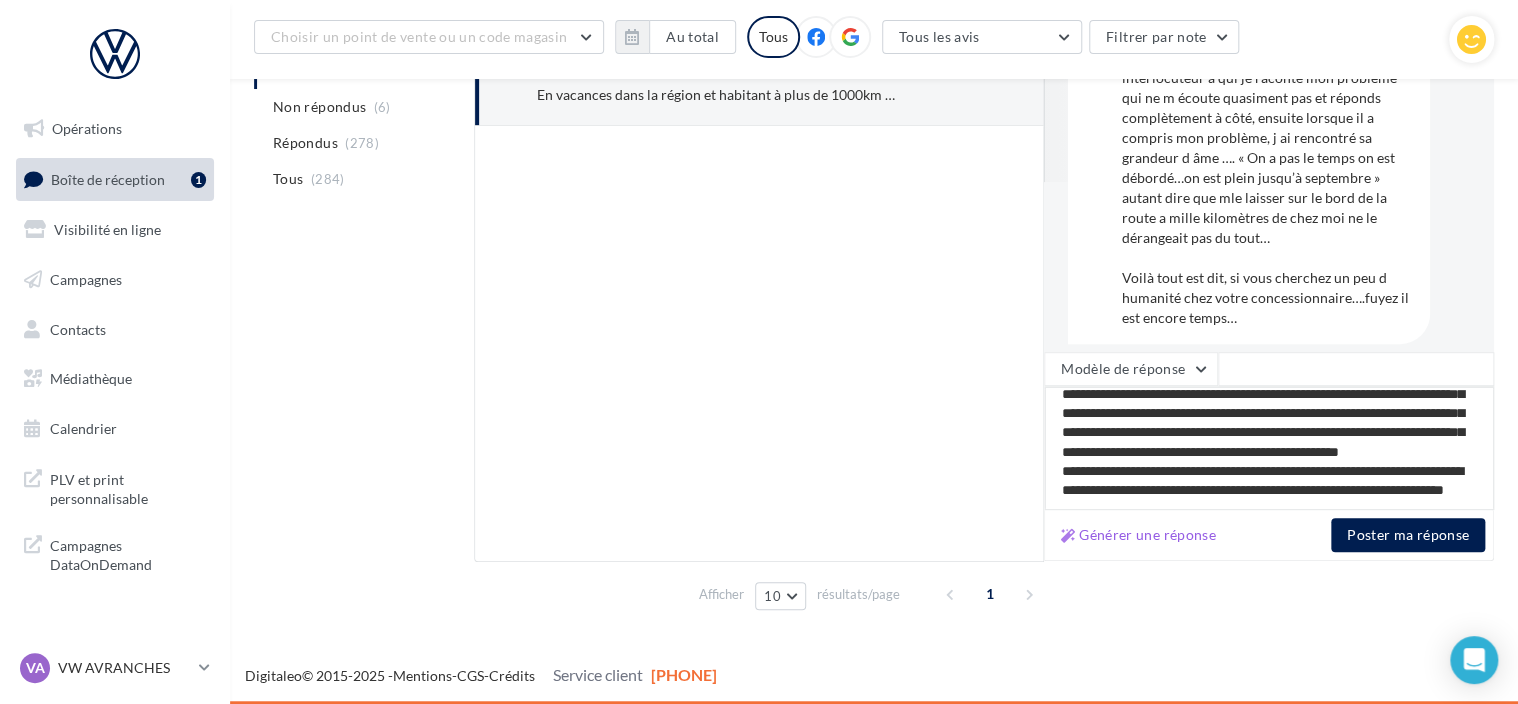 type on "**********" 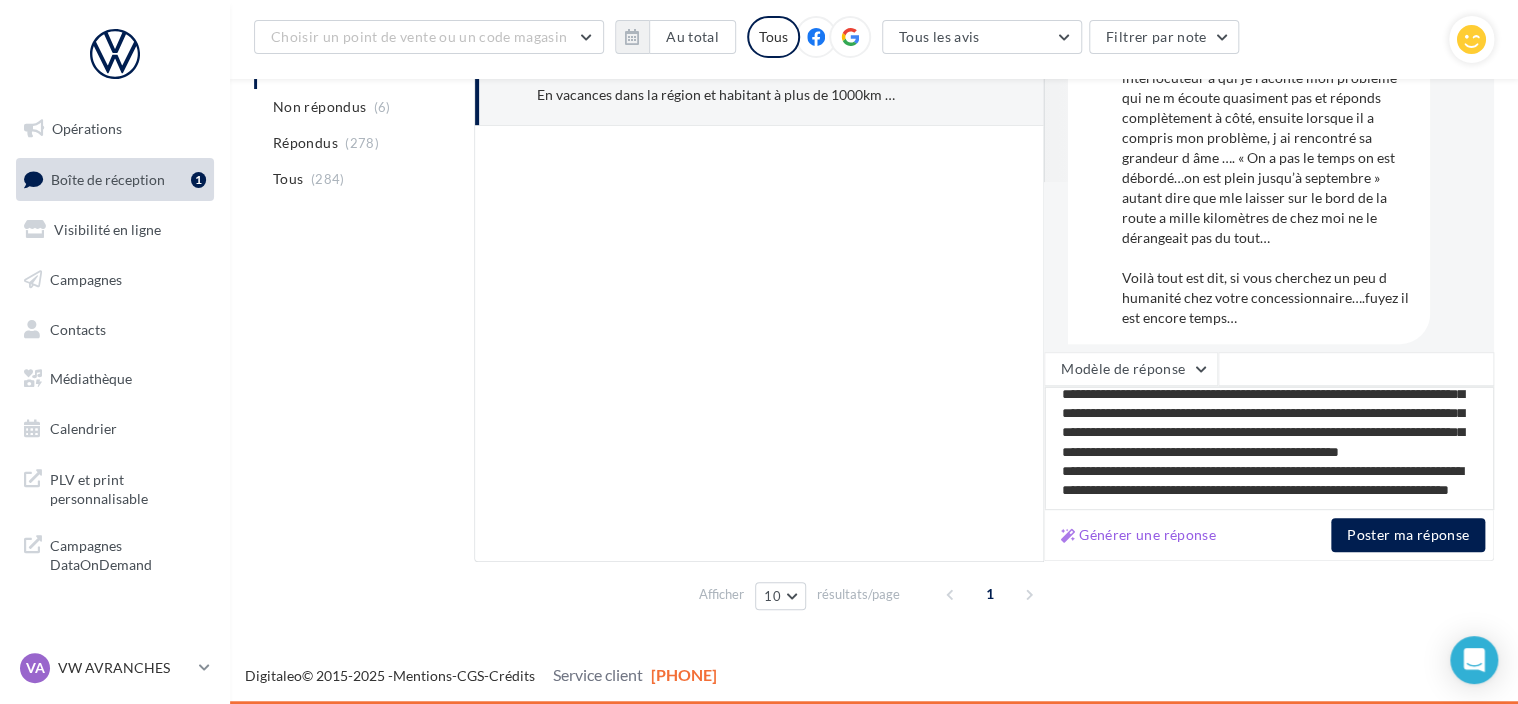 type on "**********" 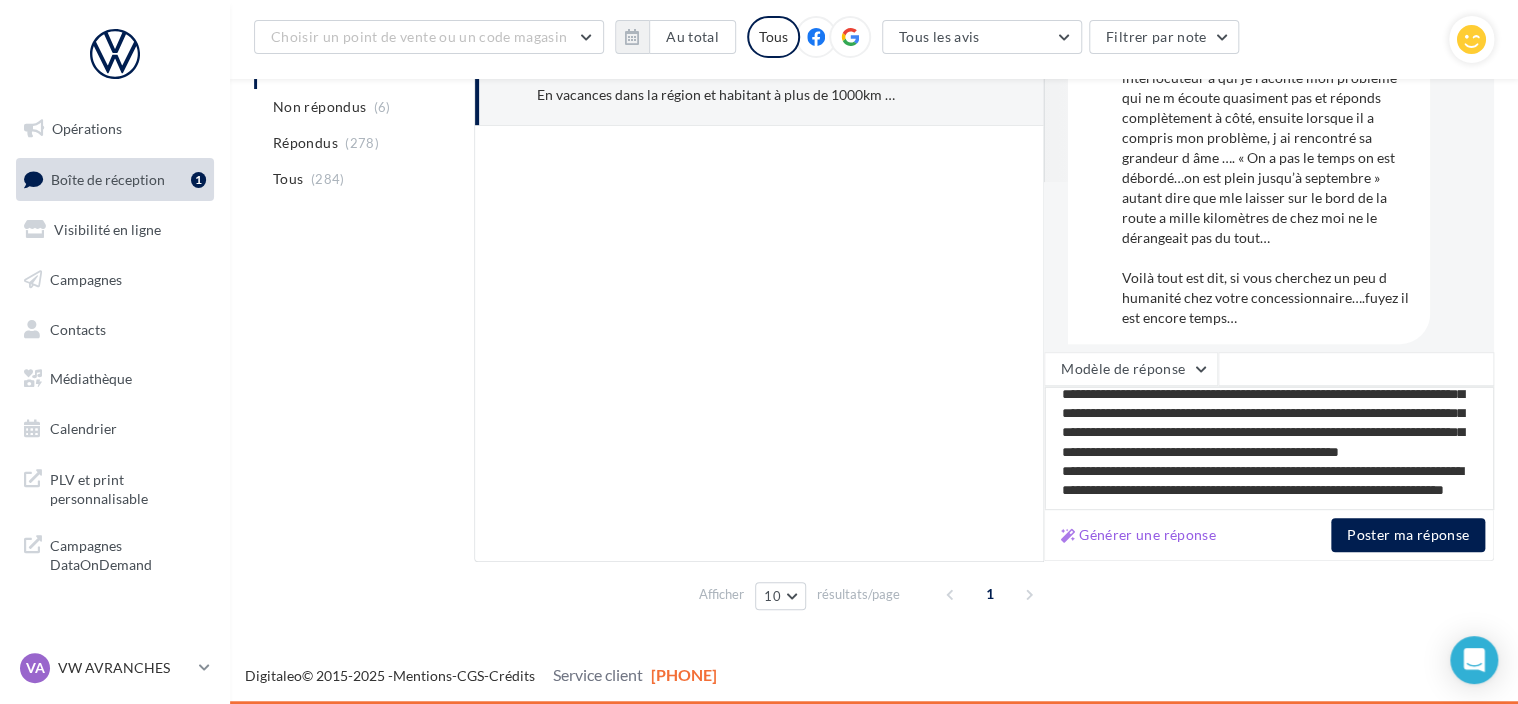 type on "**********" 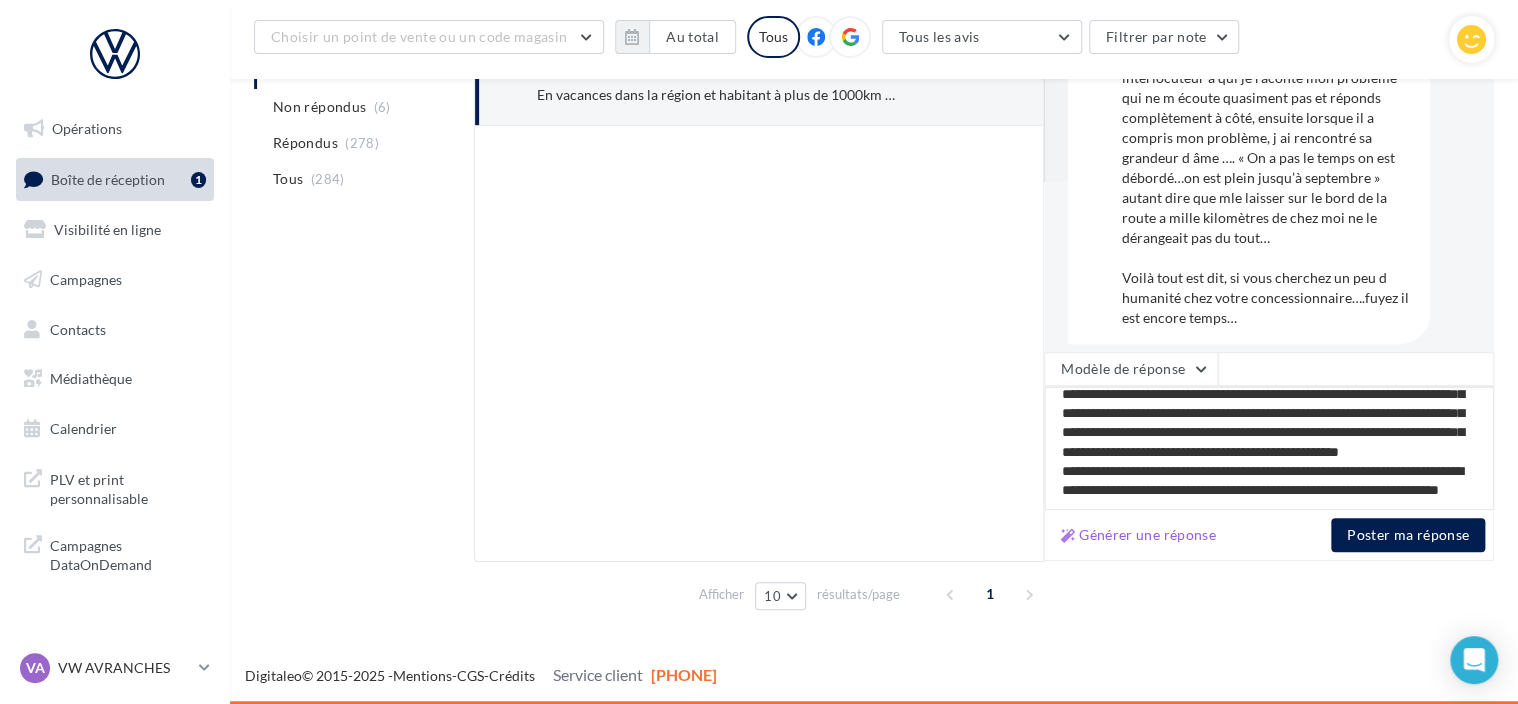 type on "**********" 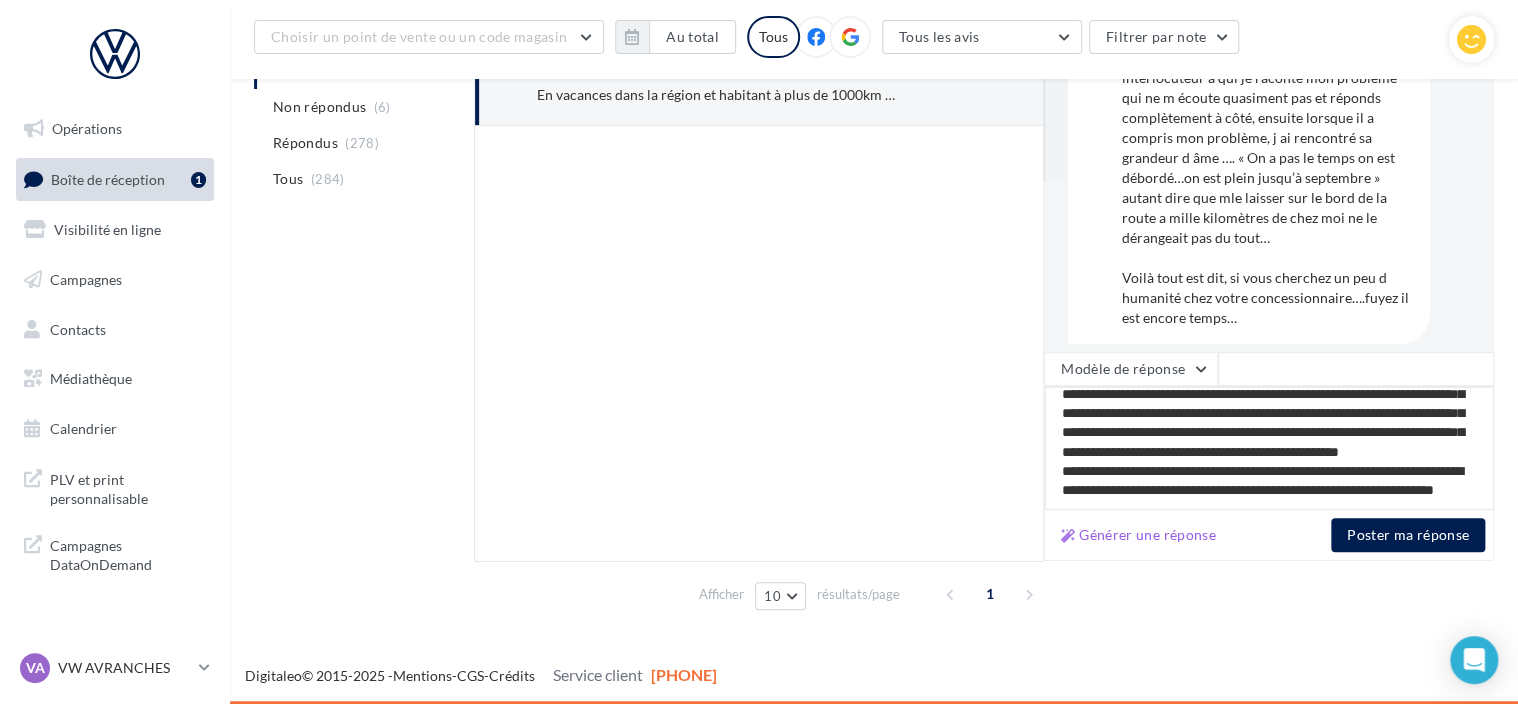 type on "**********" 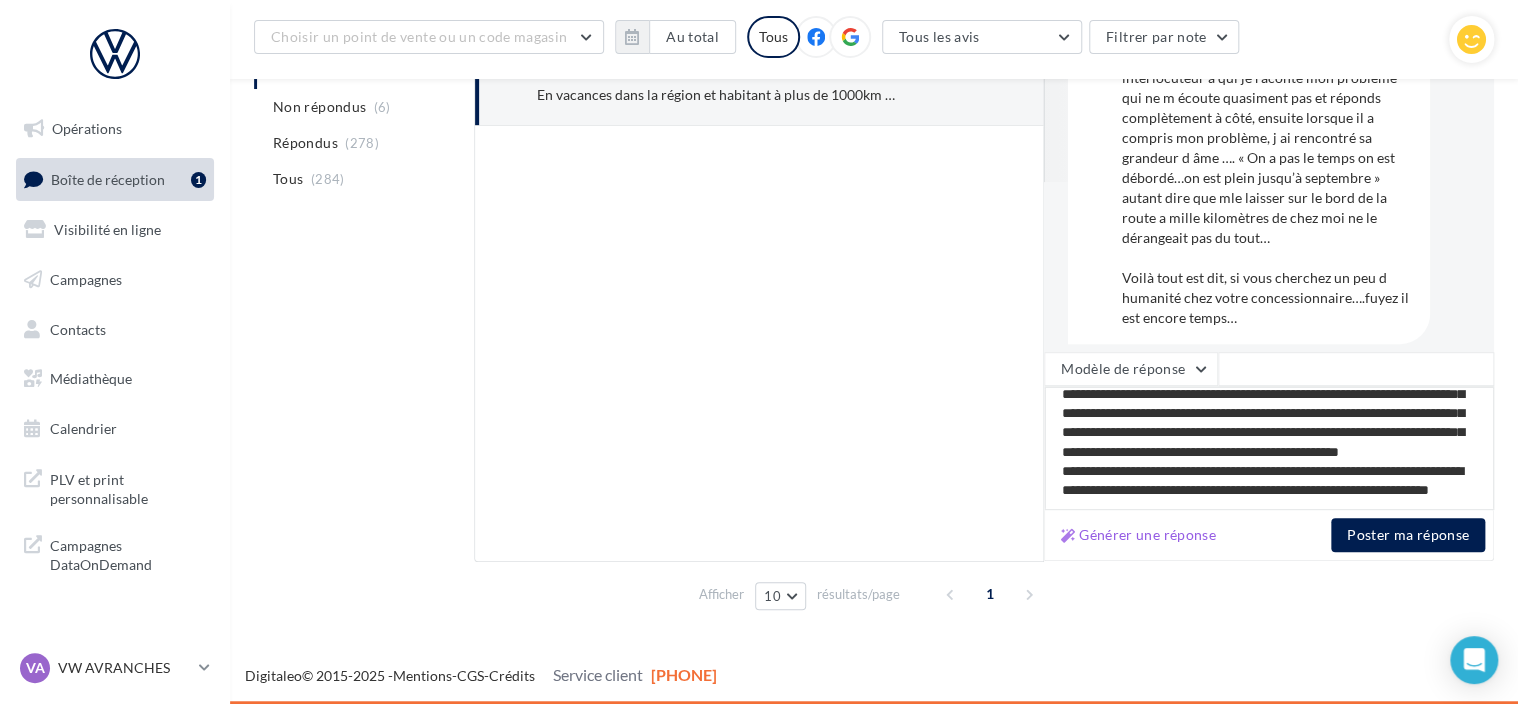 type on "**********" 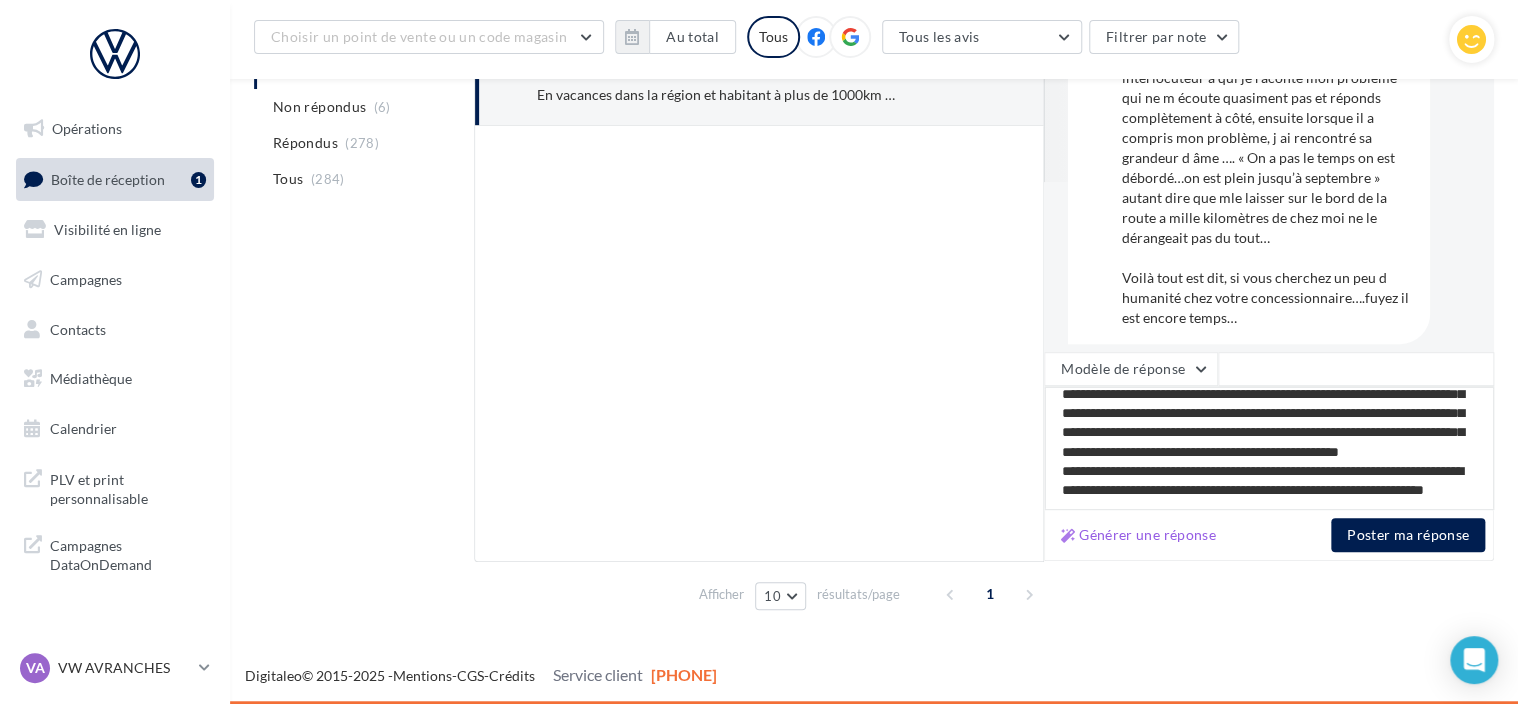 type on "**********" 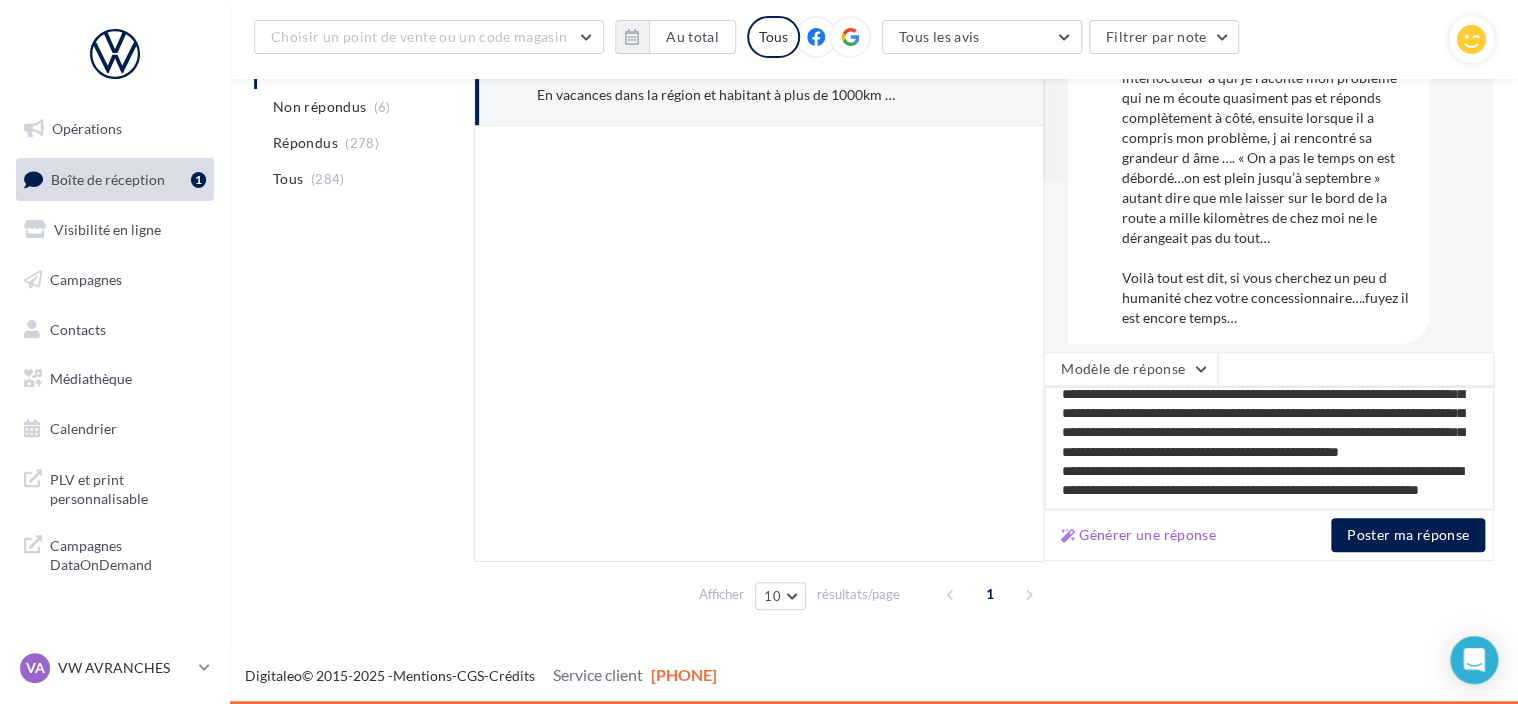 type on "**********" 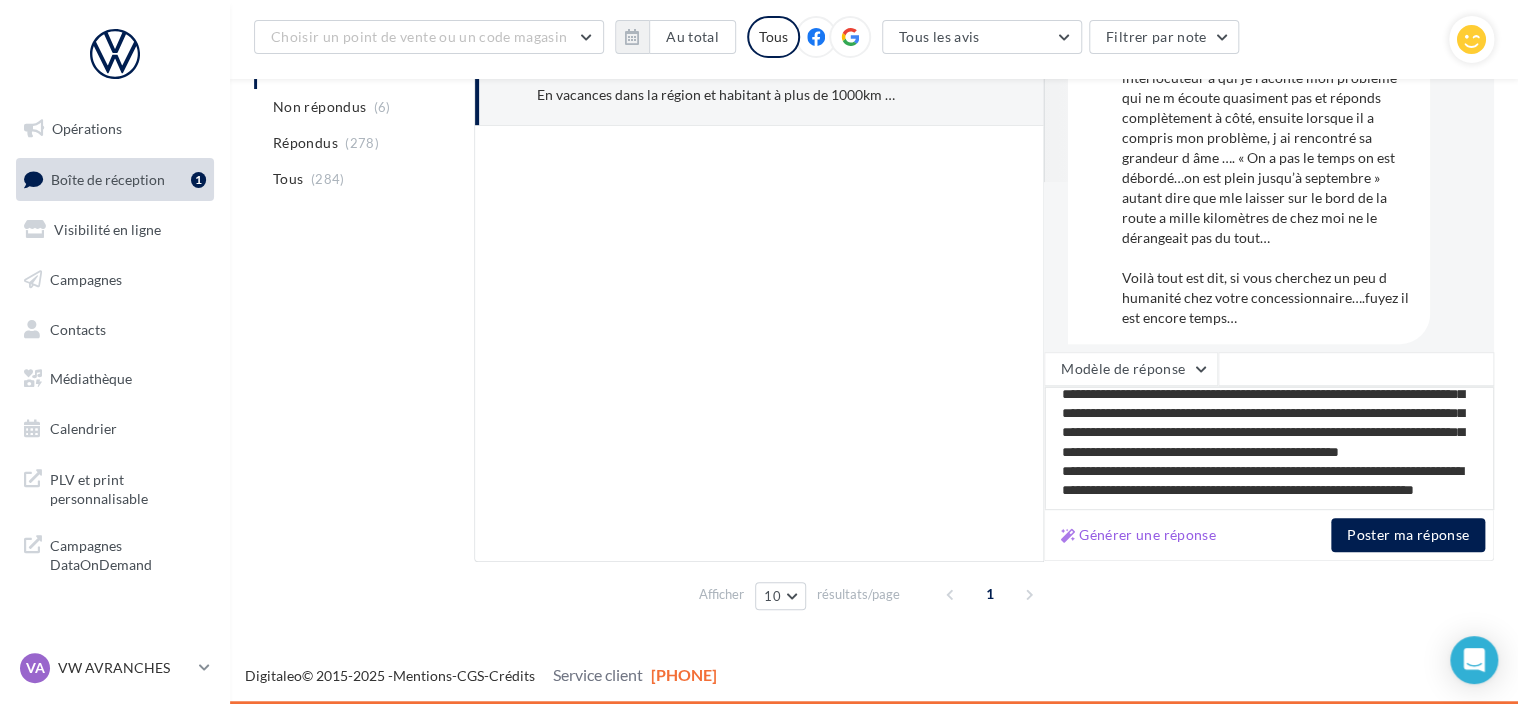 type on "**********" 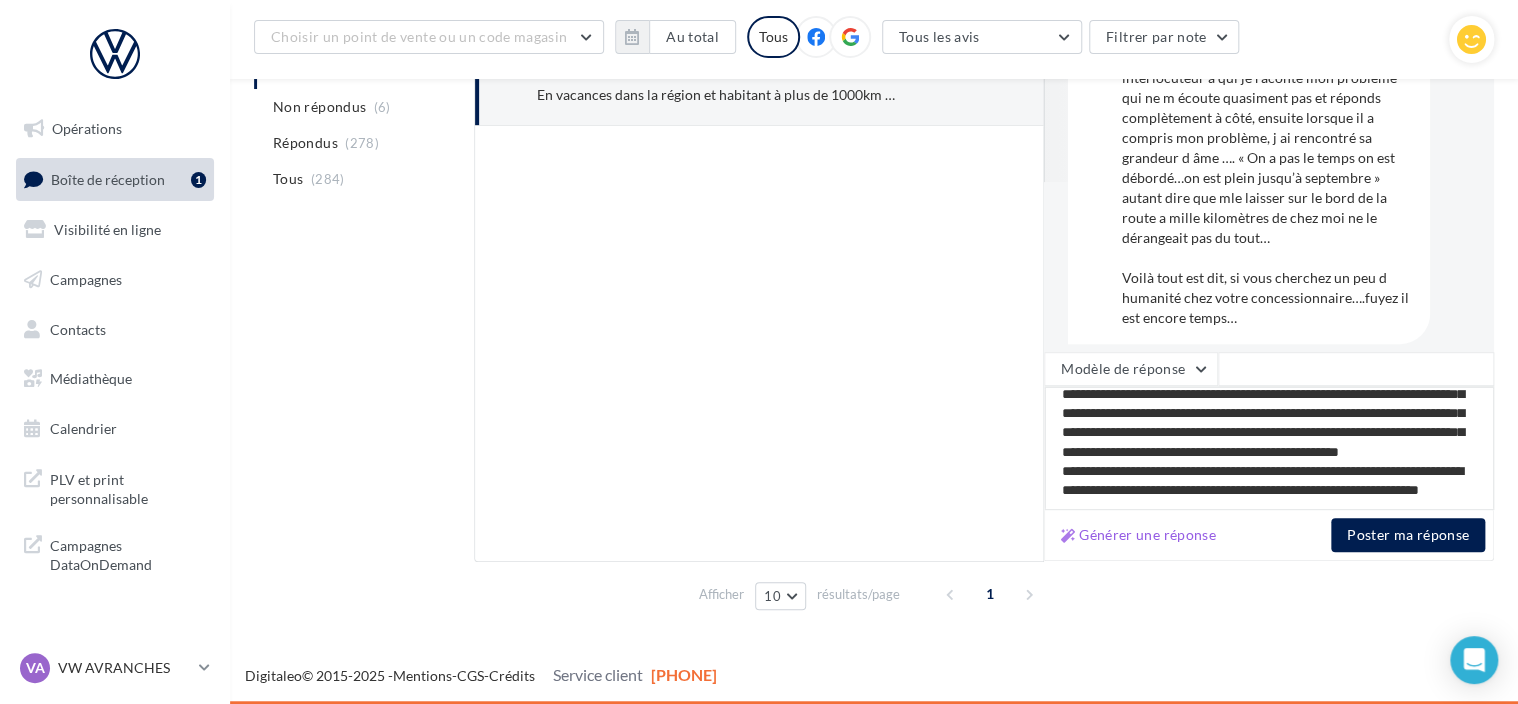 type on "**********" 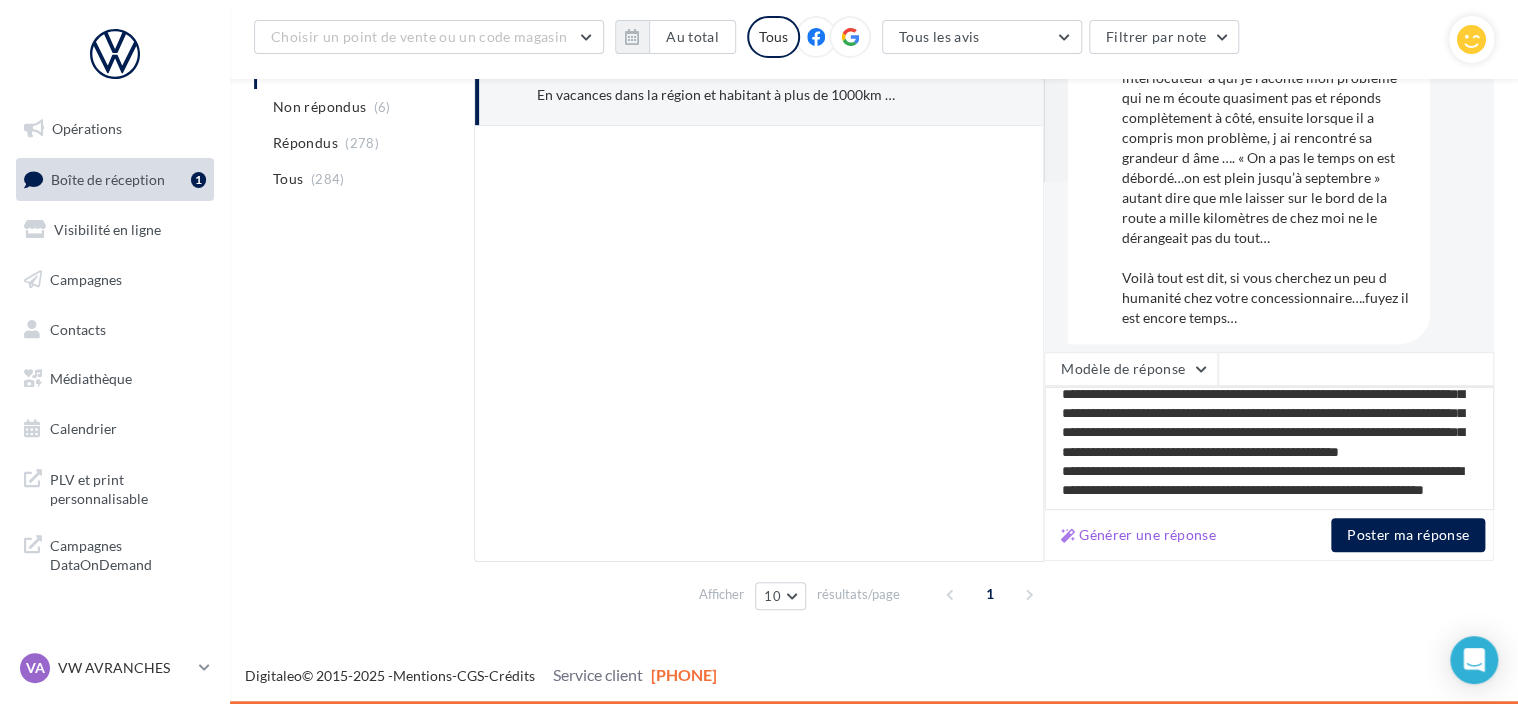 type on "**********" 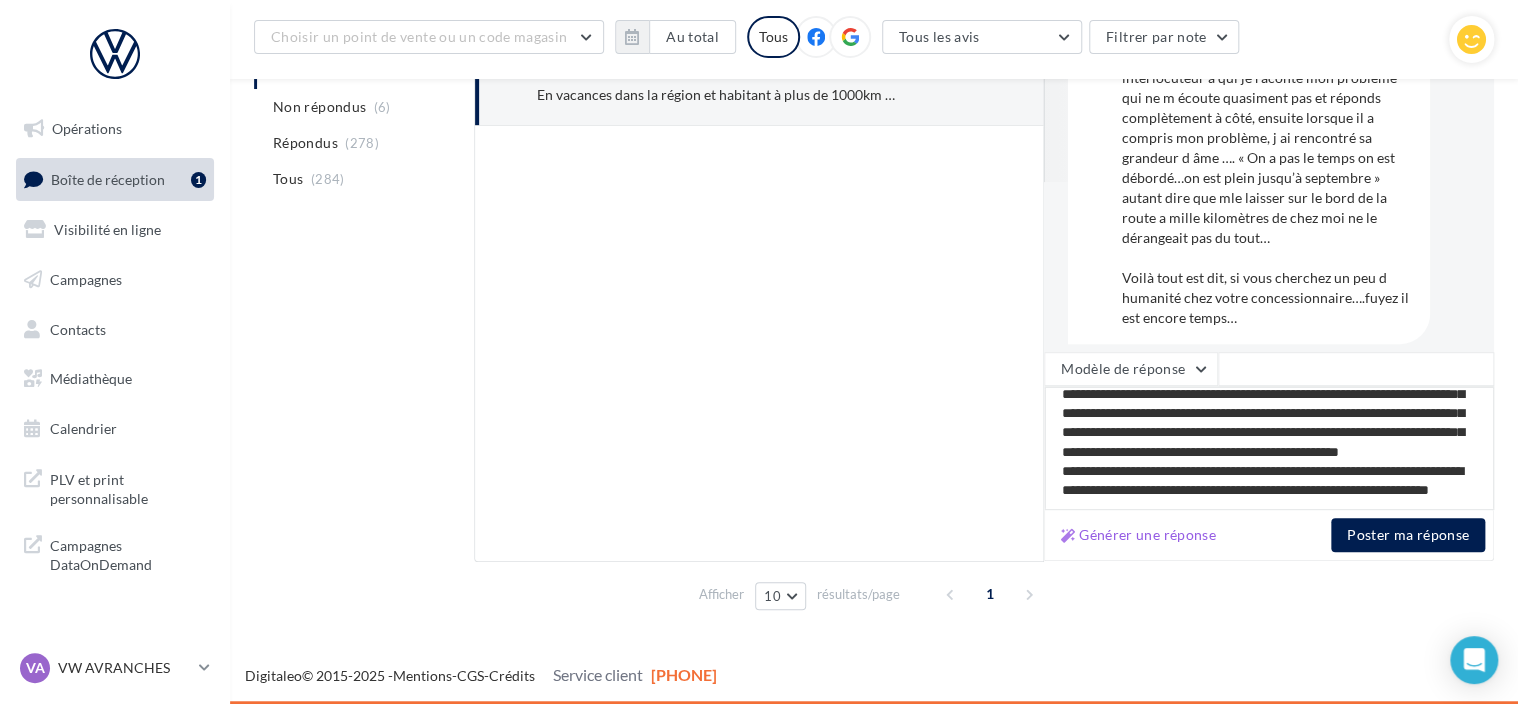 type on "**********" 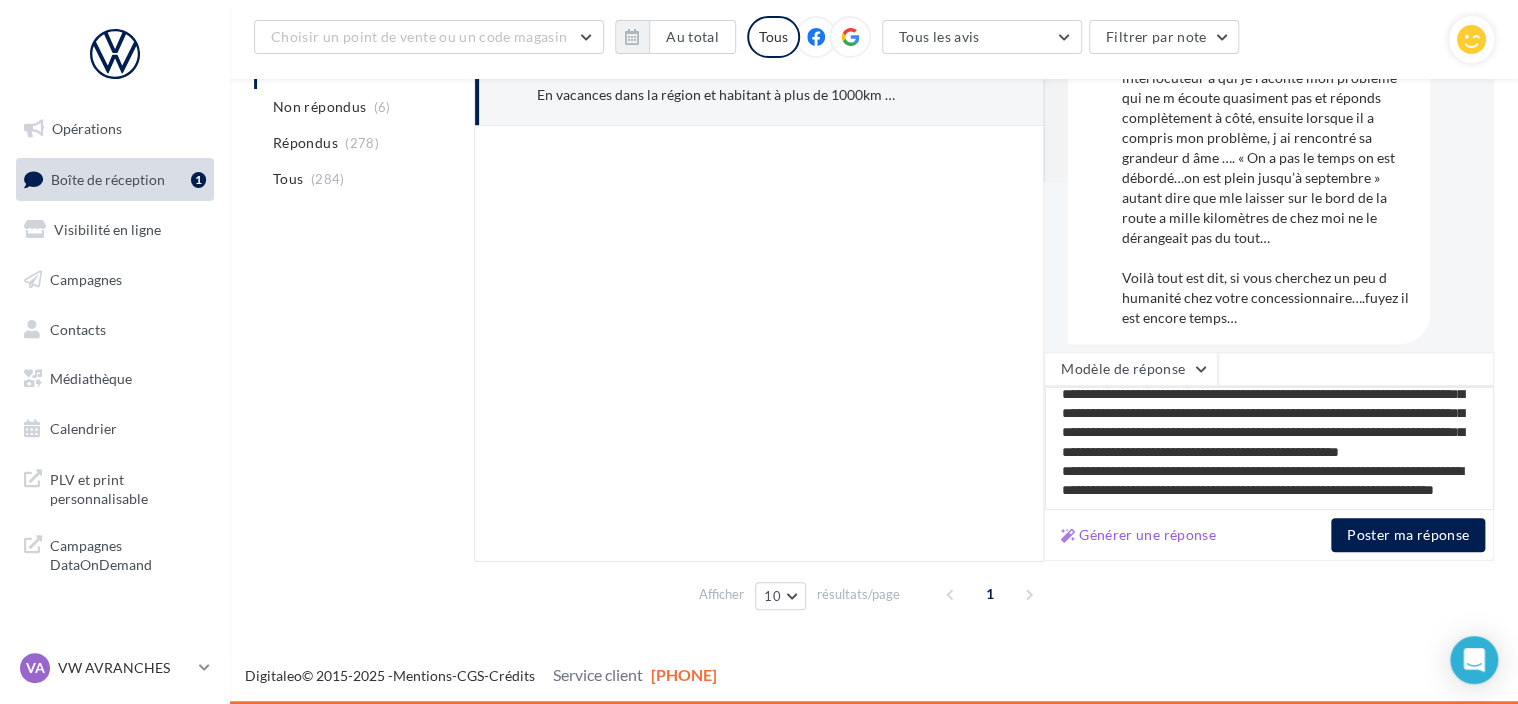 type on "**********" 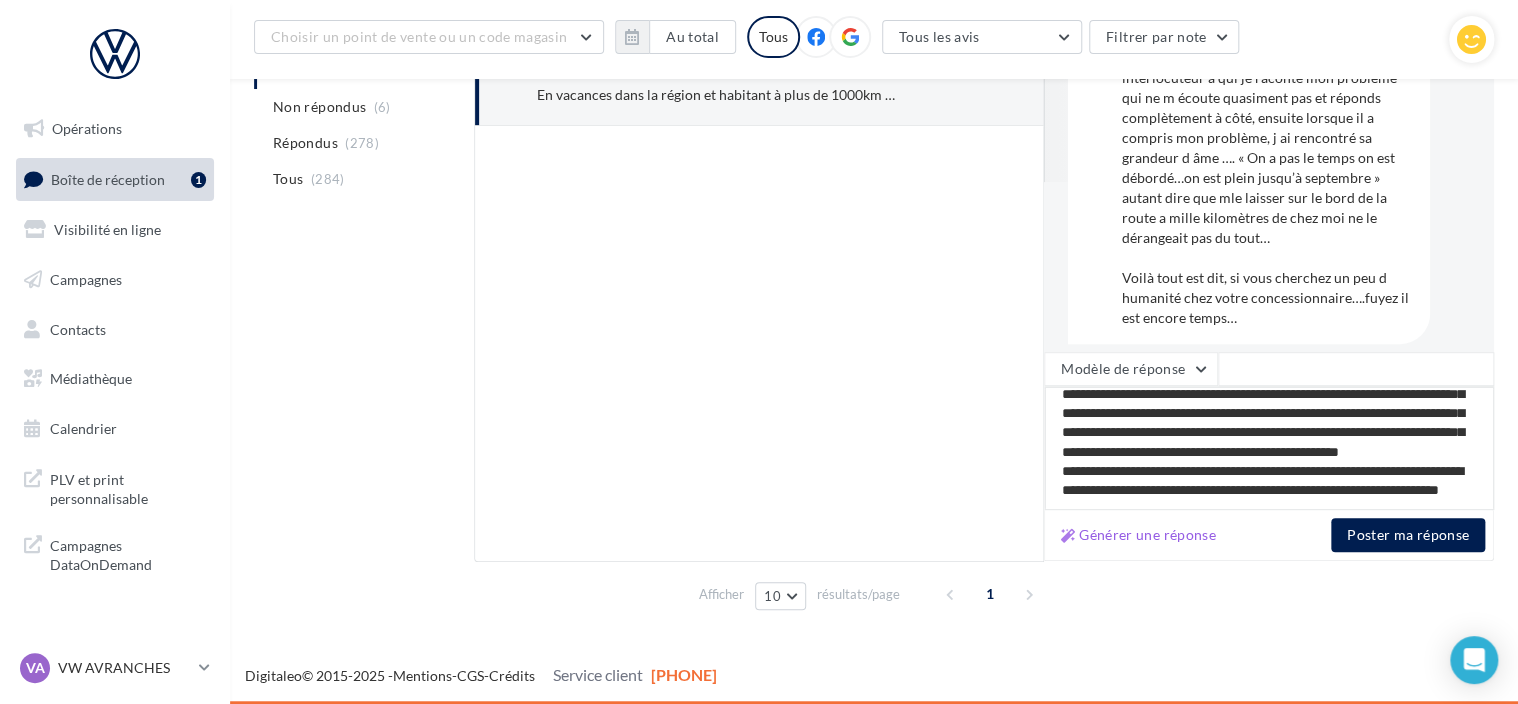 type on "**********" 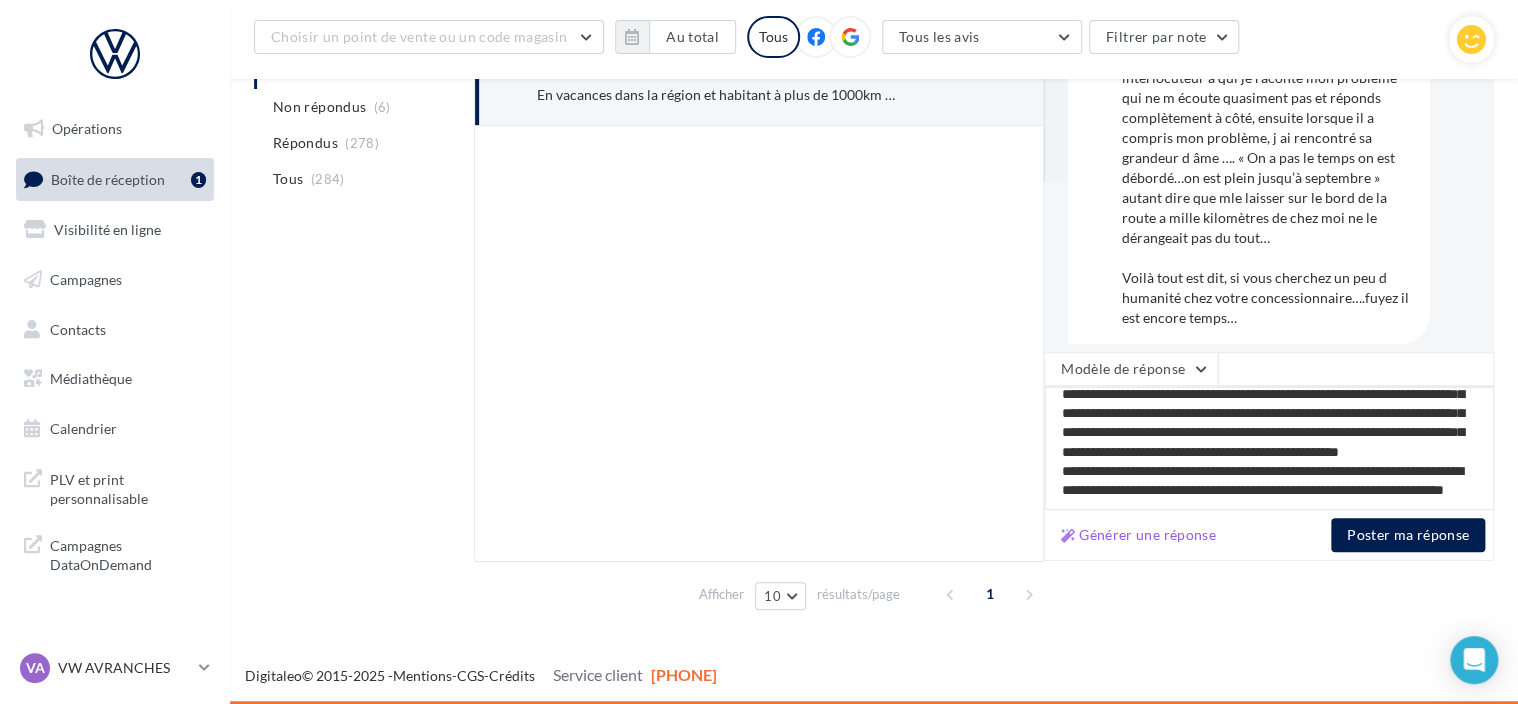 type on "**********" 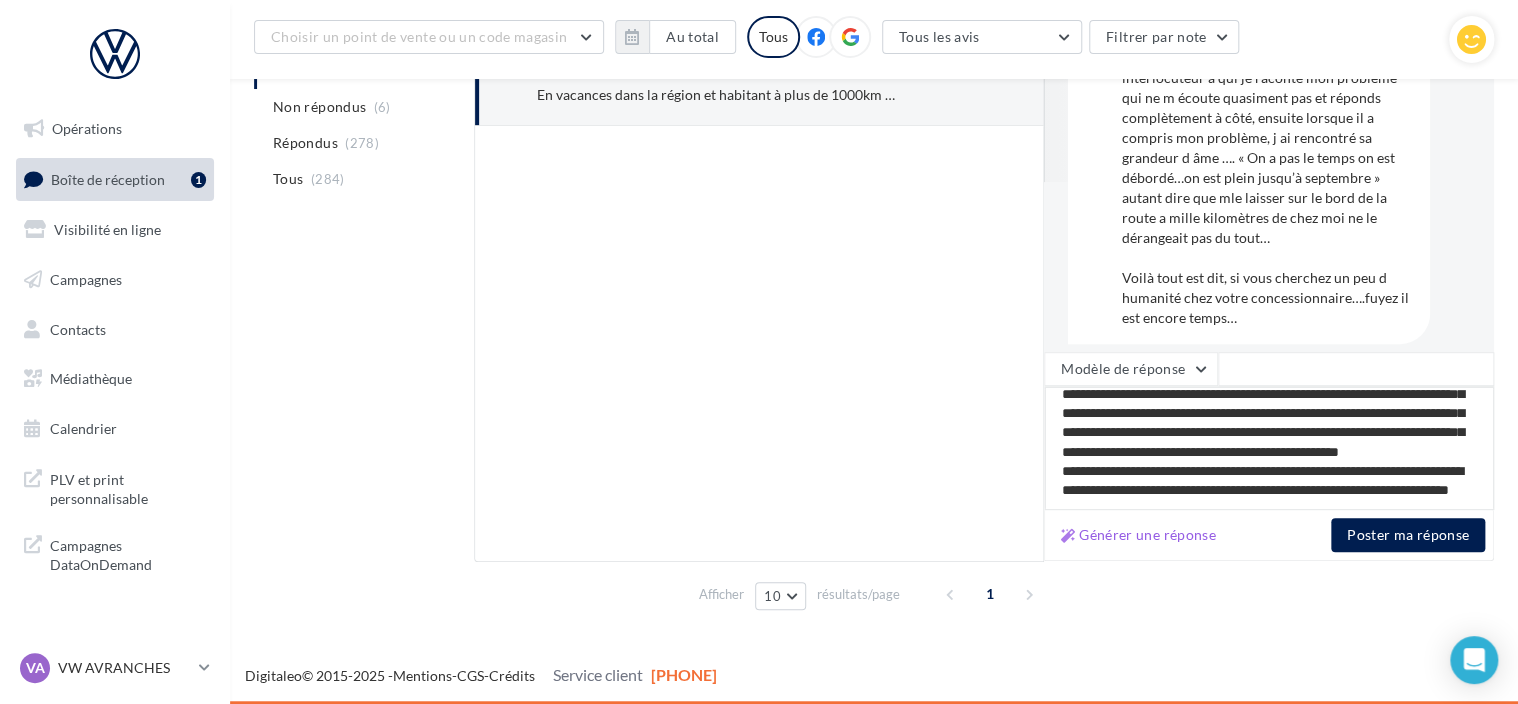 type on "**********" 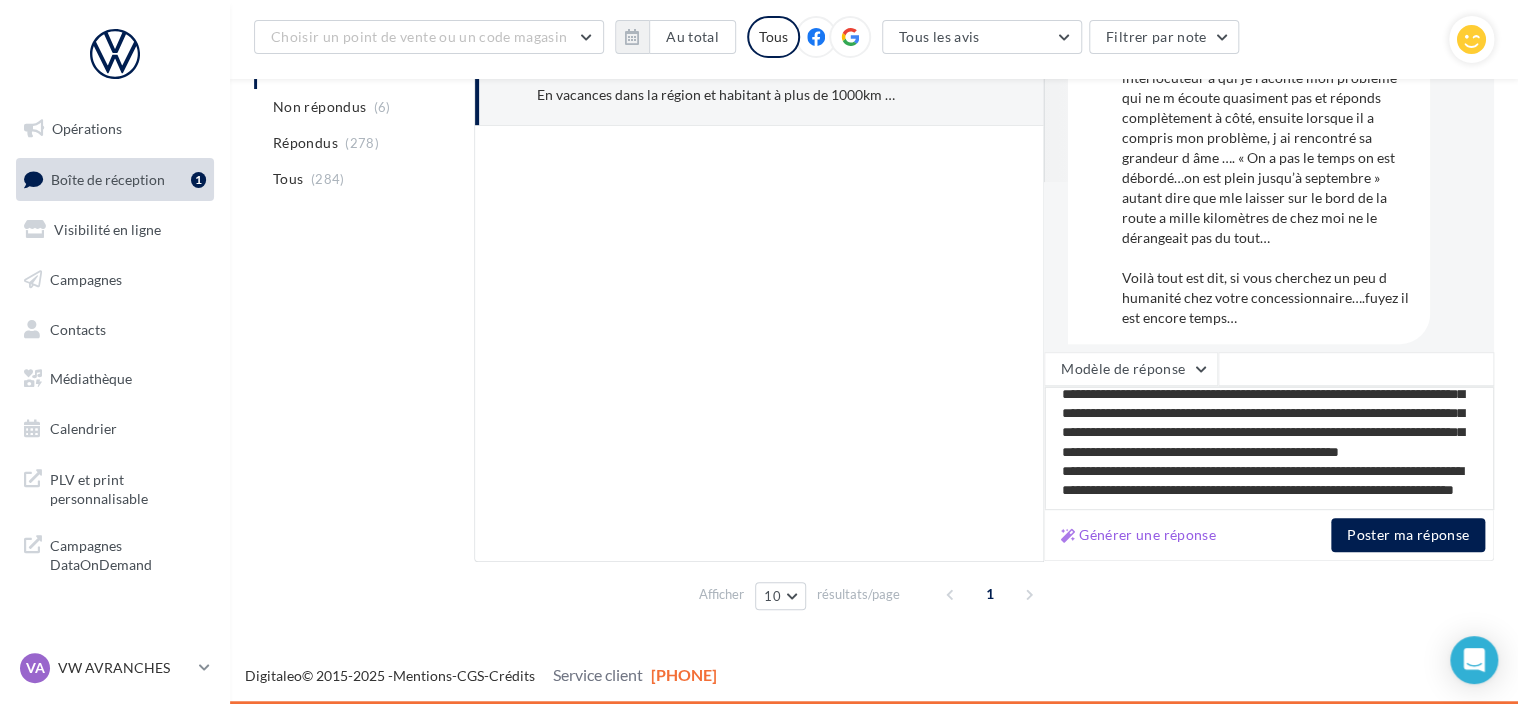 type on "**********" 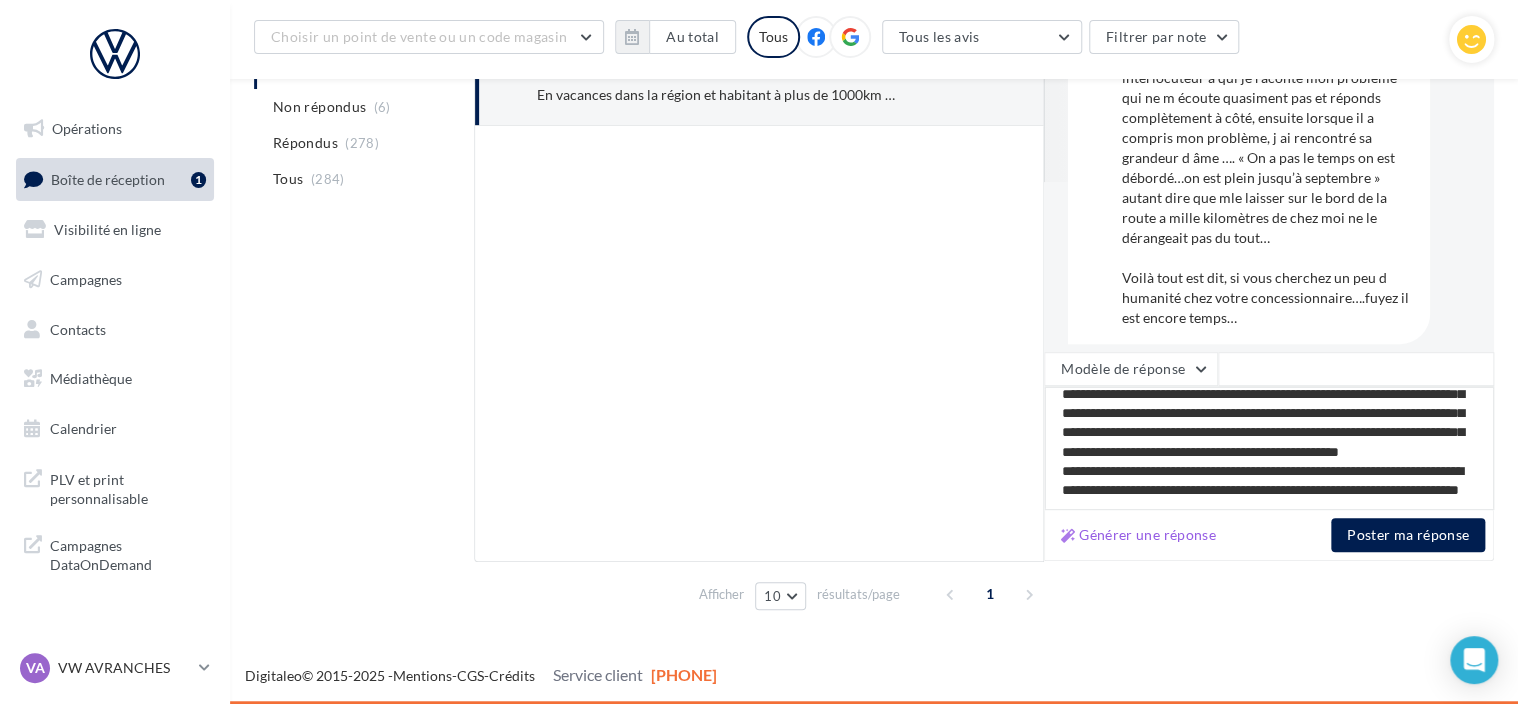 type on "**********" 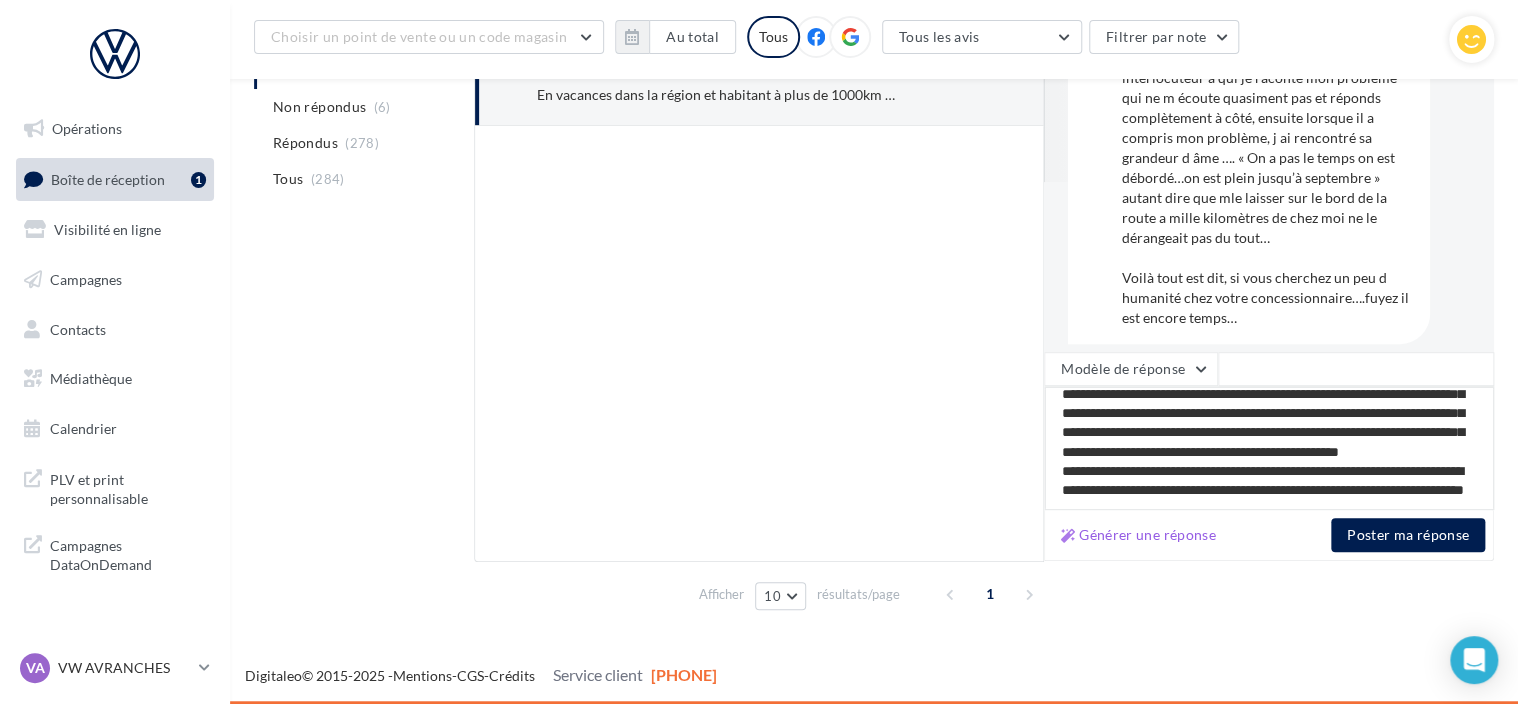 type on "**********" 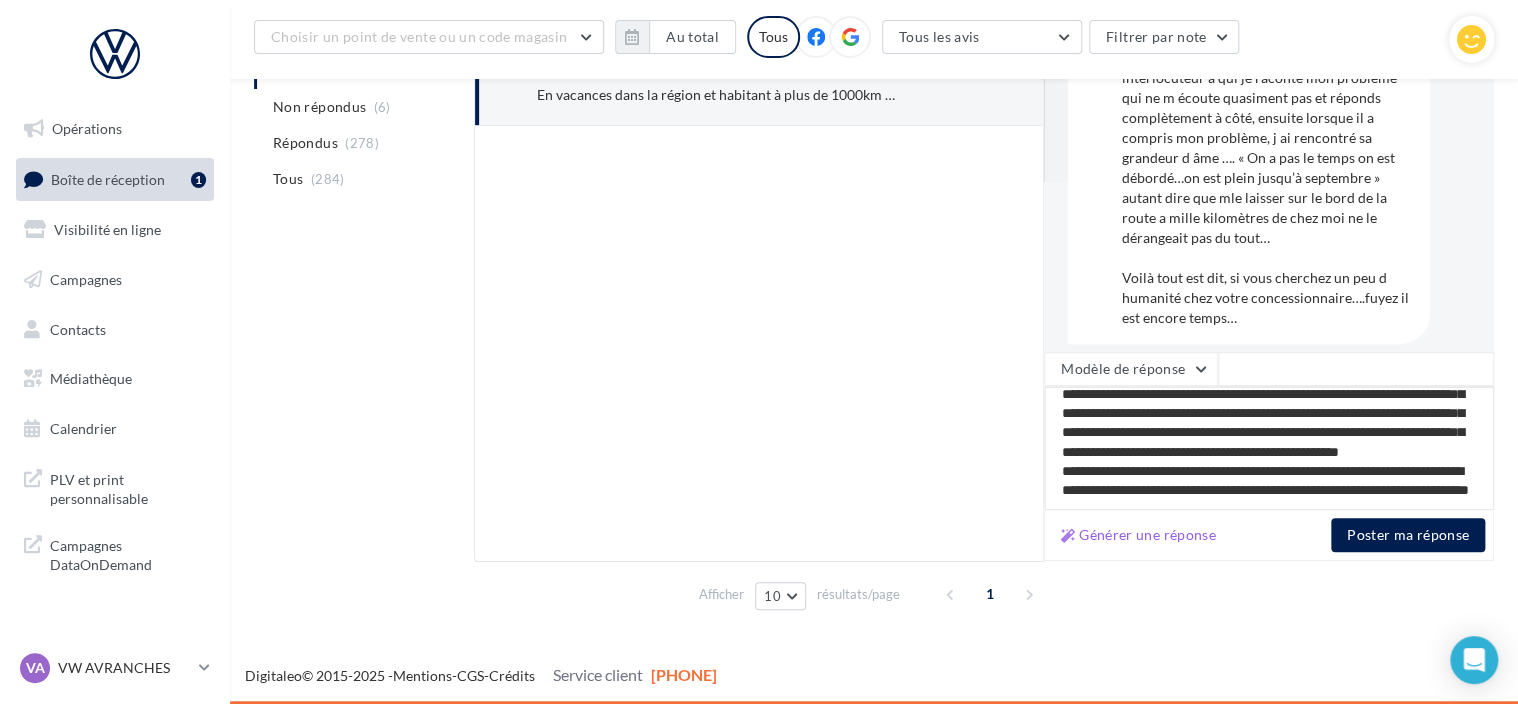 type on "**********" 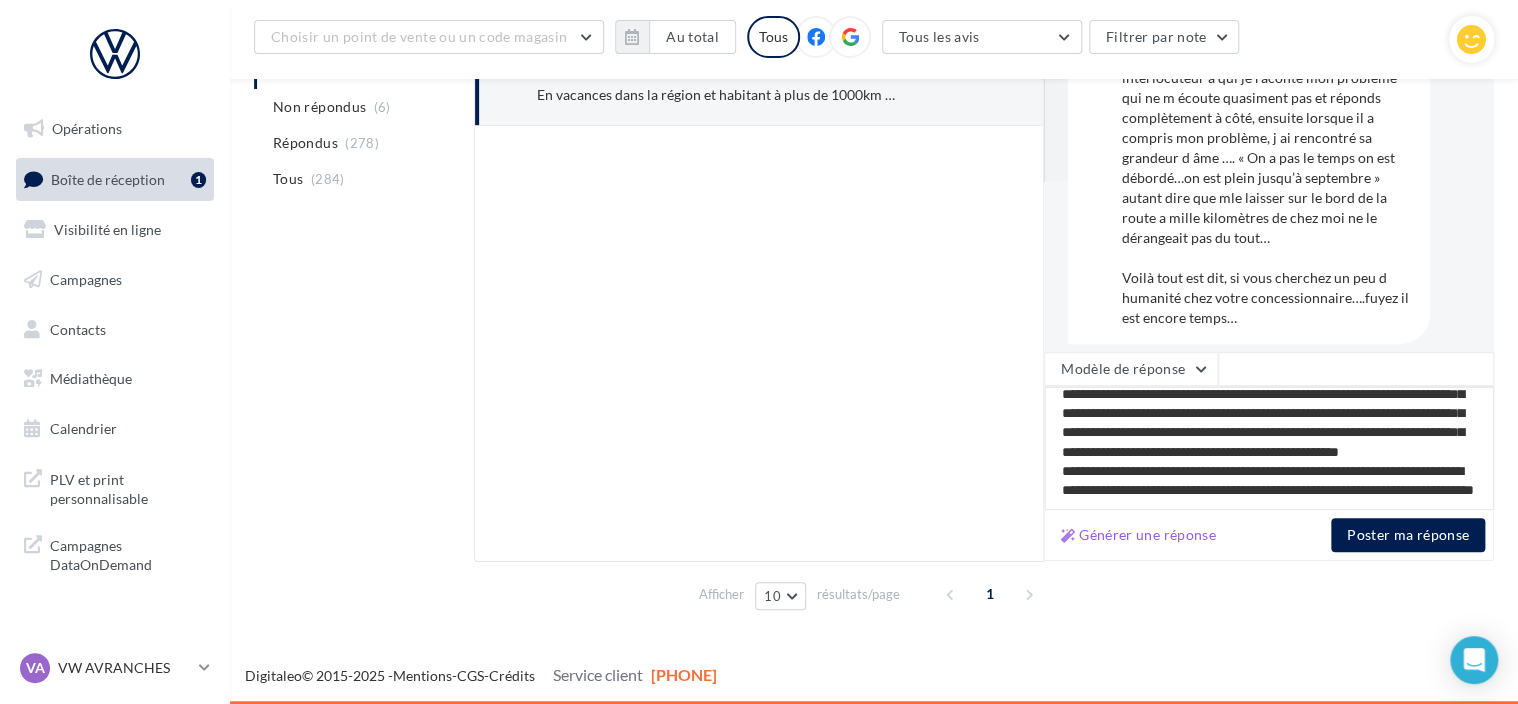 type on "**********" 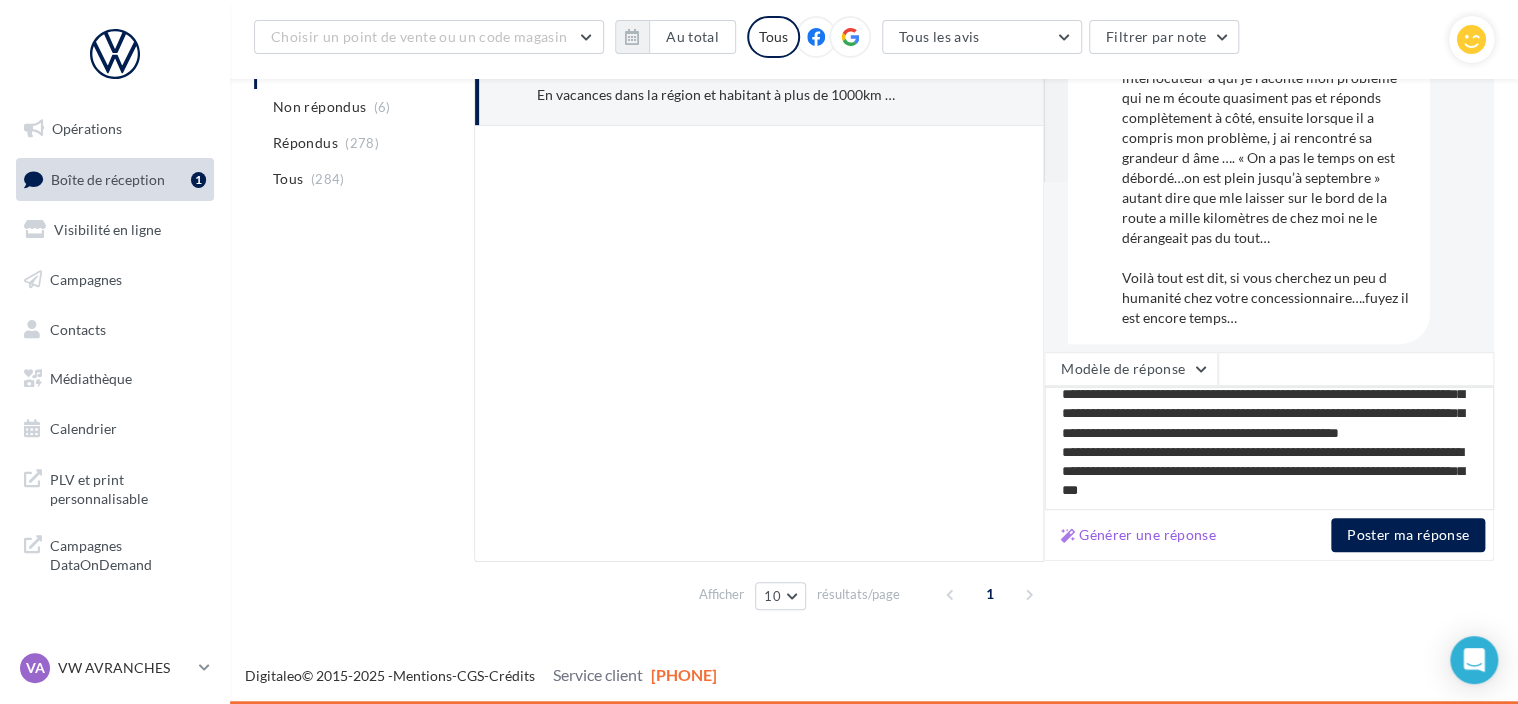 type on "**********" 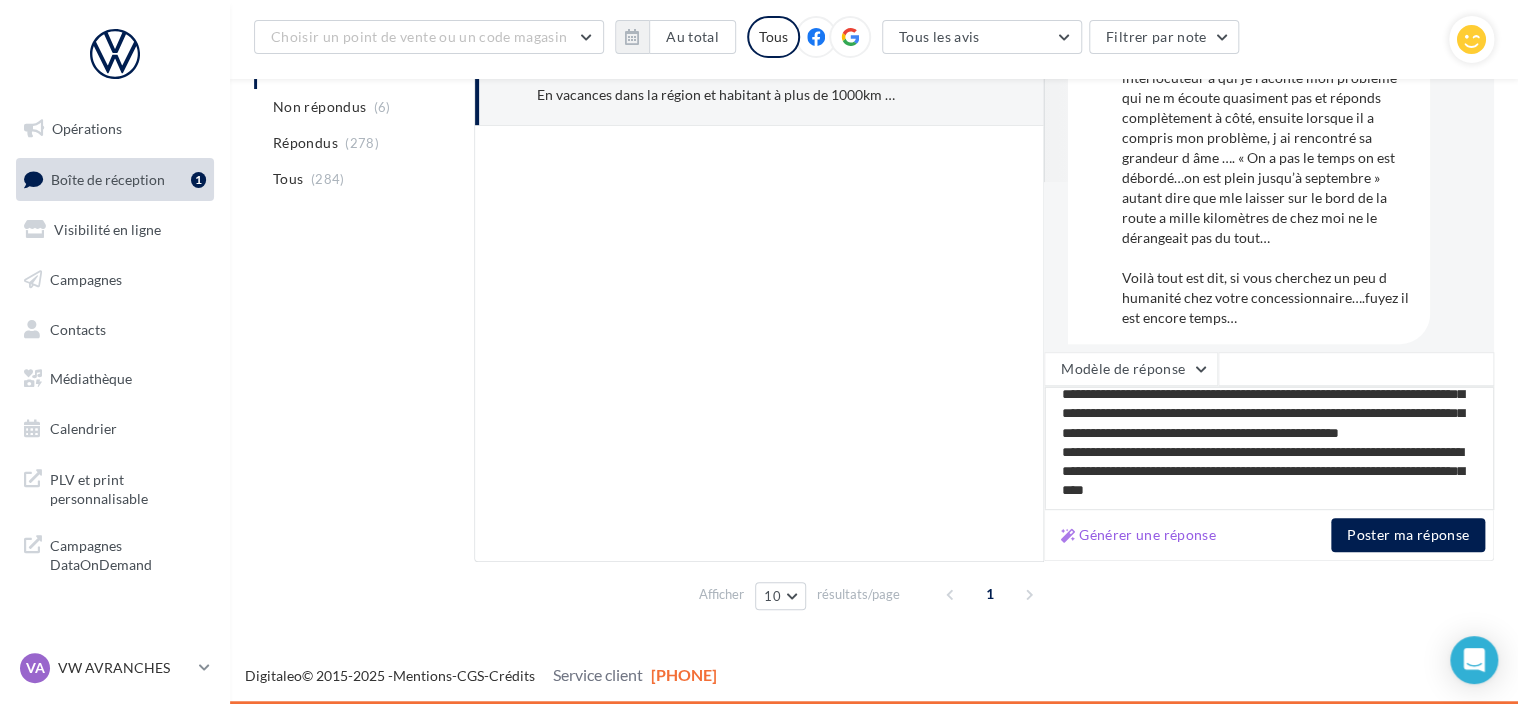 type on "**********" 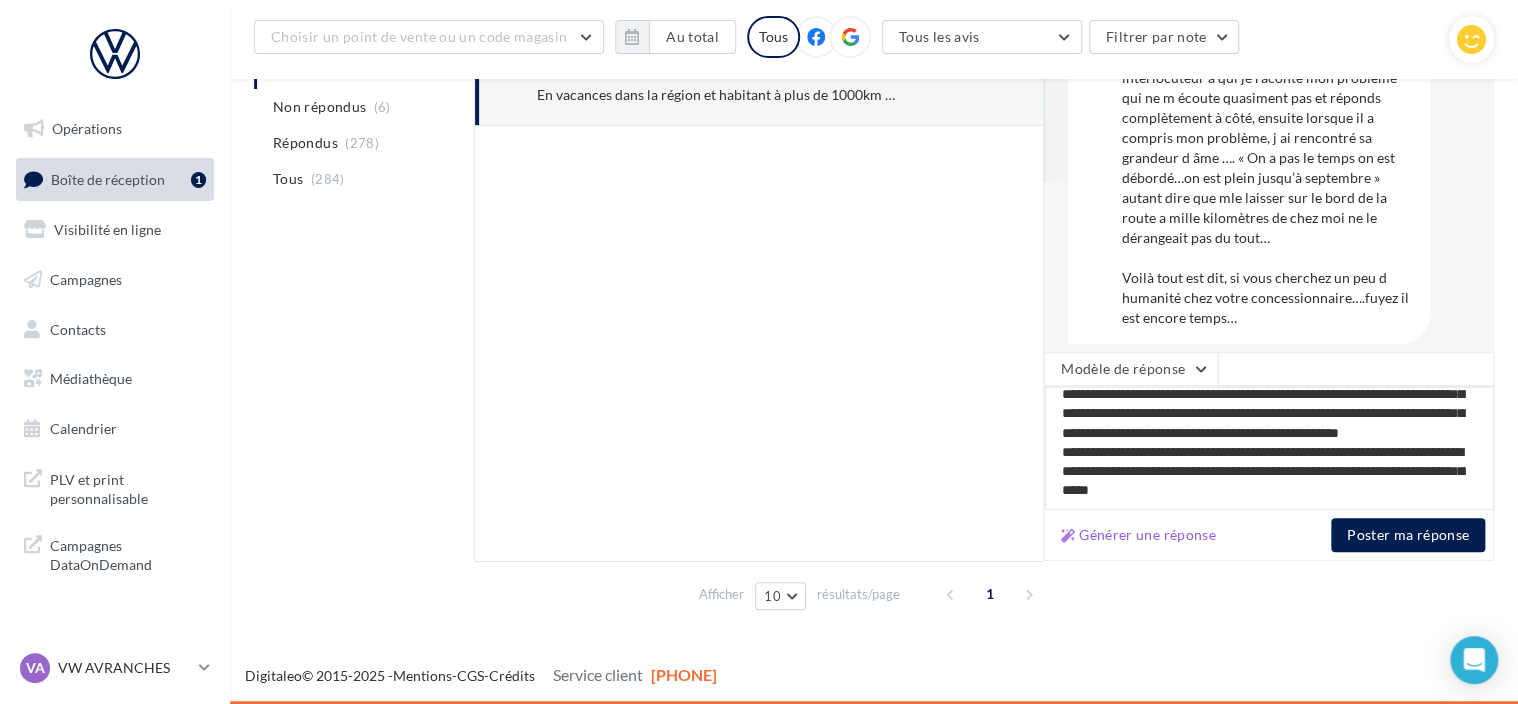 type on "**********" 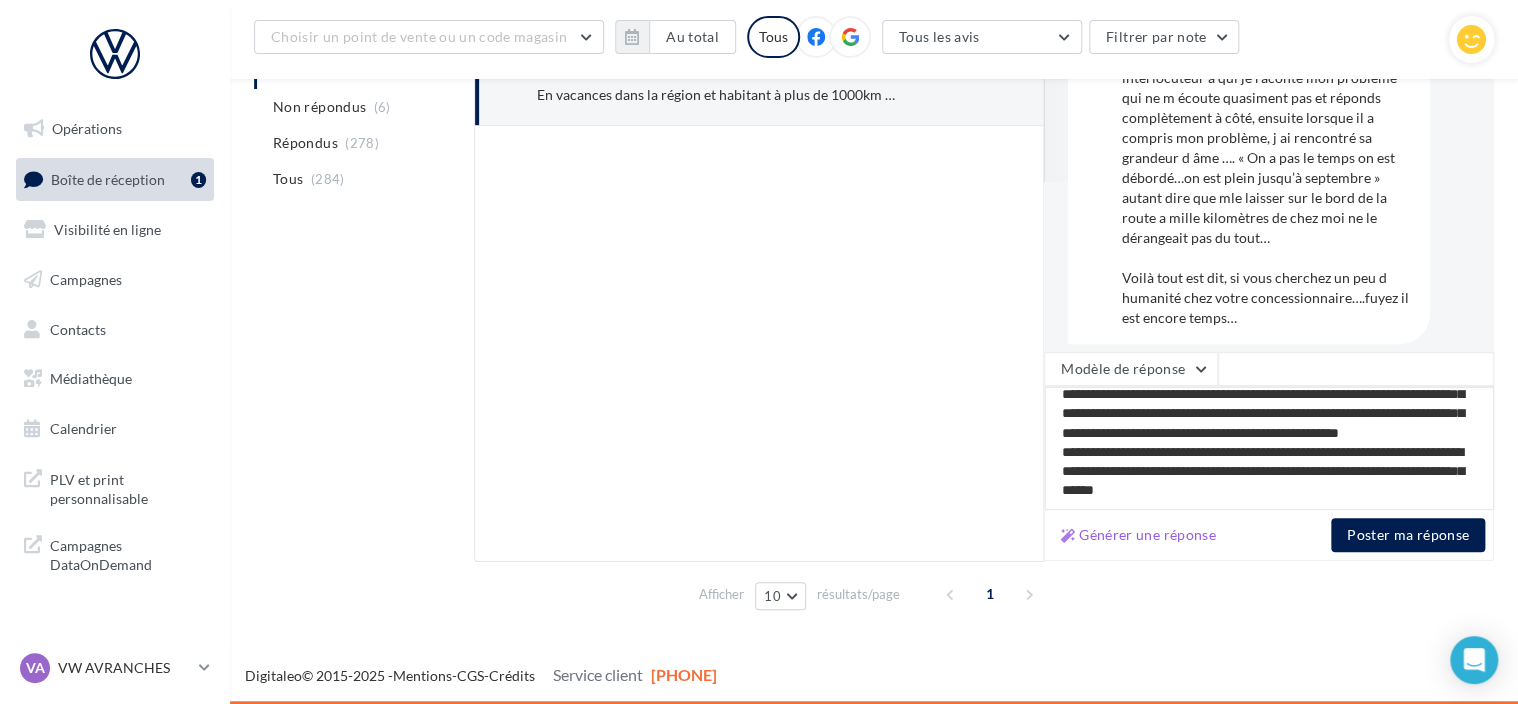 type on "**********" 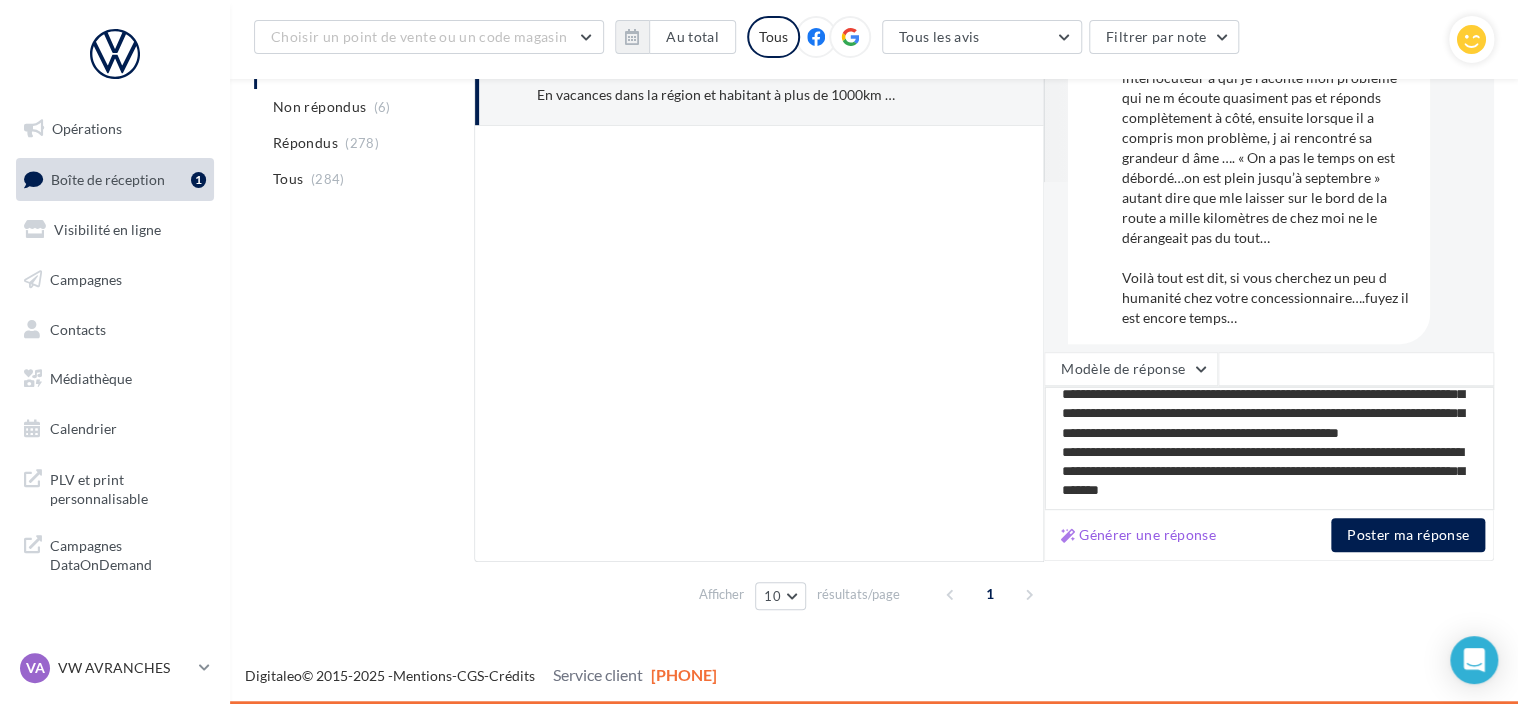 type on "**********" 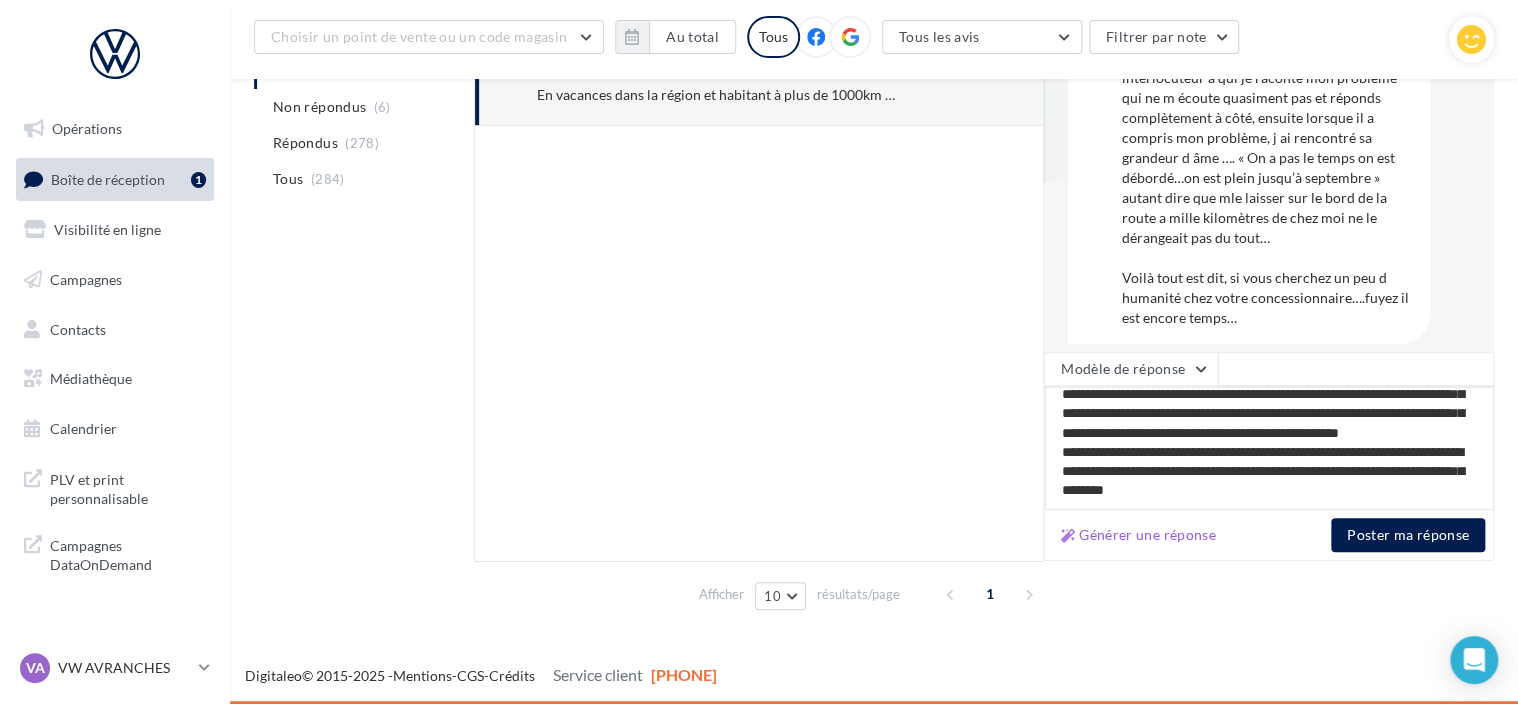 type on "**********" 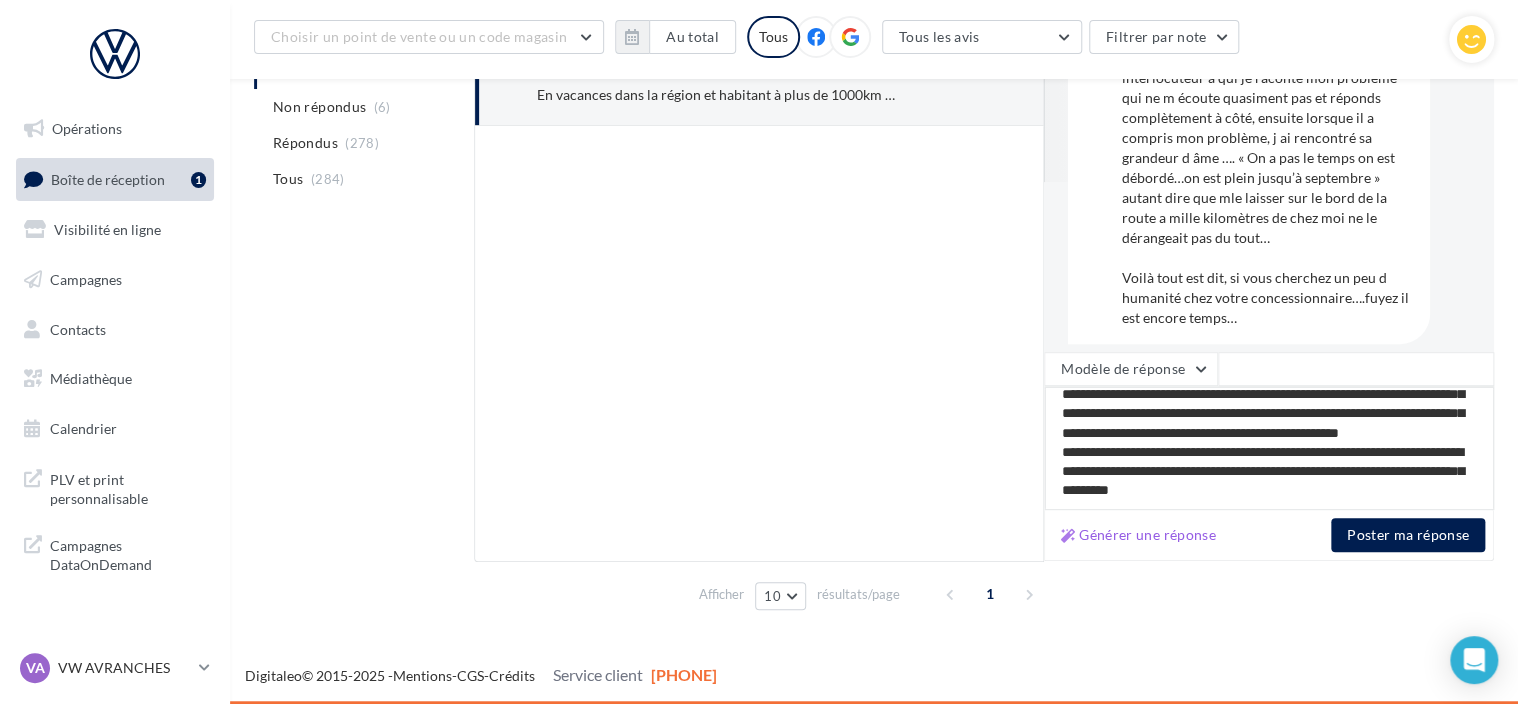 type on "**********" 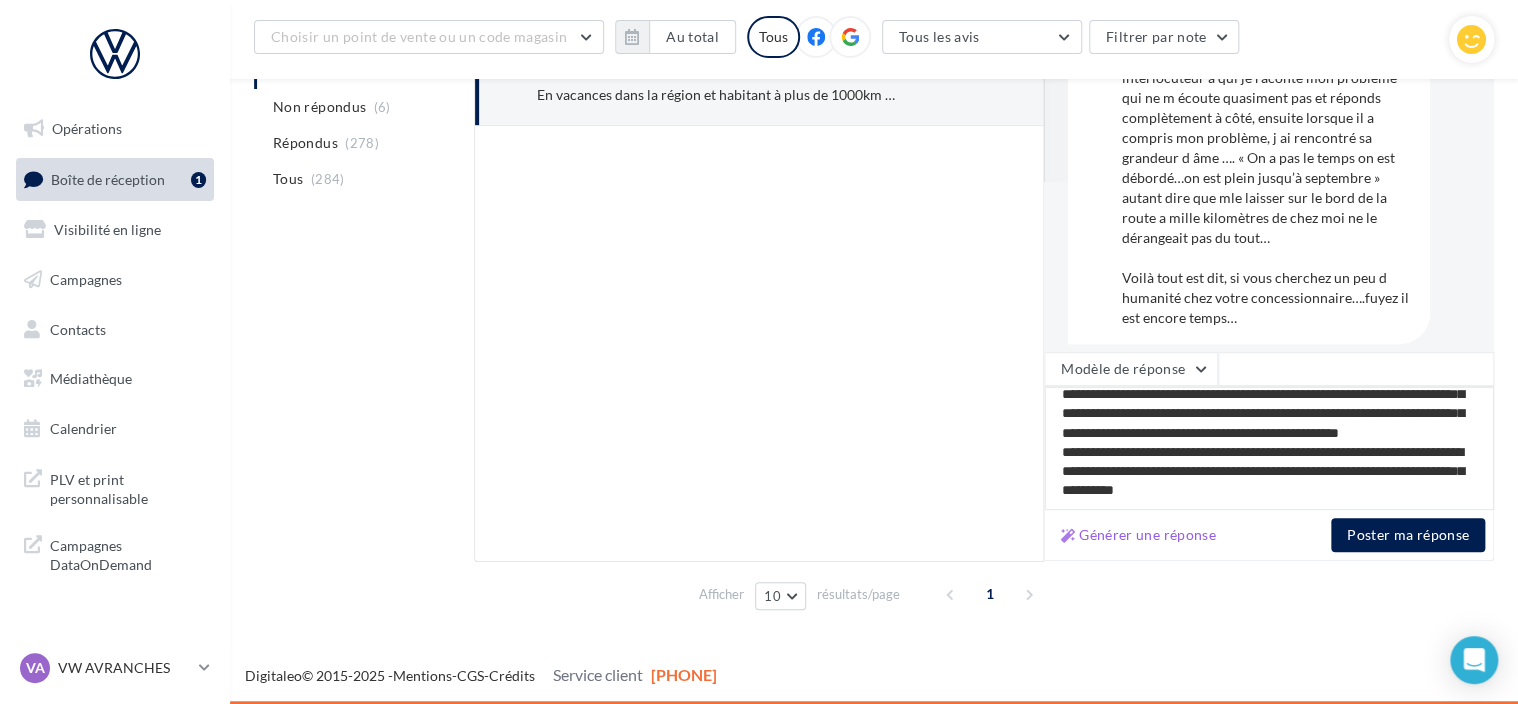 type on "**********" 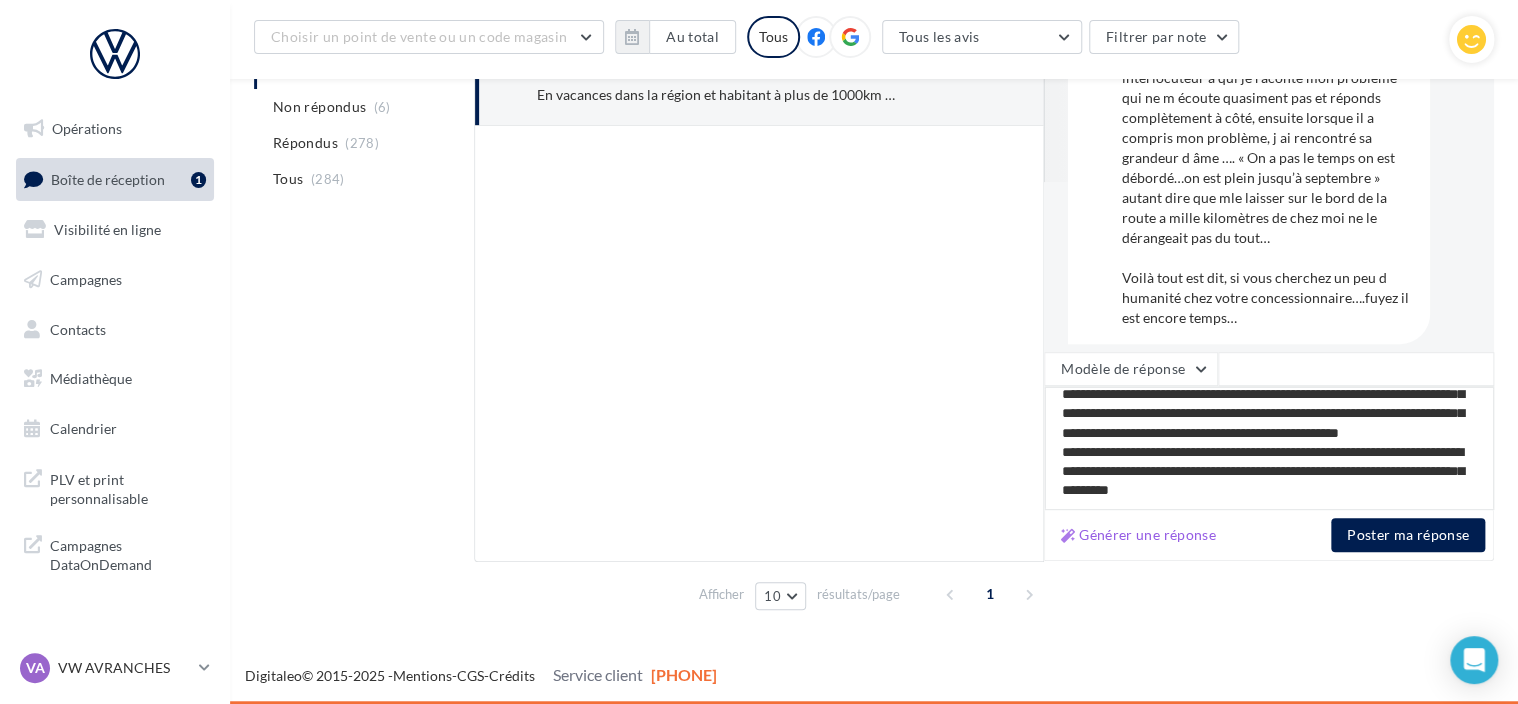 type on "**********" 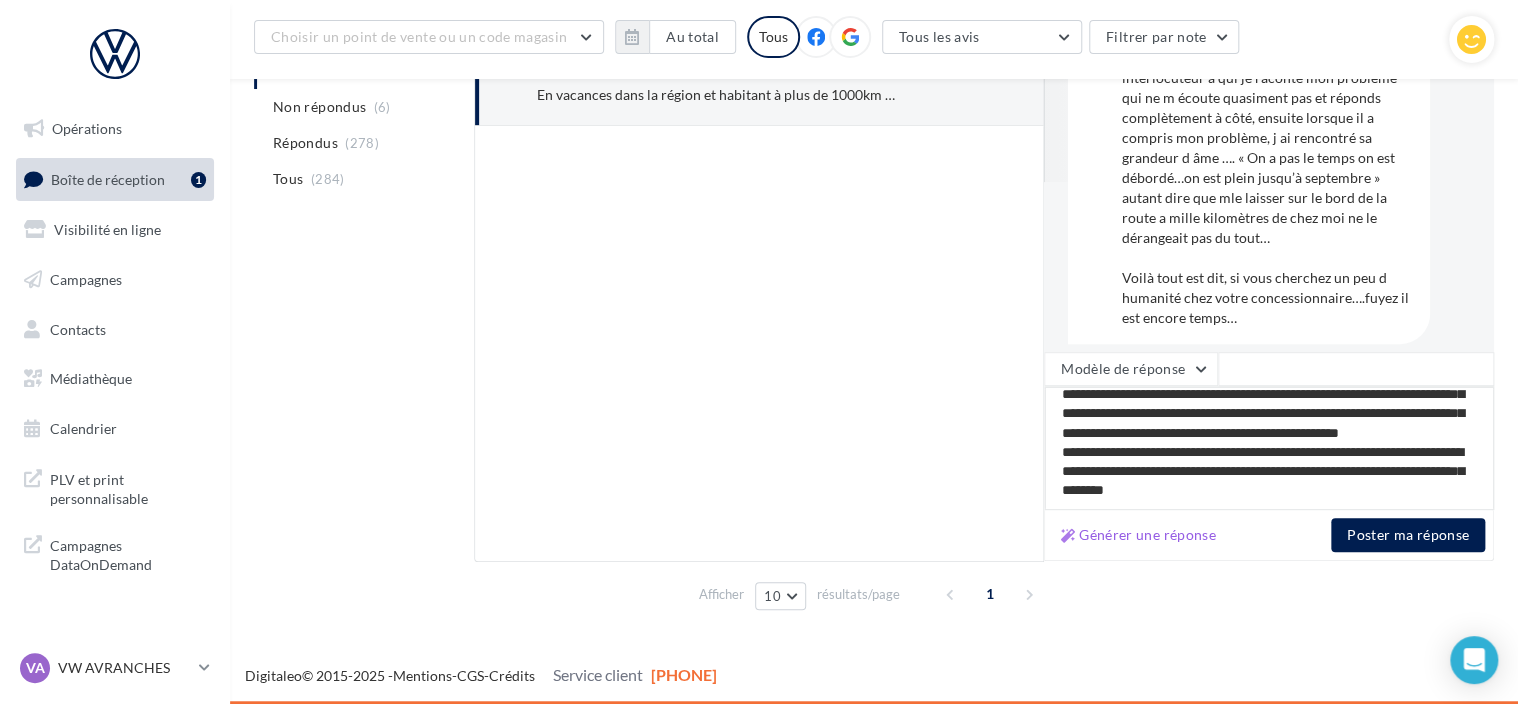 type on "**********" 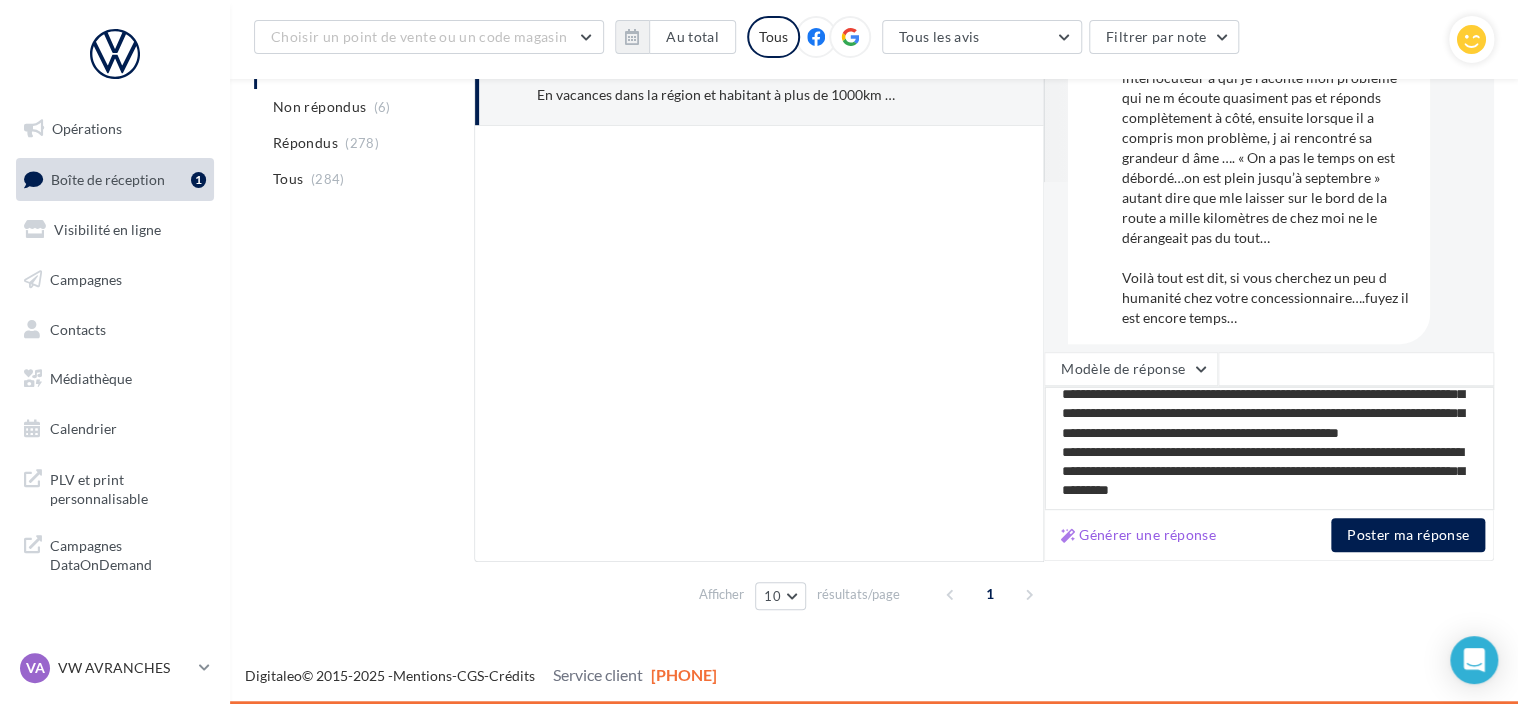 type on "**********" 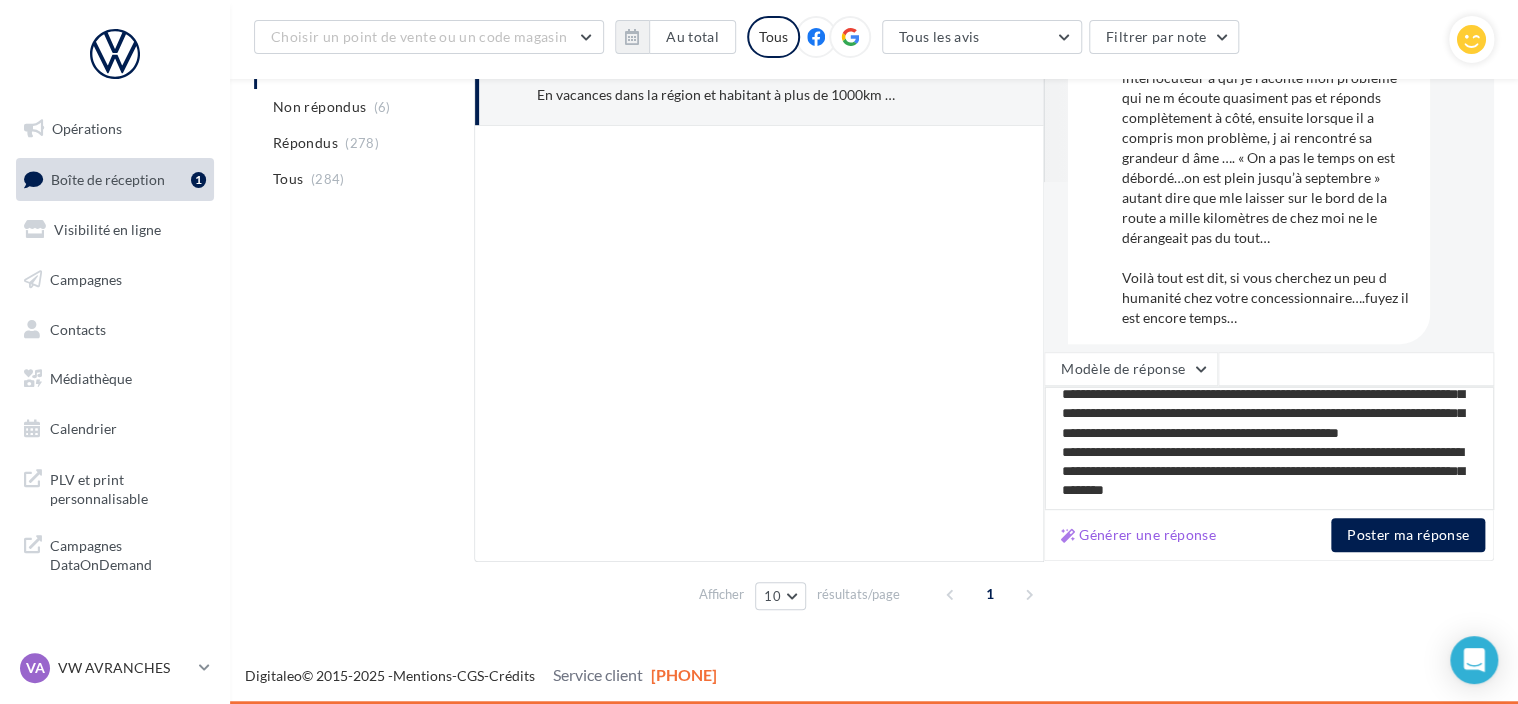 type on "**********" 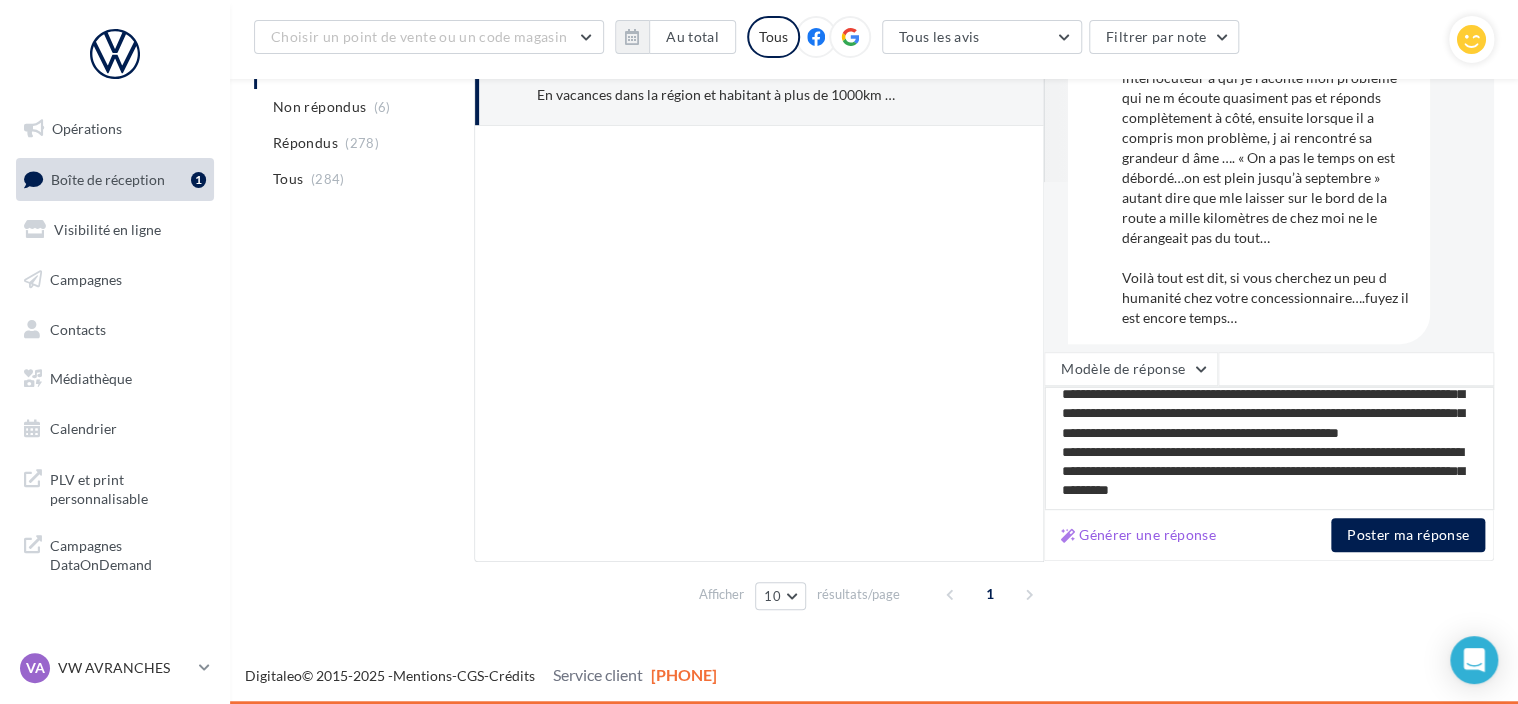 type on "**********" 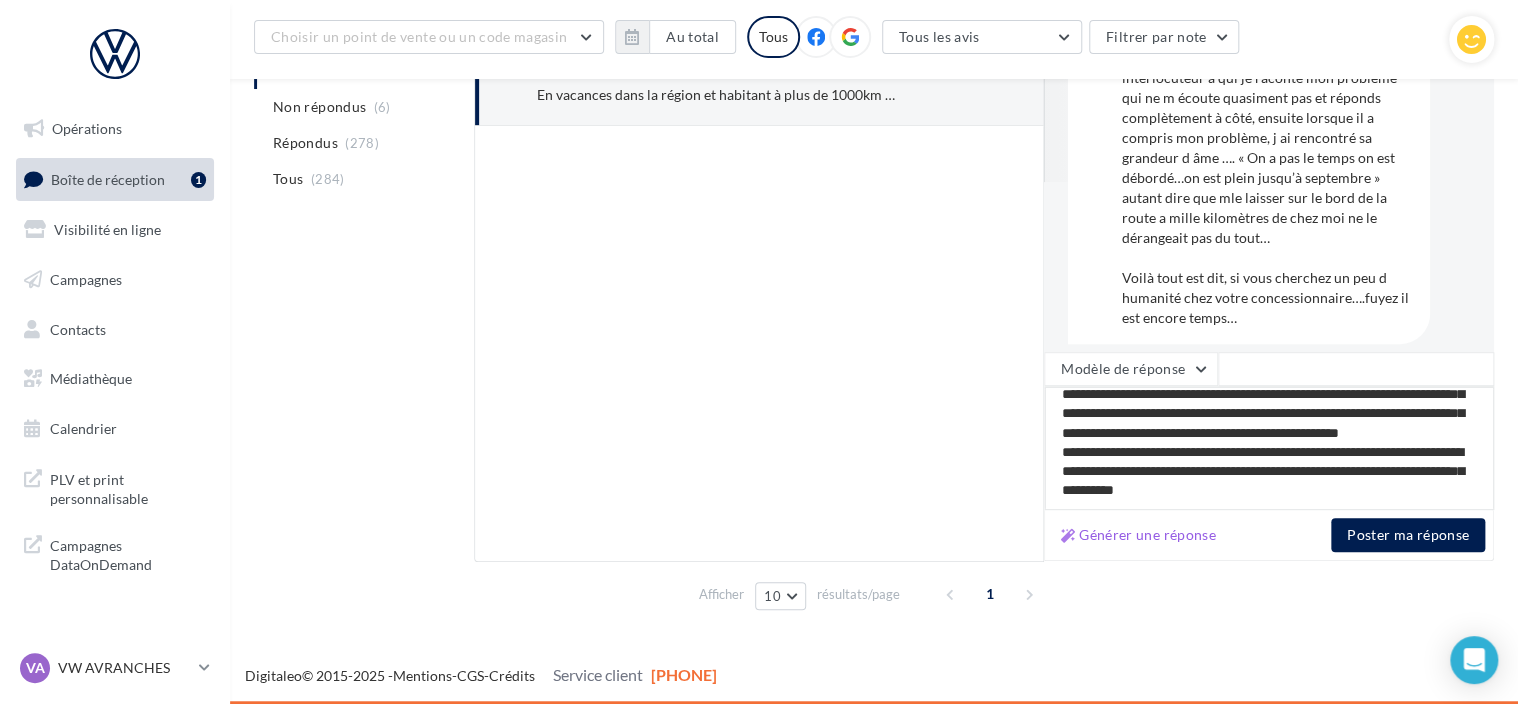 type on "**********" 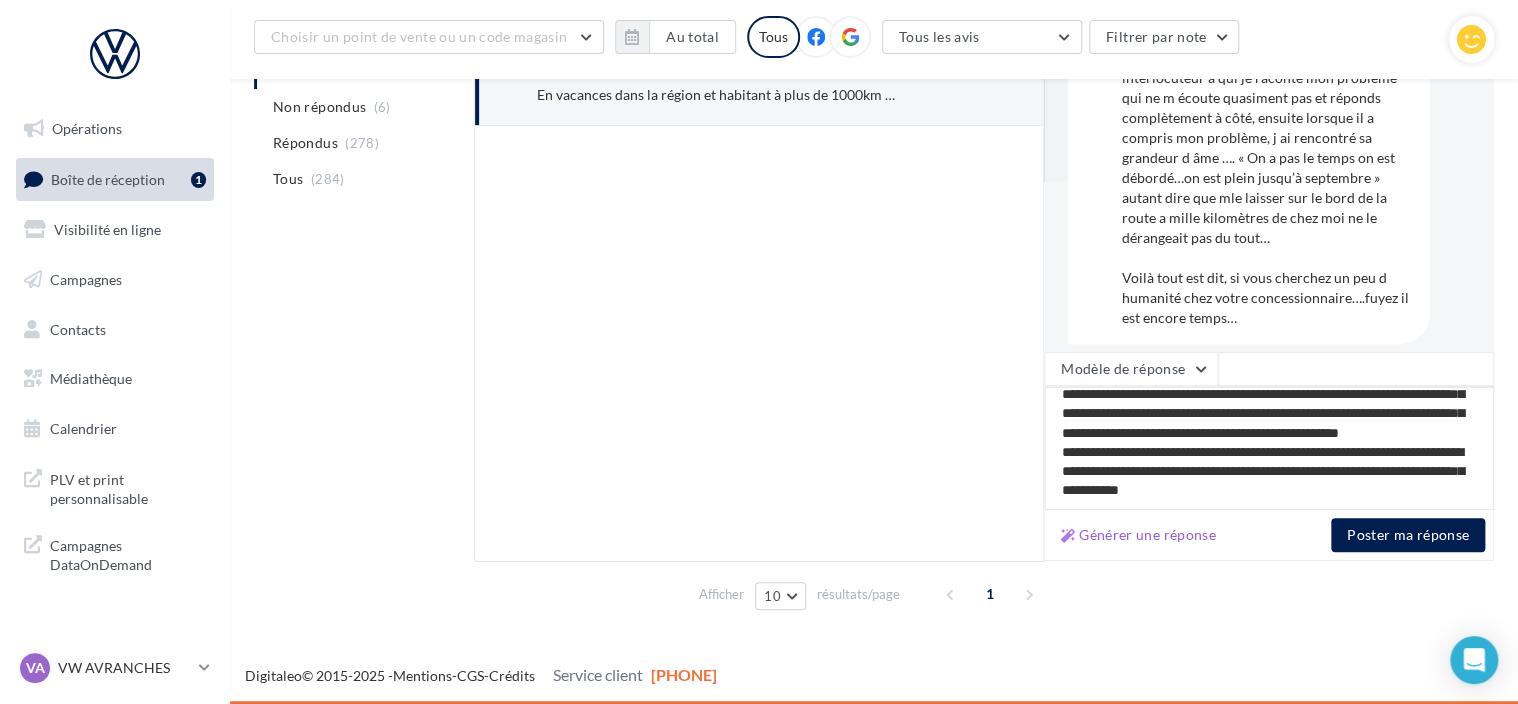 scroll, scrollTop: 184, scrollLeft: 0, axis: vertical 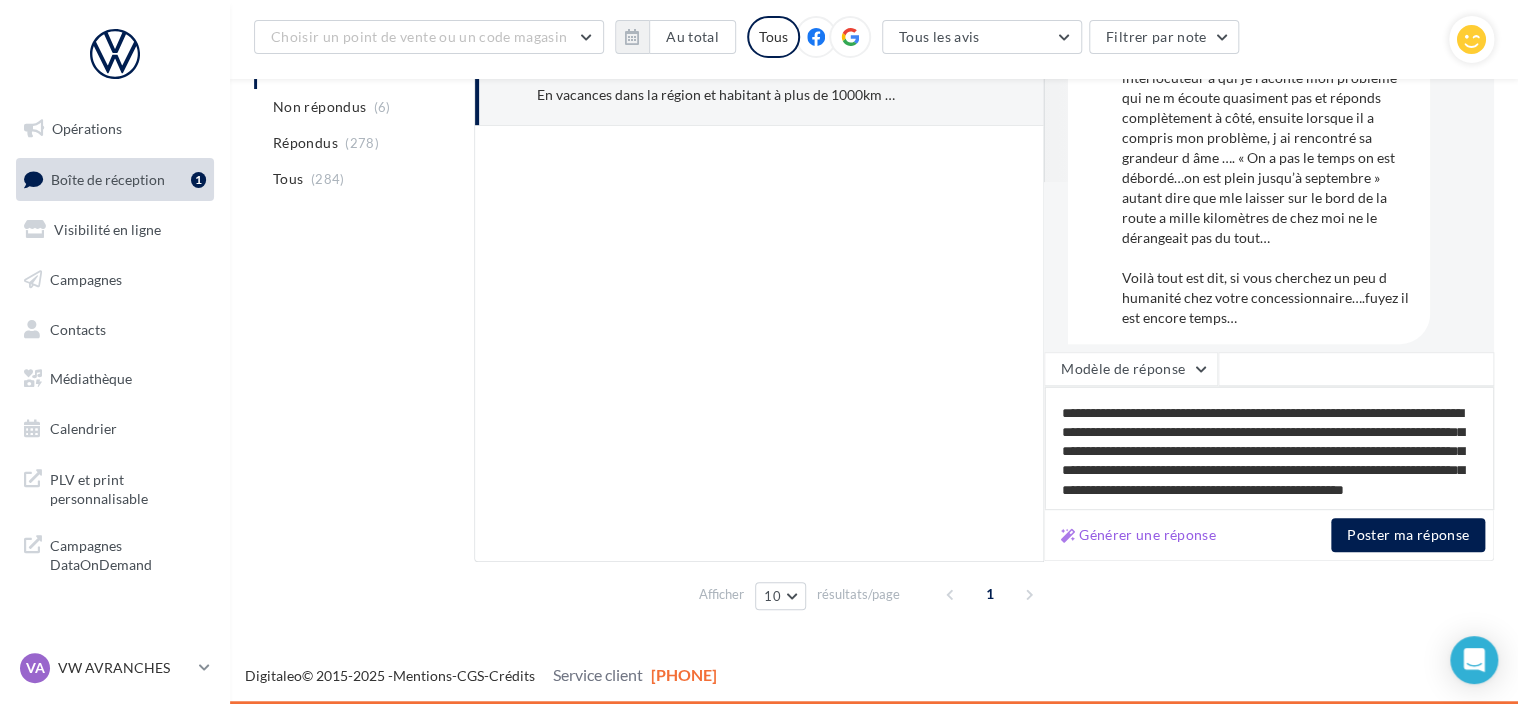 type on "**********" 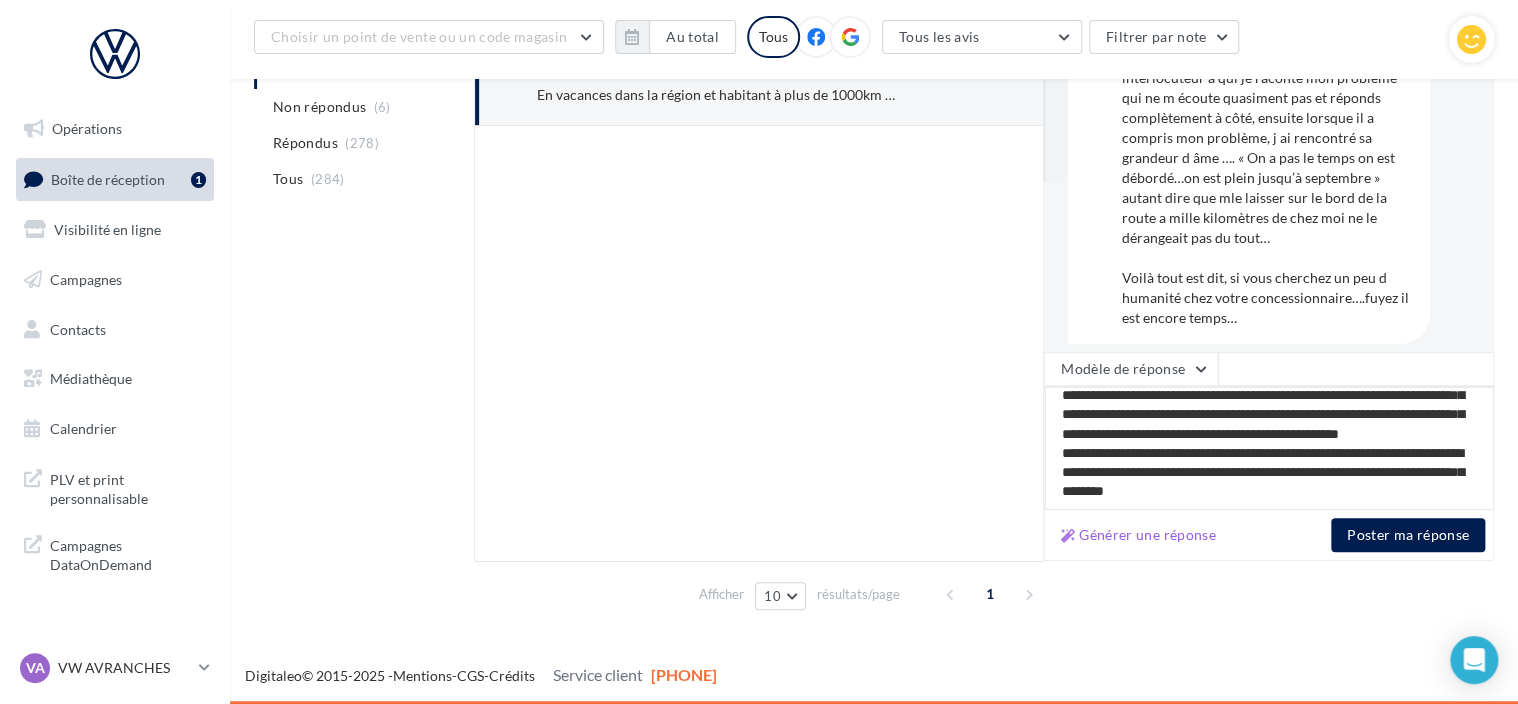 scroll, scrollTop: 175, scrollLeft: 0, axis: vertical 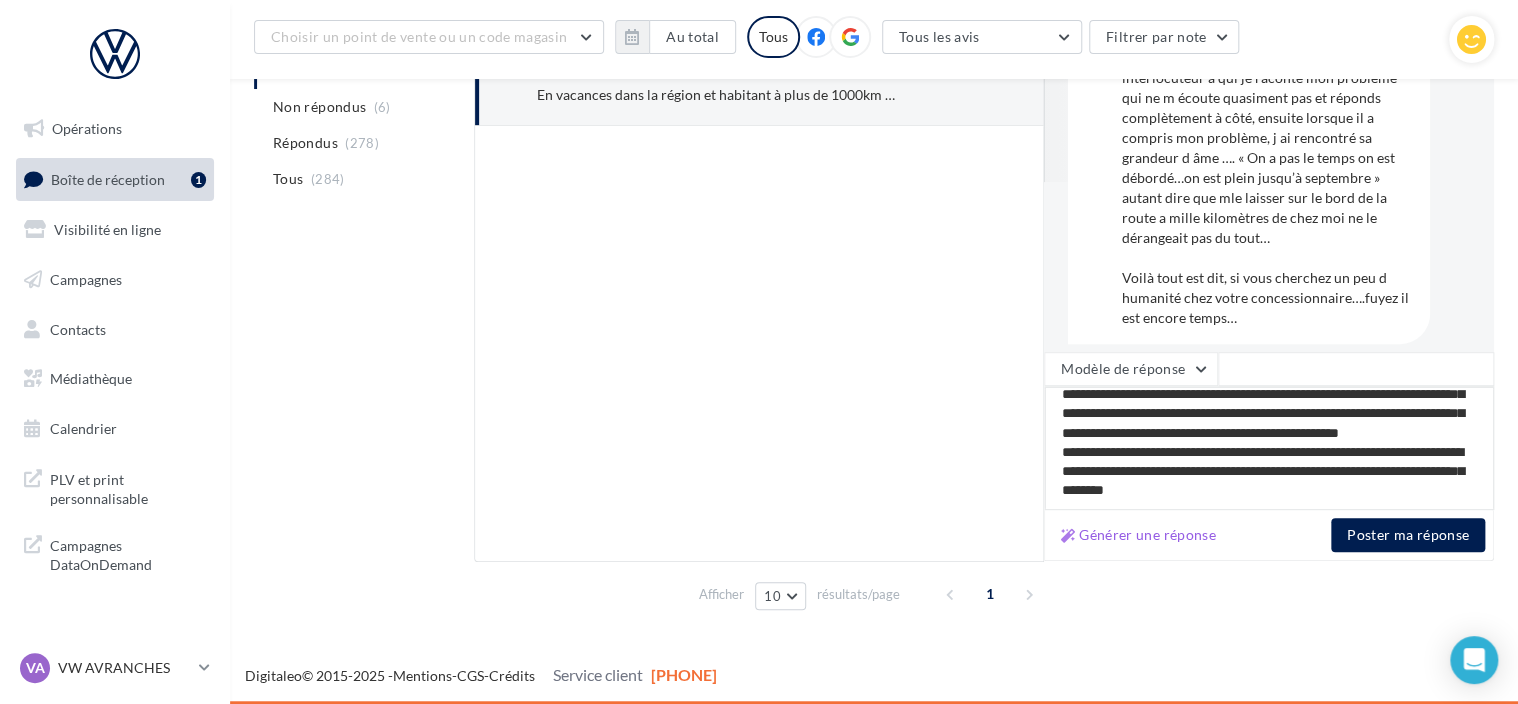 type on "**********" 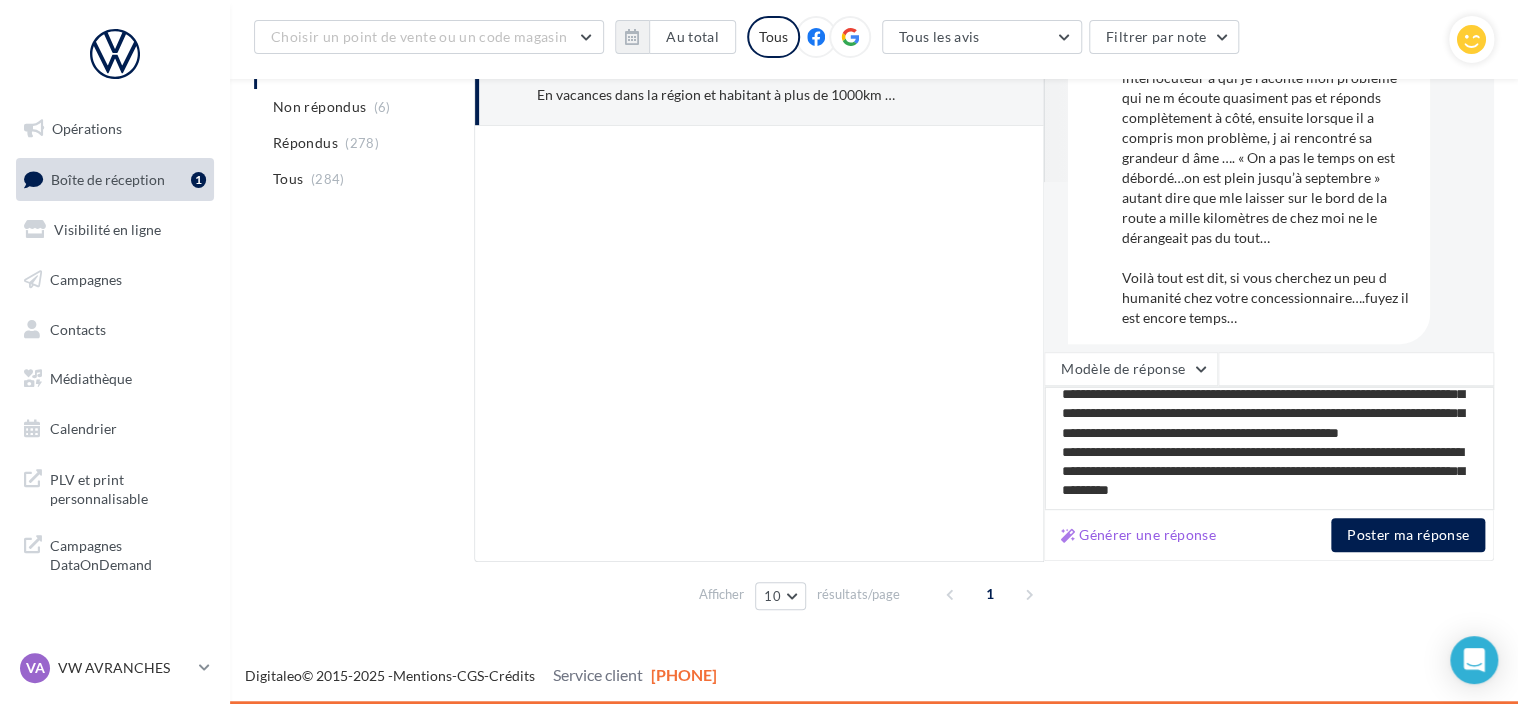 scroll, scrollTop: 194, scrollLeft: 0, axis: vertical 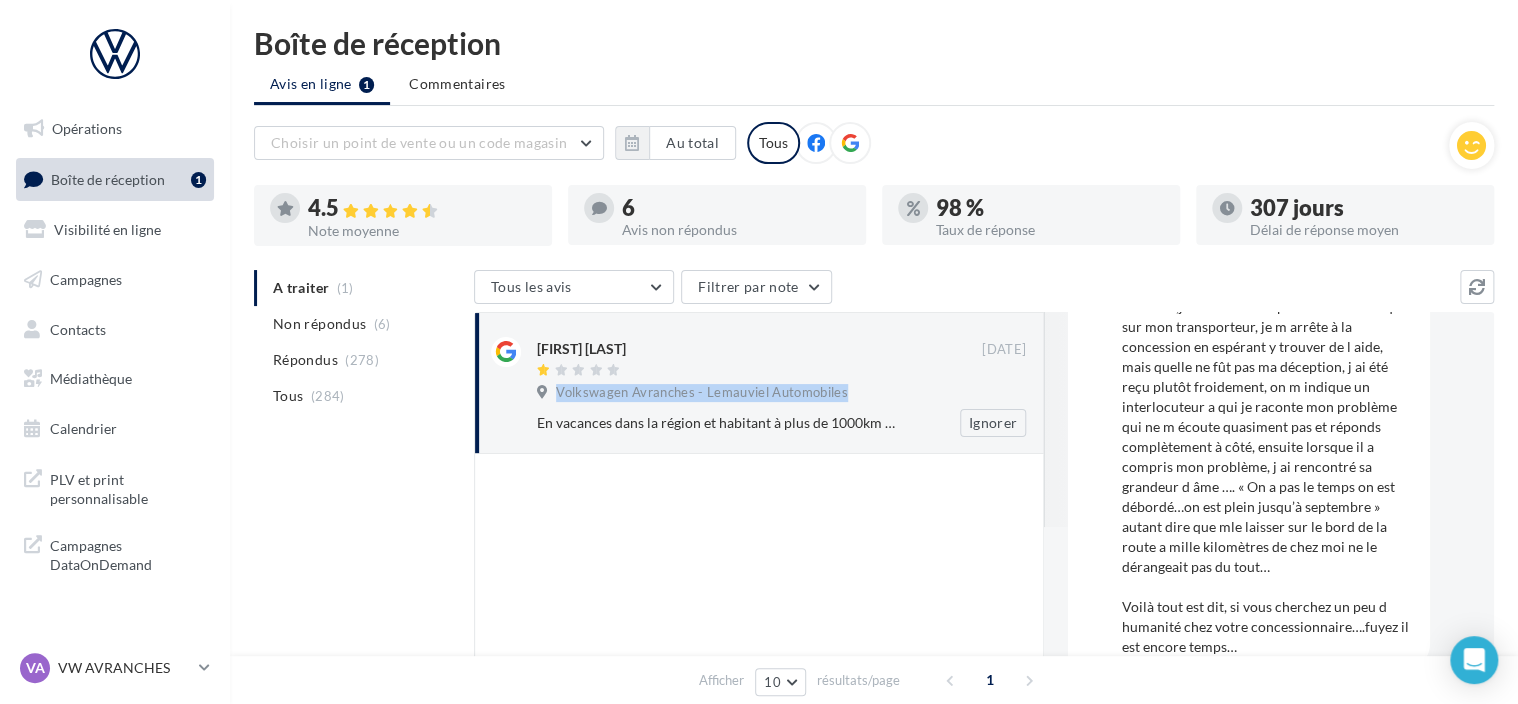 drag, startPoint x: 558, startPoint y: 391, endPoint x: 846, endPoint y: 402, distance: 288.21 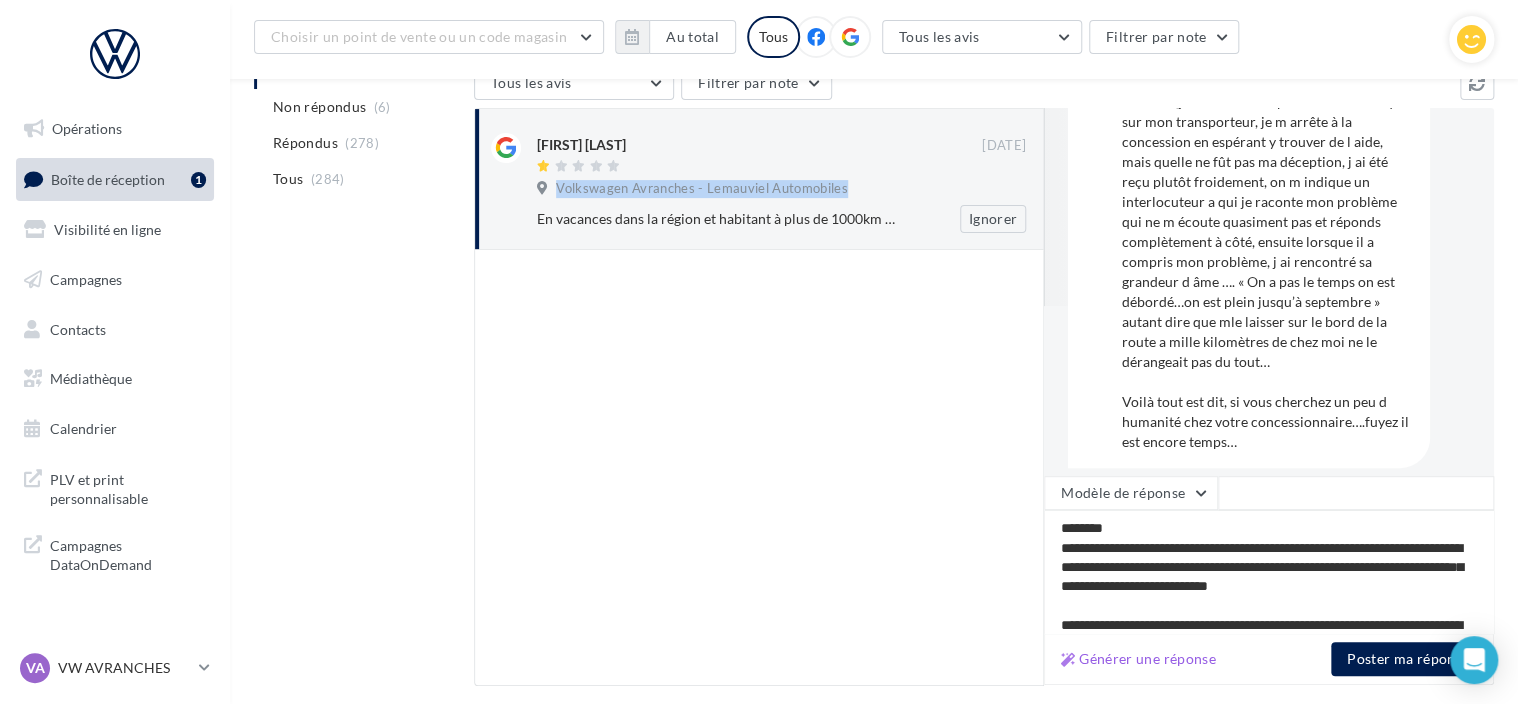 scroll, scrollTop: 348, scrollLeft: 0, axis: vertical 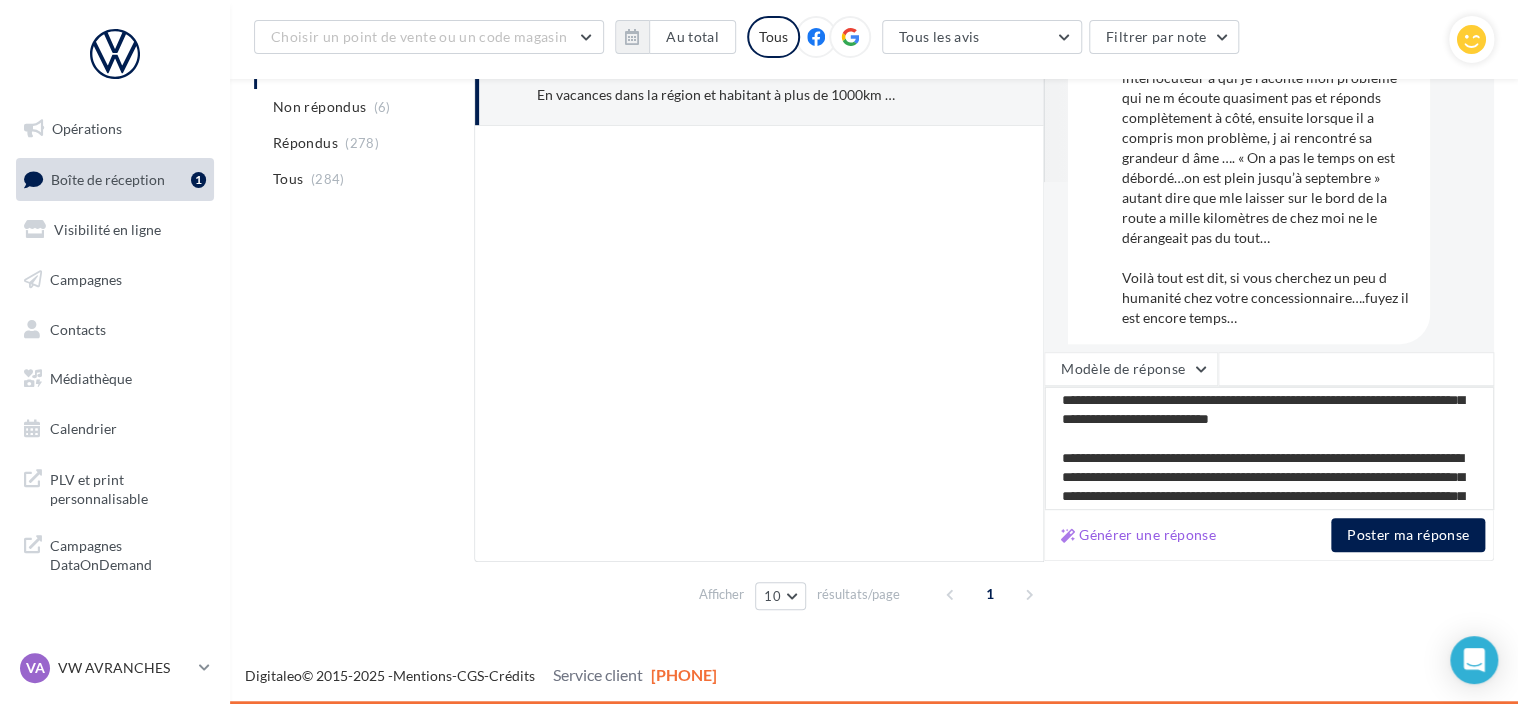drag, startPoint x: 1187, startPoint y: 416, endPoint x: 1236, endPoint y: 453, distance: 61.400326 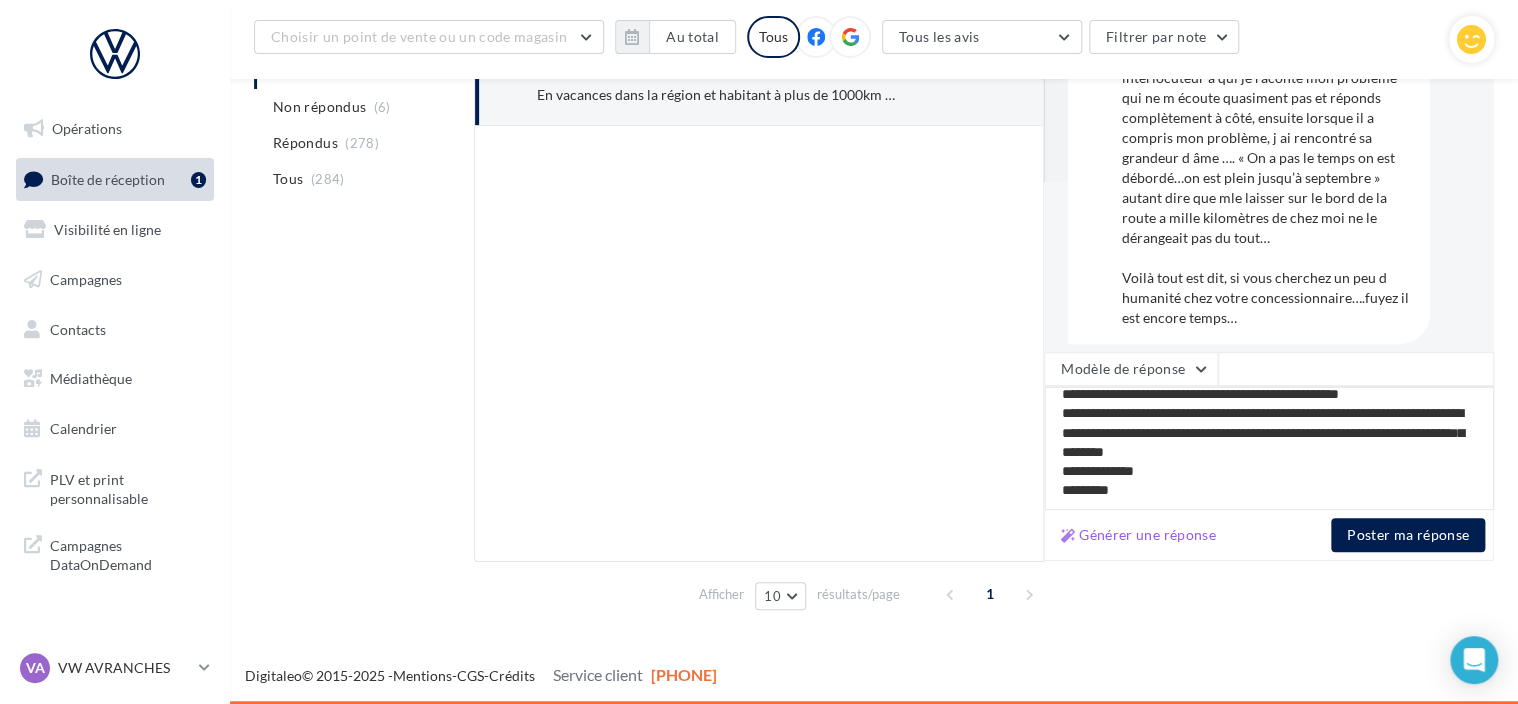 scroll, scrollTop: 184, scrollLeft: 0, axis: vertical 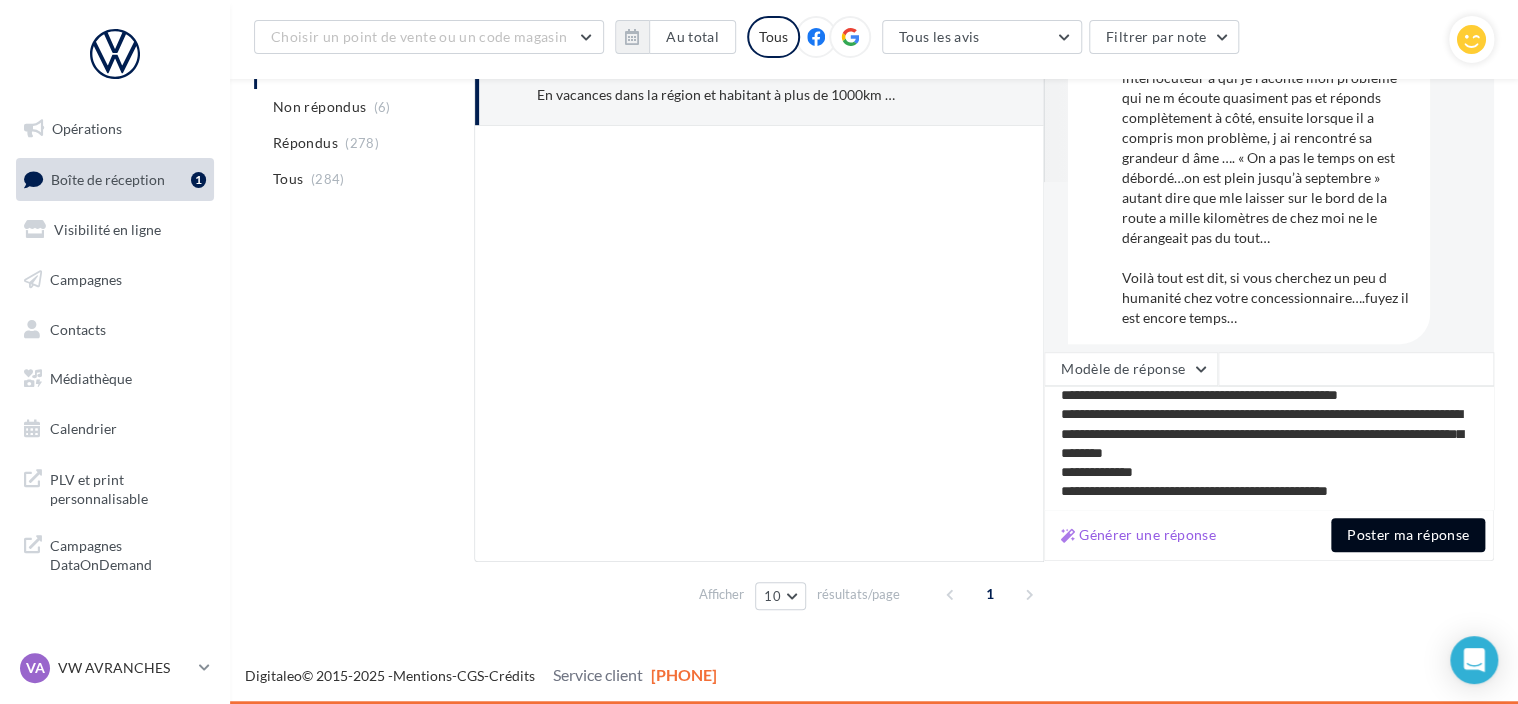 click on "Poster ma réponse" at bounding box center (1408, 535) 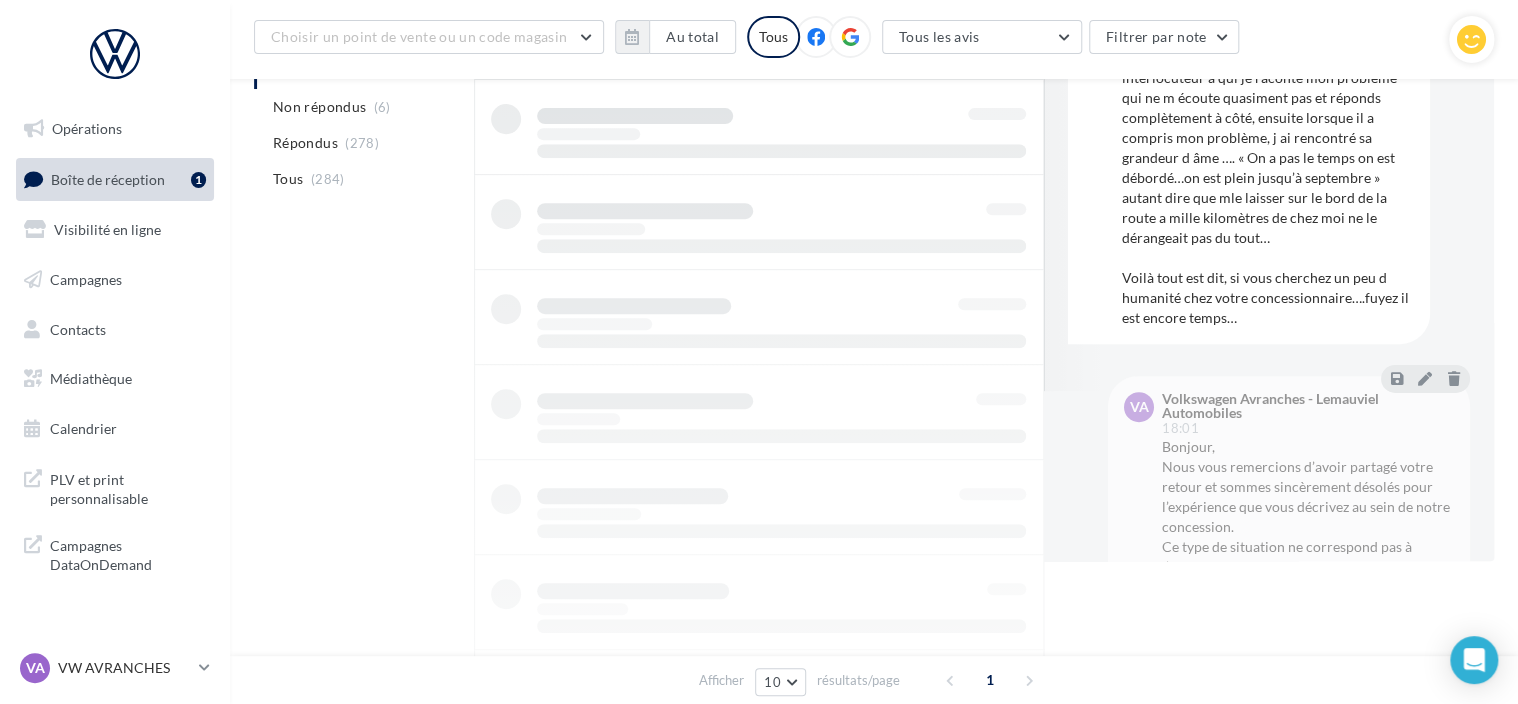 scroll, scrollTop: 145, scrollLeft: 0, axis: vertical 